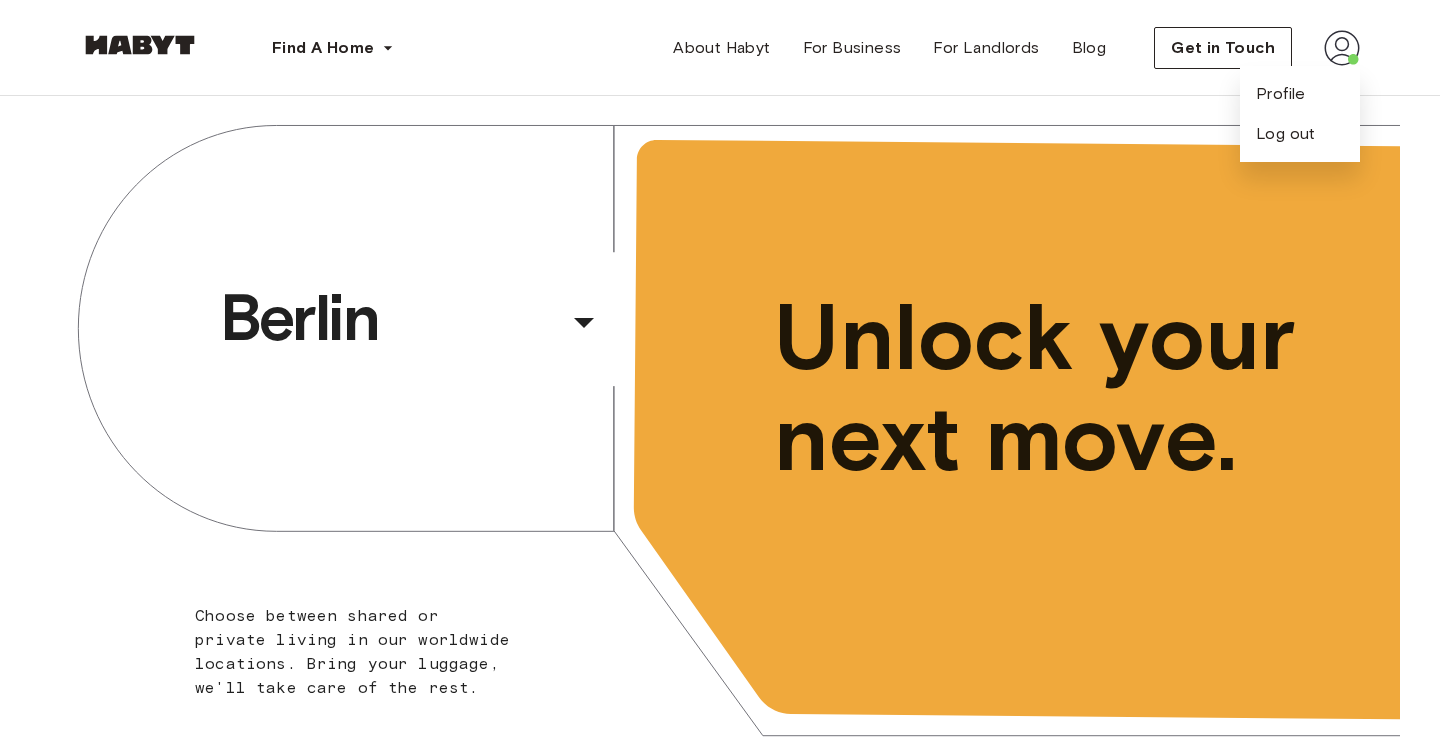 scroll, scrollTop: 0, scrollLeft: 0, axis: both 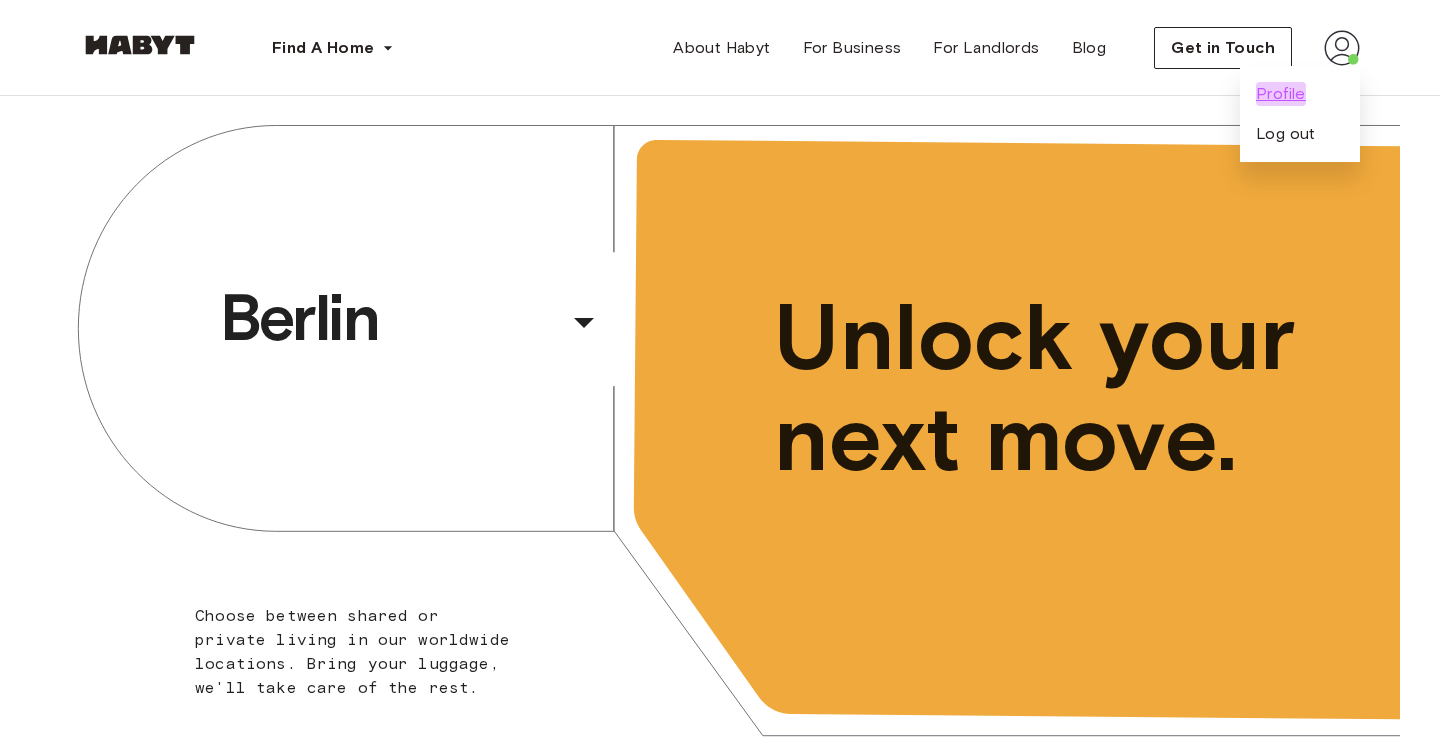 click on "Profile" at bounding box center (1281, 94) 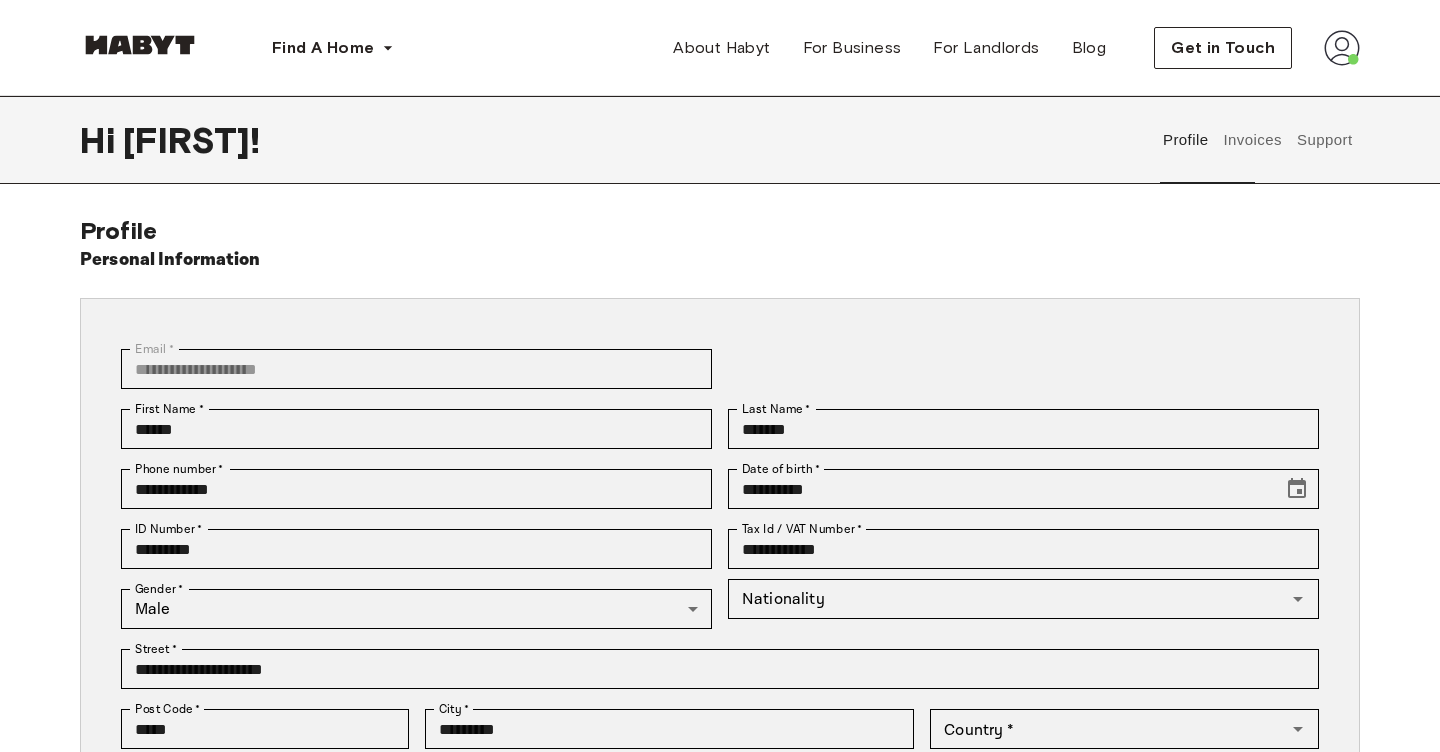 type on "******" 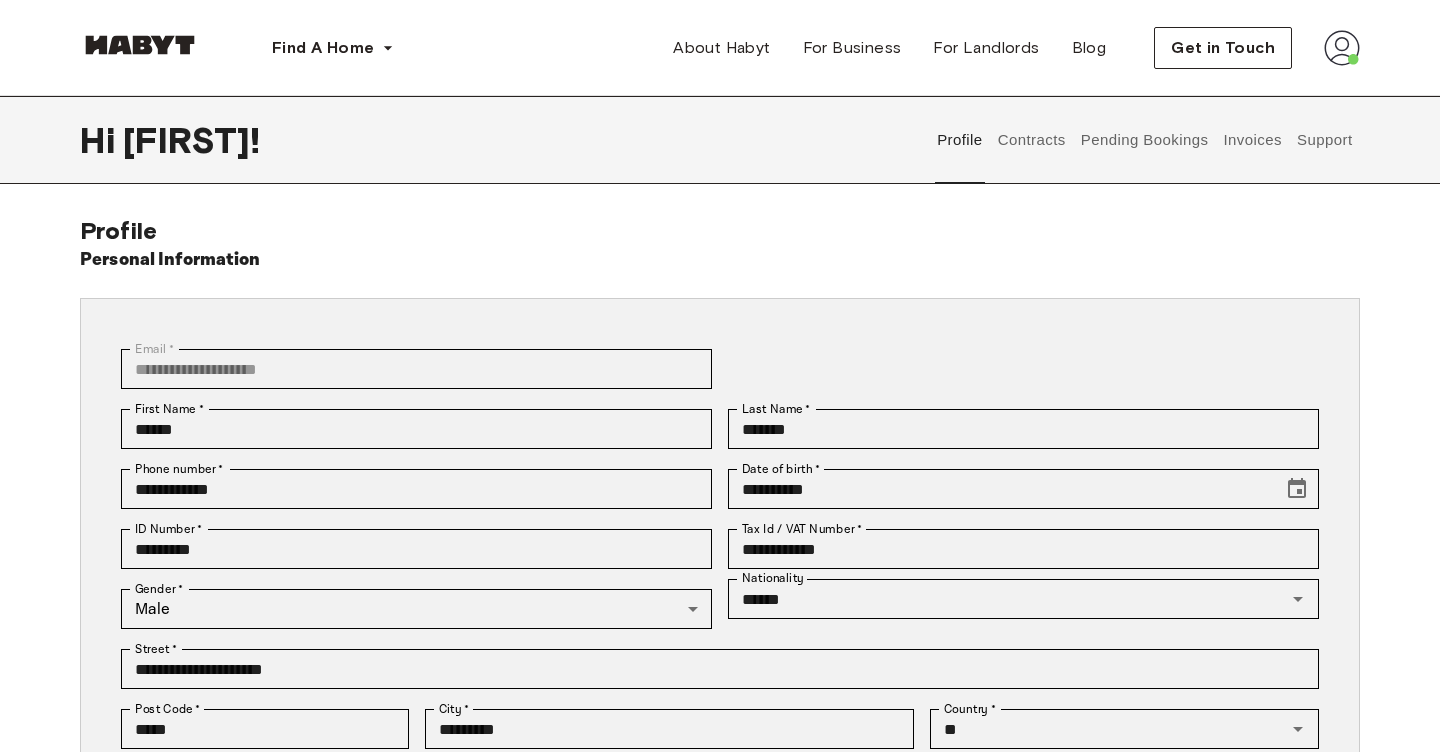 scroll, scrollTop: 0, scrollLeft: 0, axis: both 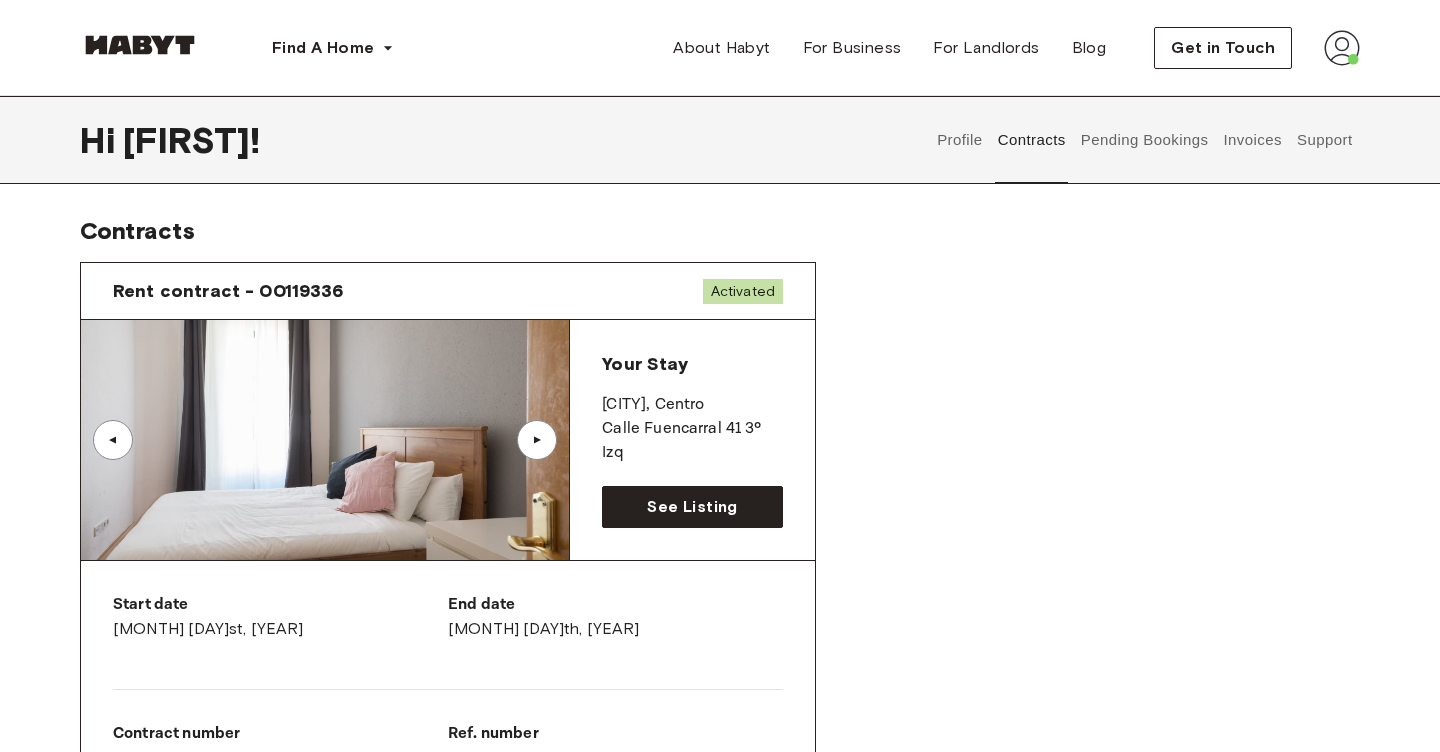 click at bounding box center (325, 440) 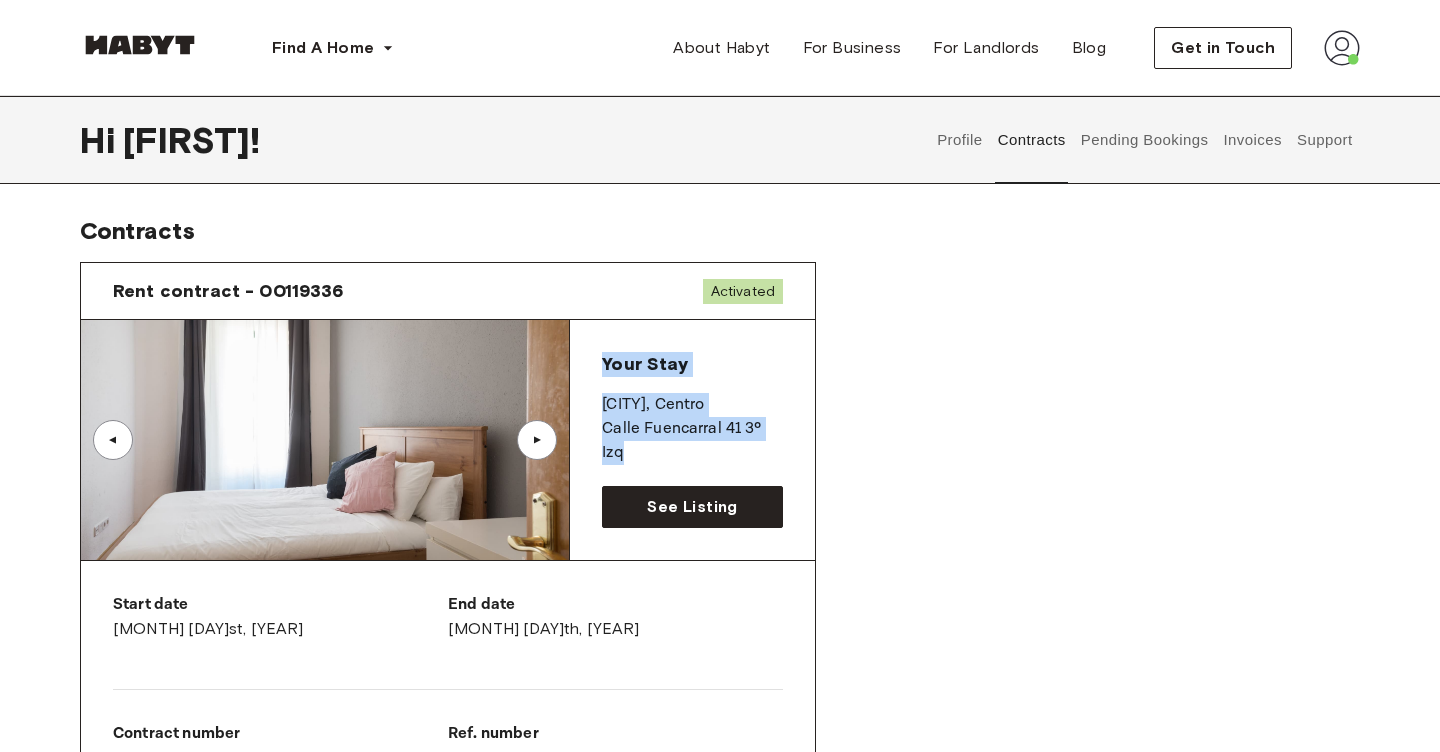 drag, startPoint x: 603, startPoint y: 366, endPoint x: 674, endPoint y: 449, distance: 109.22454 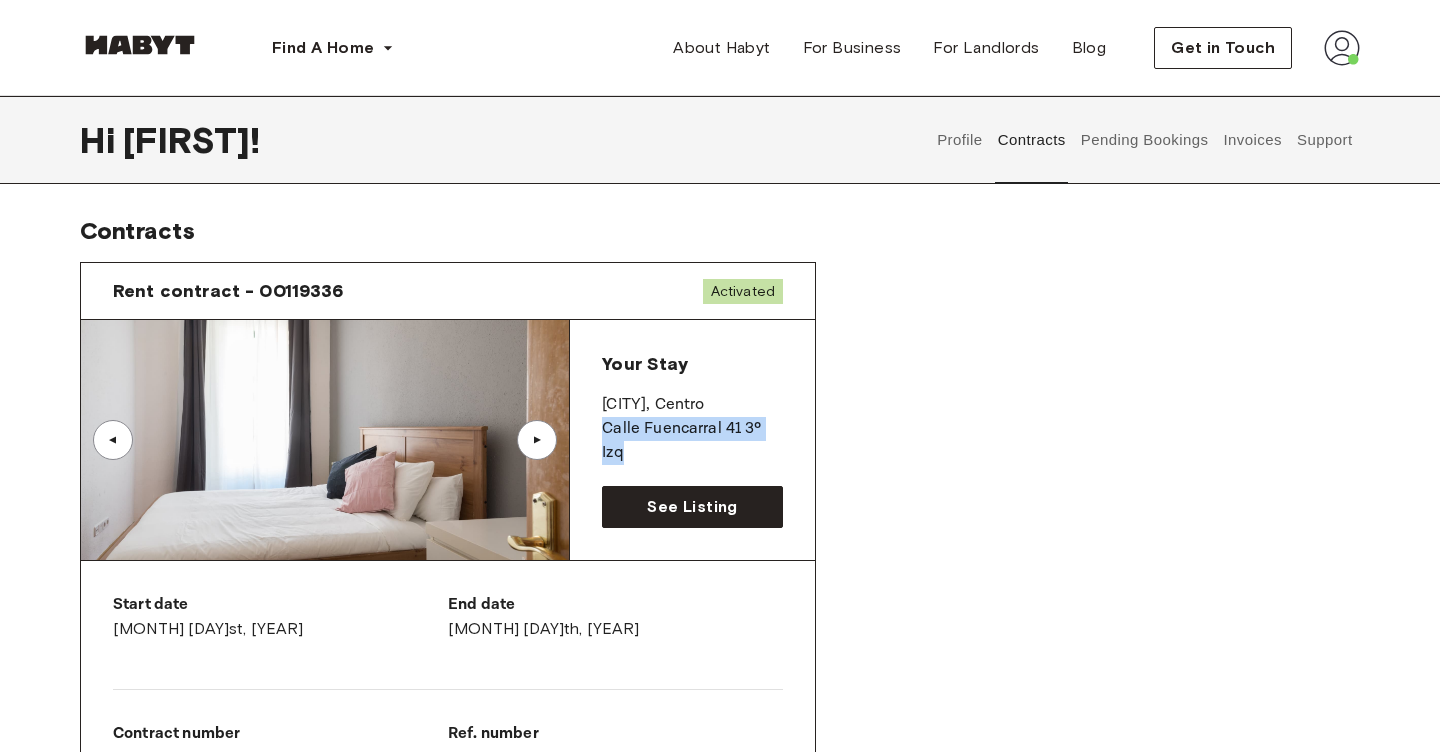 drag, startPoint x: 599, startPoint y: 430, endPoint x: 669, endPoint y: 450, distance: 72.8011 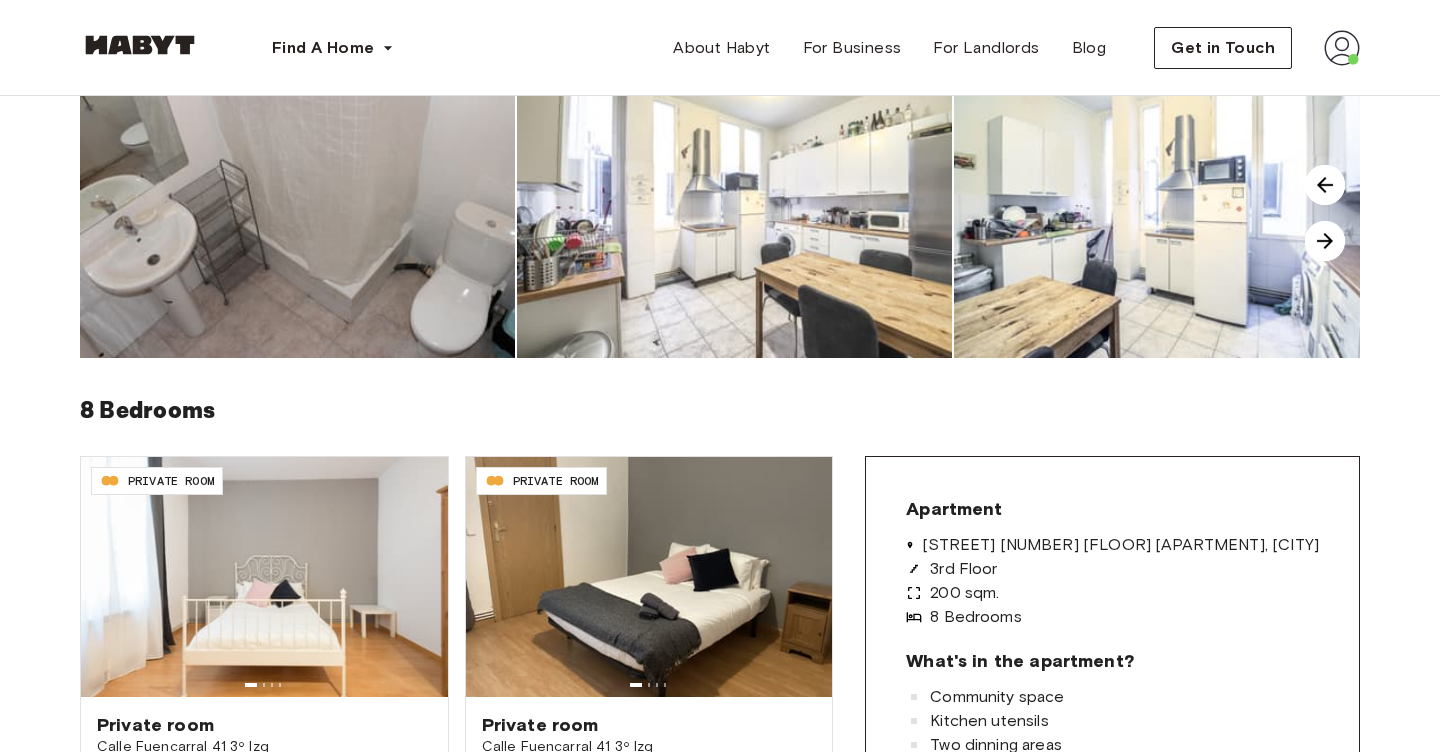 scroll, scrollTop: 339, scrollLeft: 0, axis: vertical 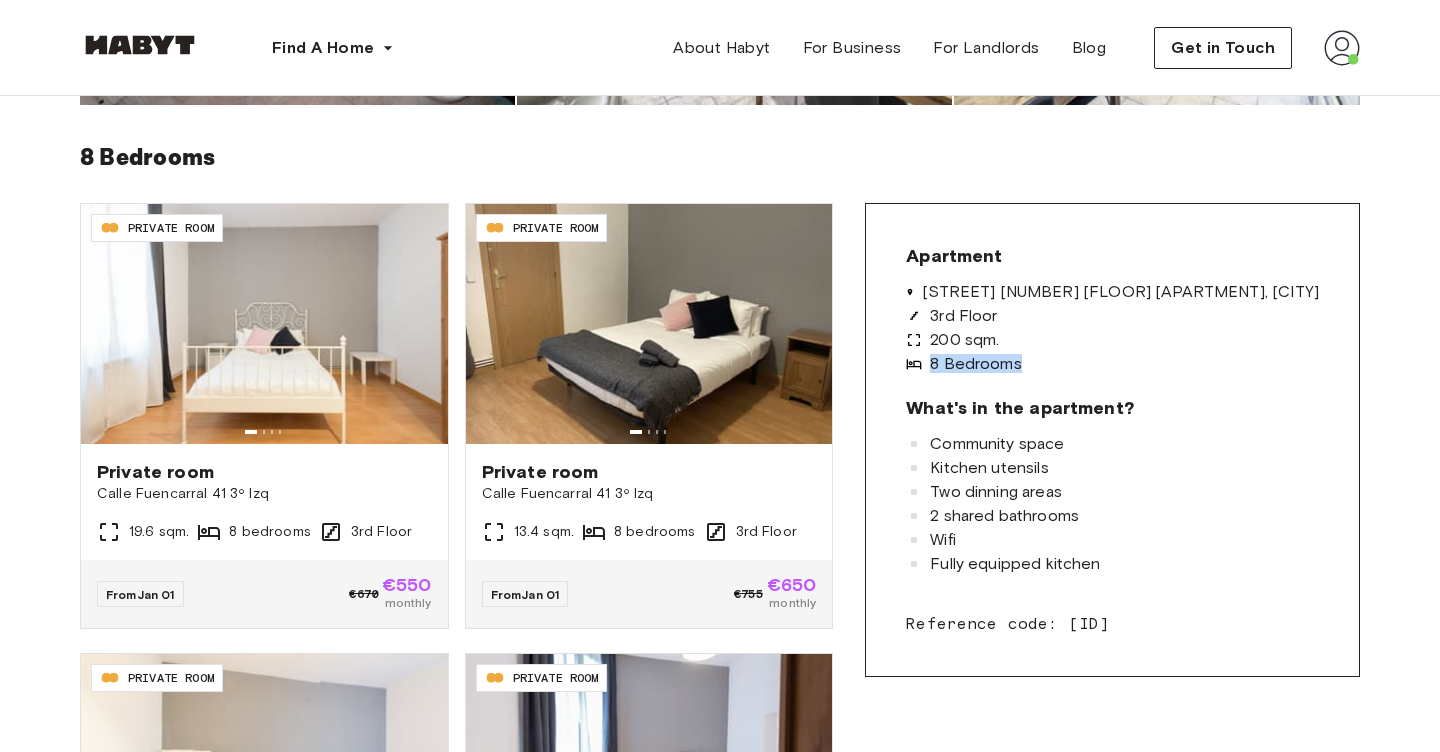 drag, startPoint x: 1049, startPoint y: 364, endPoint x: 1160, endPoint y: 361, distance: 111.040535 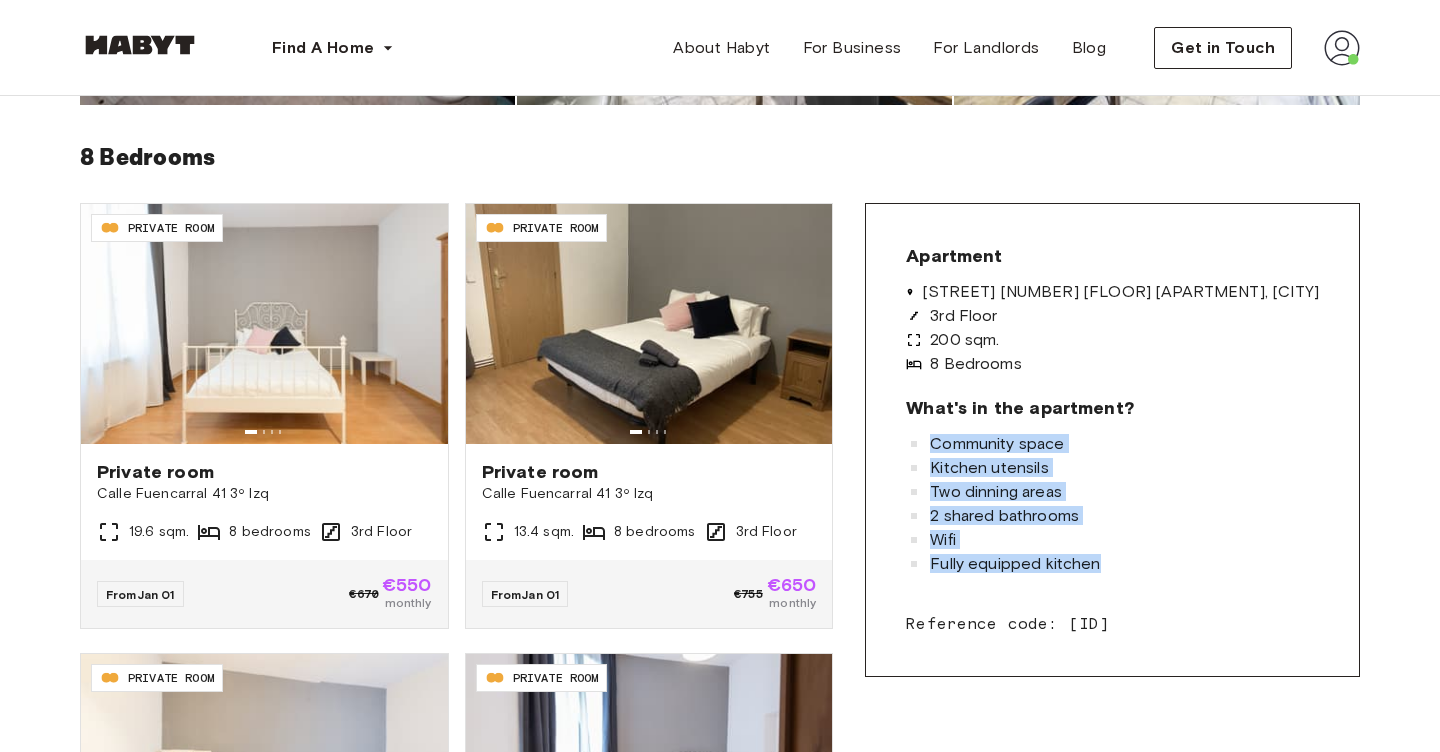 drag, startPoint x: 1053, startPoint y: 443, endPoint x: 1227, endPoint y: 566, distance: 213.08449 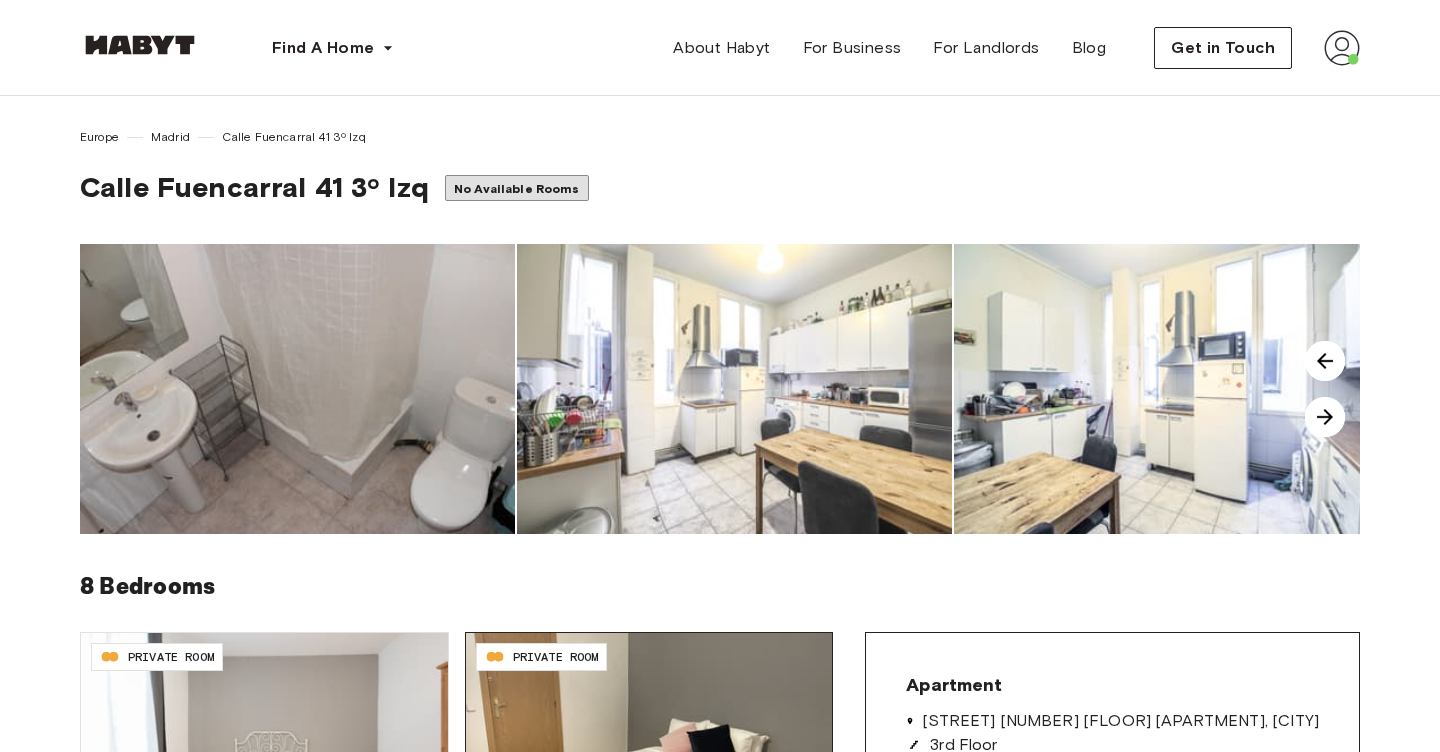 scroll, scrollTop: 0, scrollLeft: 0, axis: both 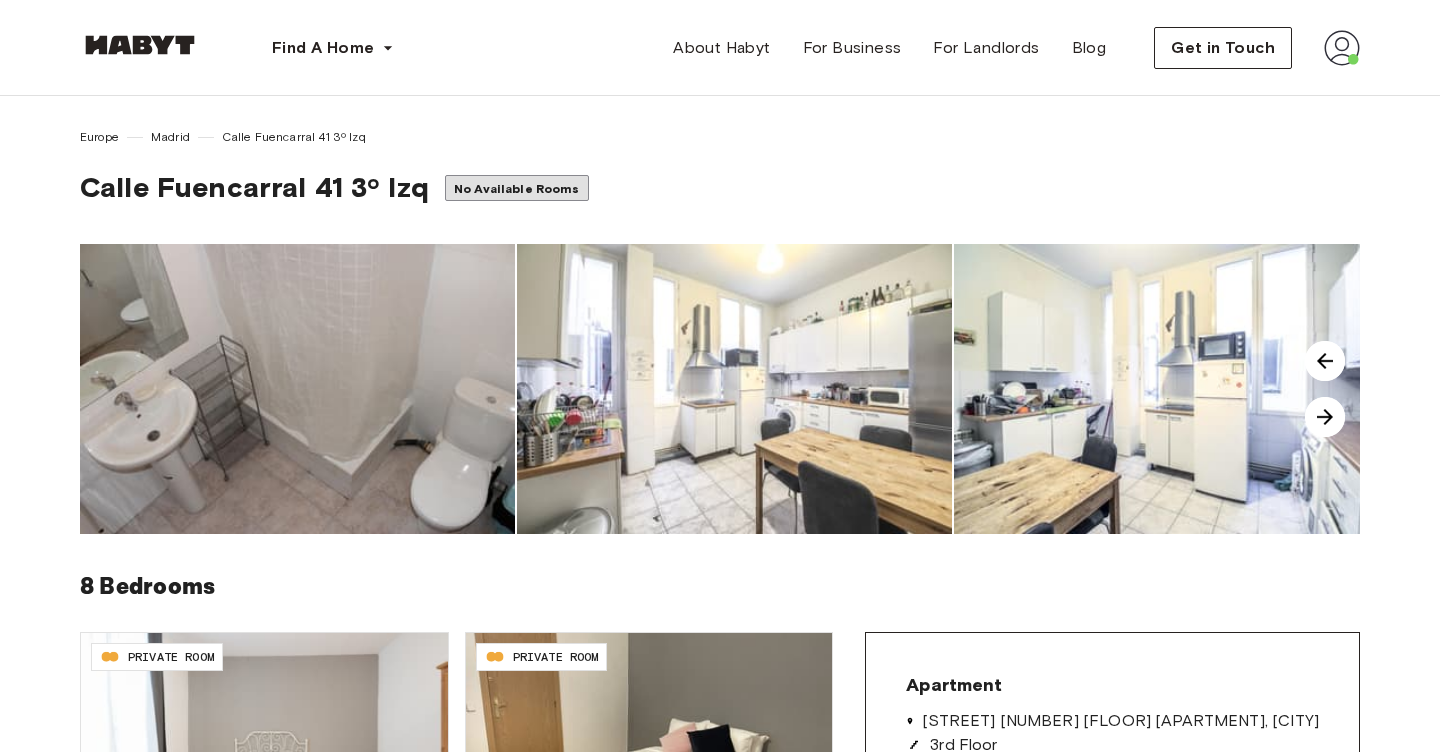 click at bounding box center (297, 389) 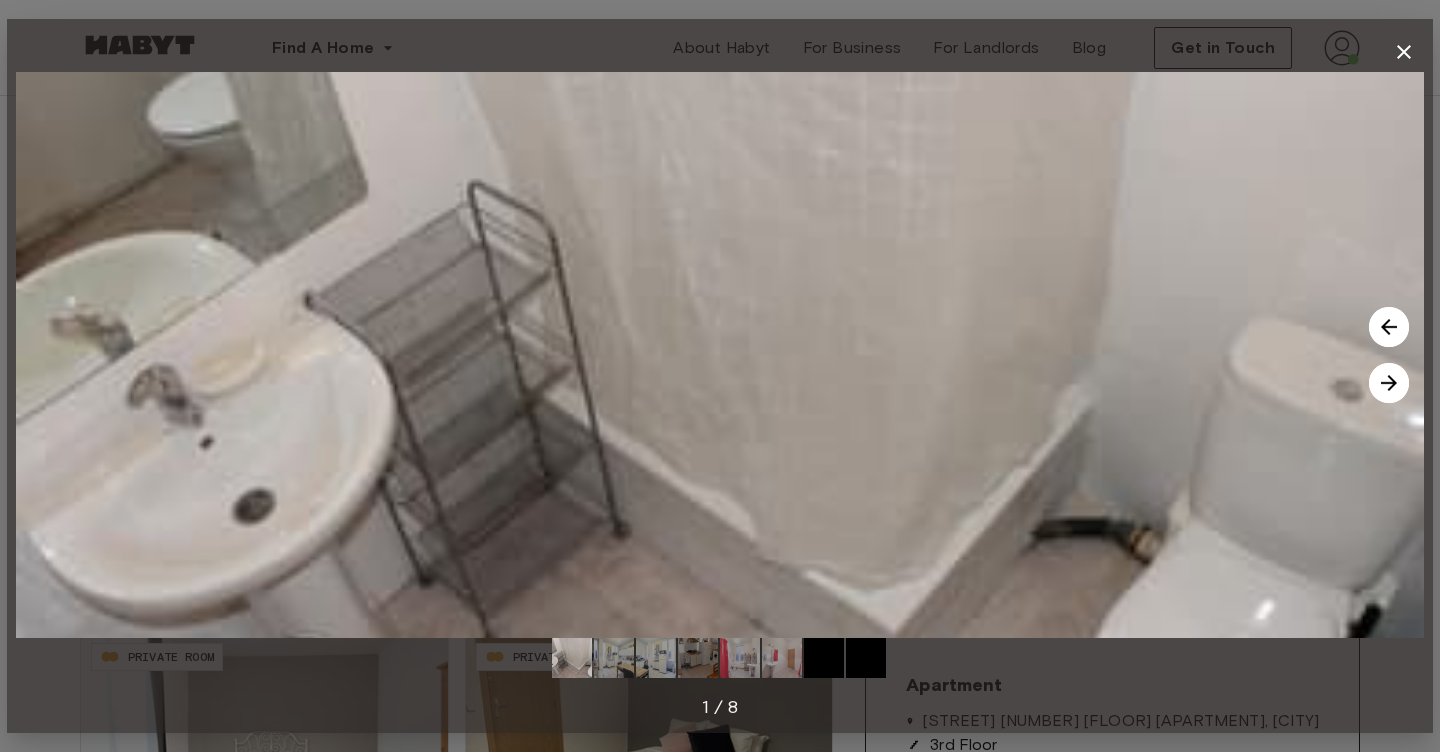 click at bounding box center [1389, 383] 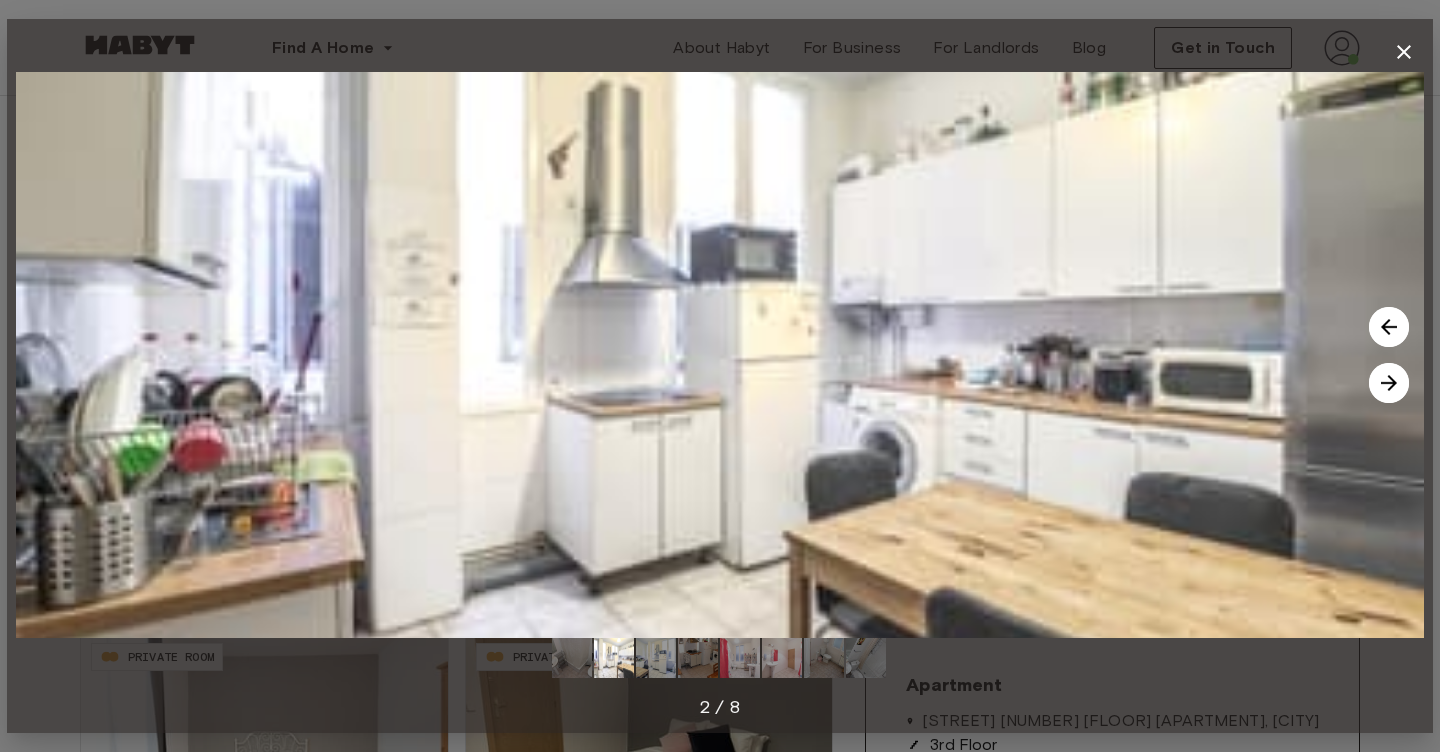 click at bounding box center (1389, 383) 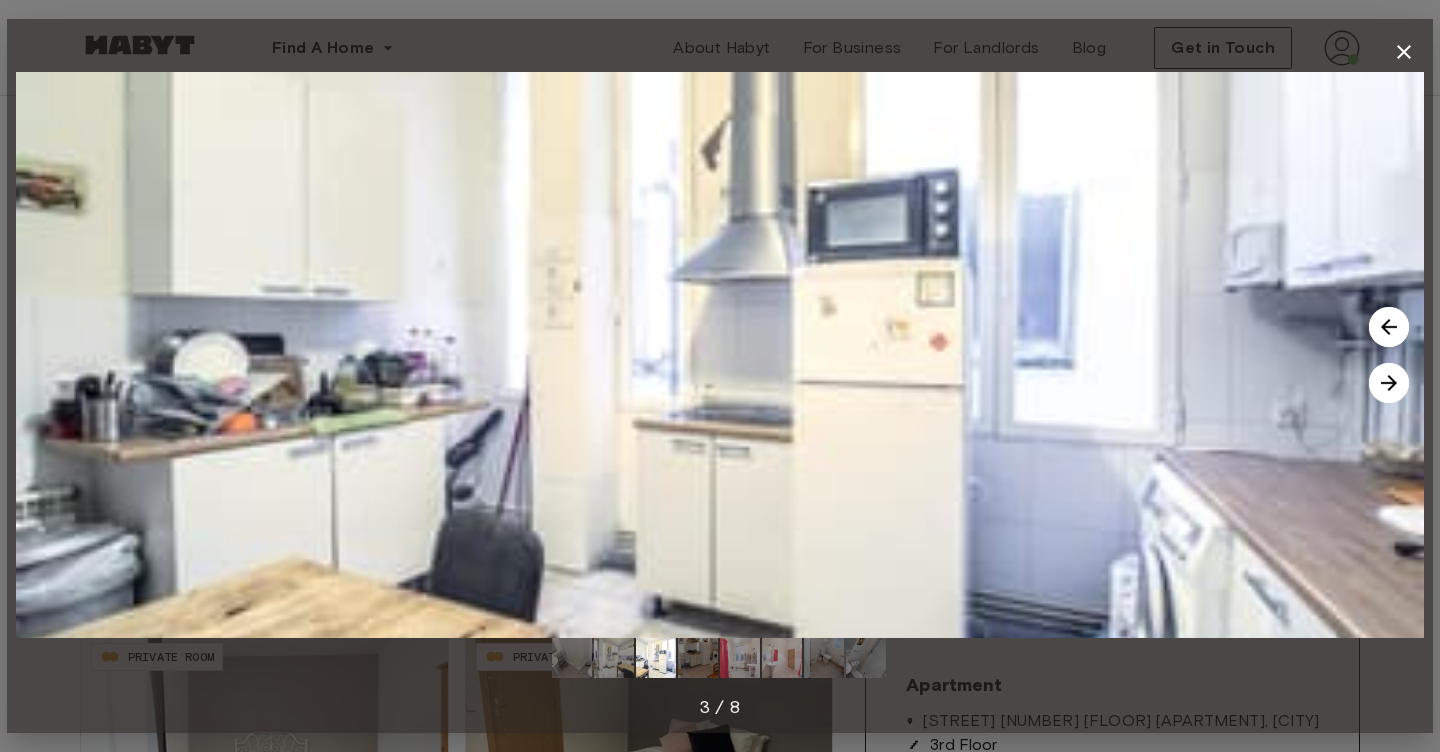 click at bounding box center (1389, 327) 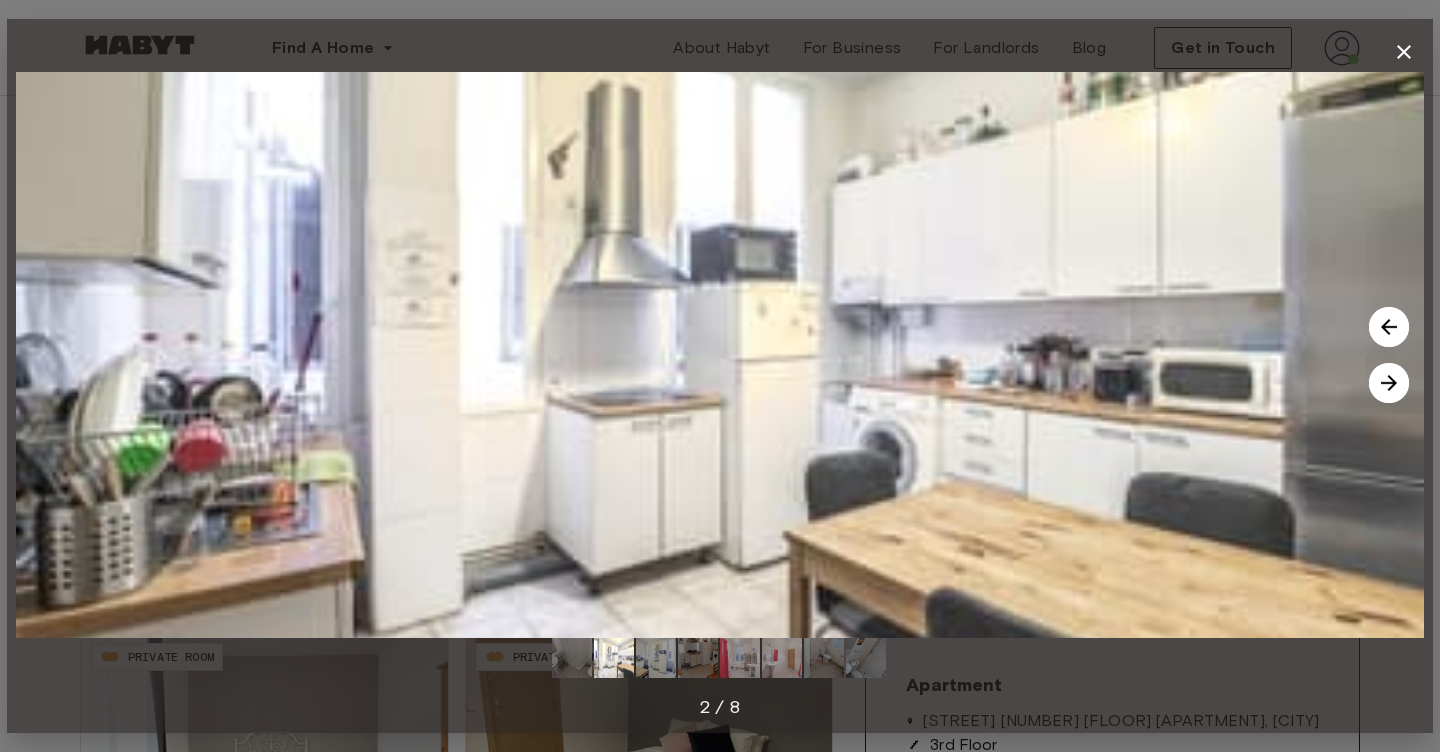 click at bounding box center (1389, 383) 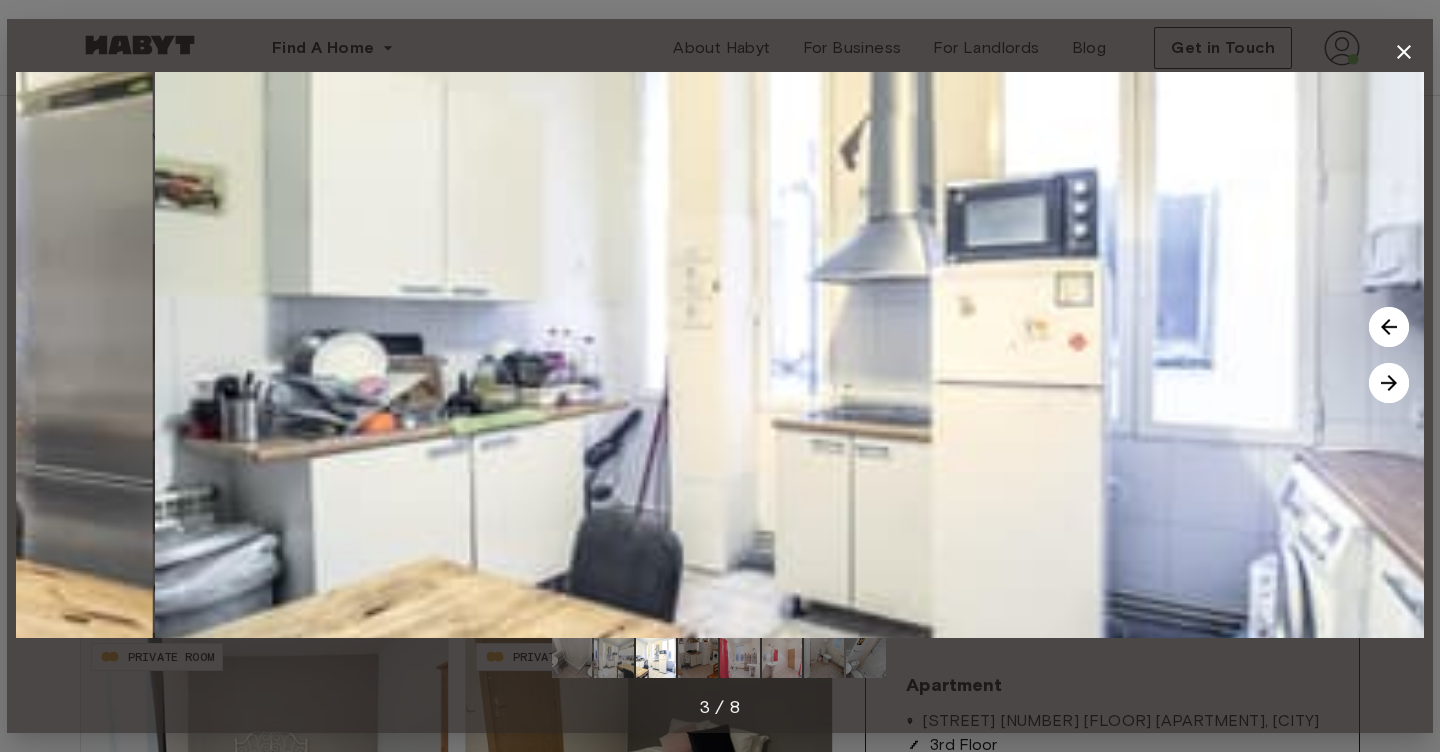 click at bounding box center (1389, 383) 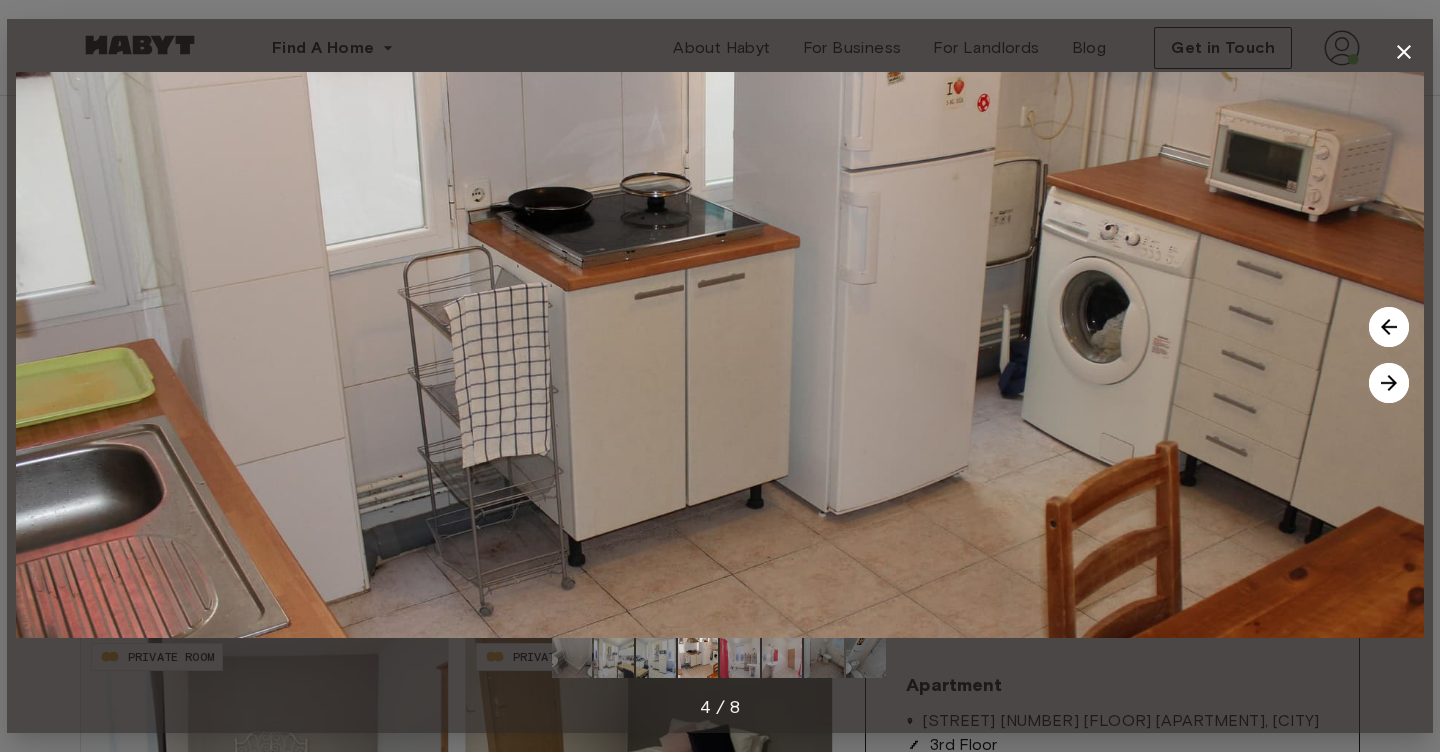 click at bounding box center (1389, 383) 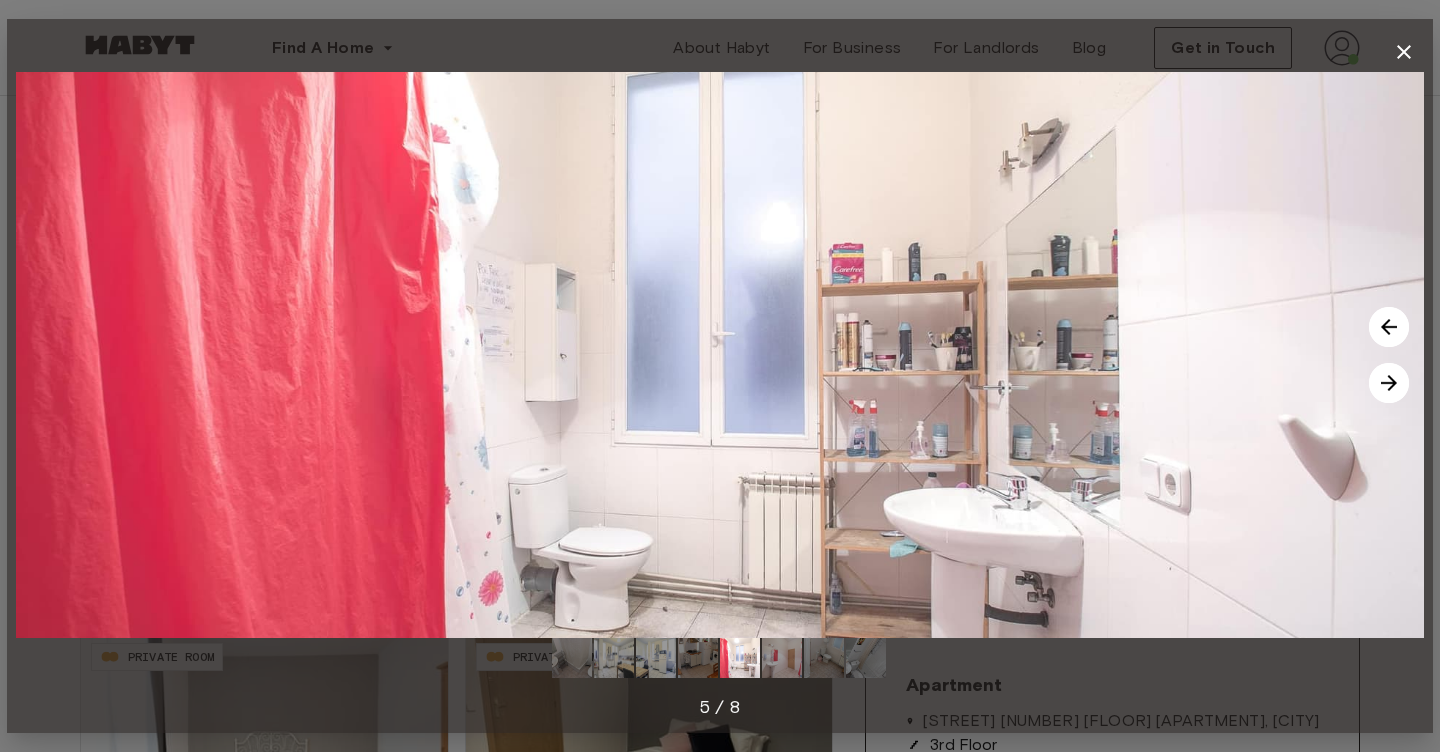 click at bounding box center (1389, 383) 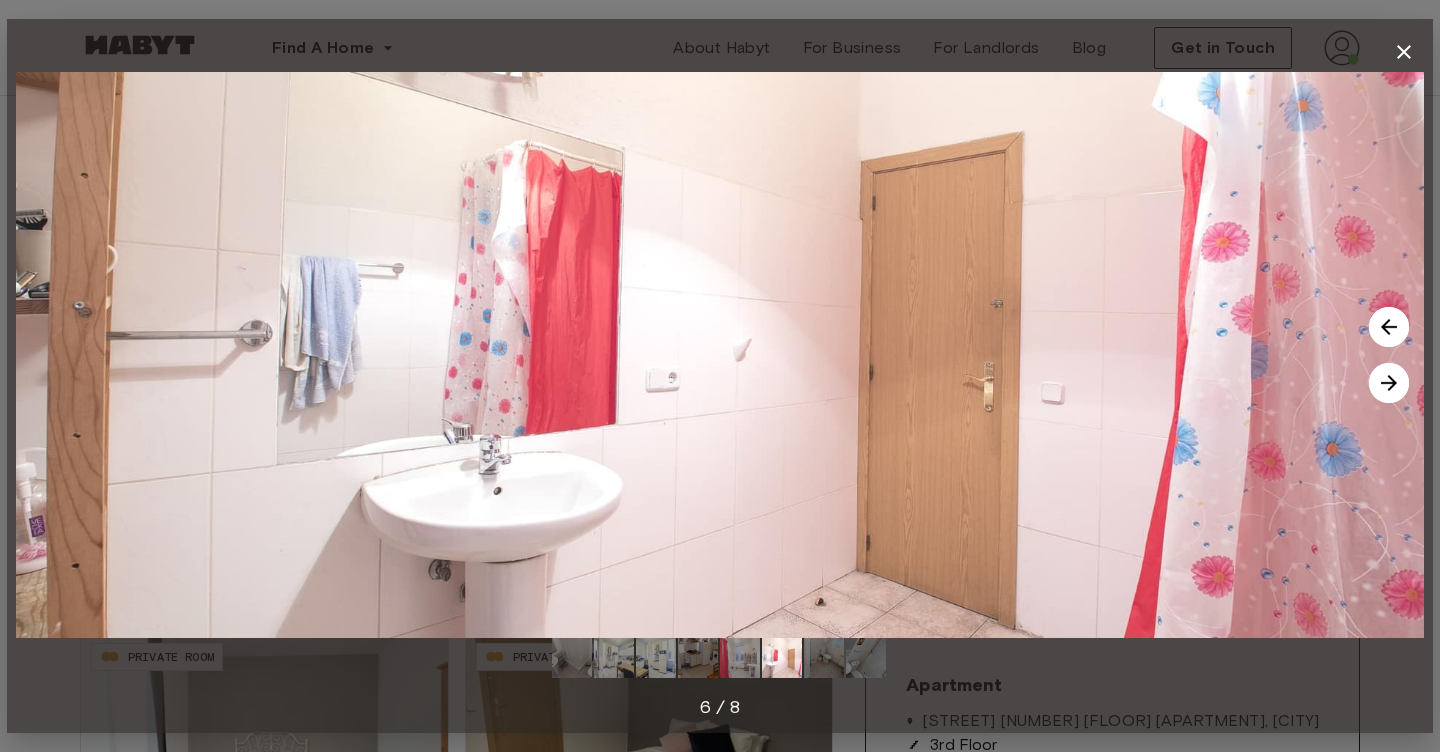 click at bounding box center (1389, 383) 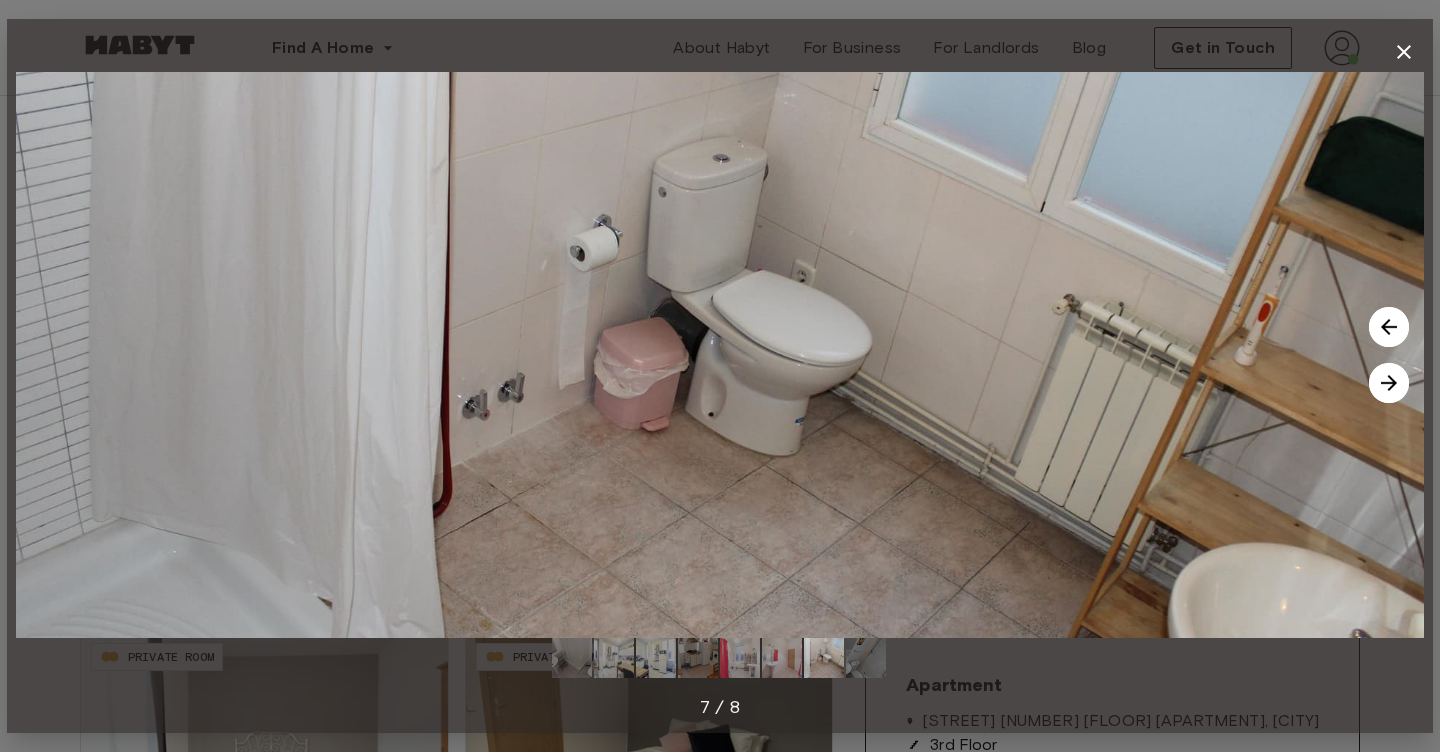 click at bounding box center [1389, 327] 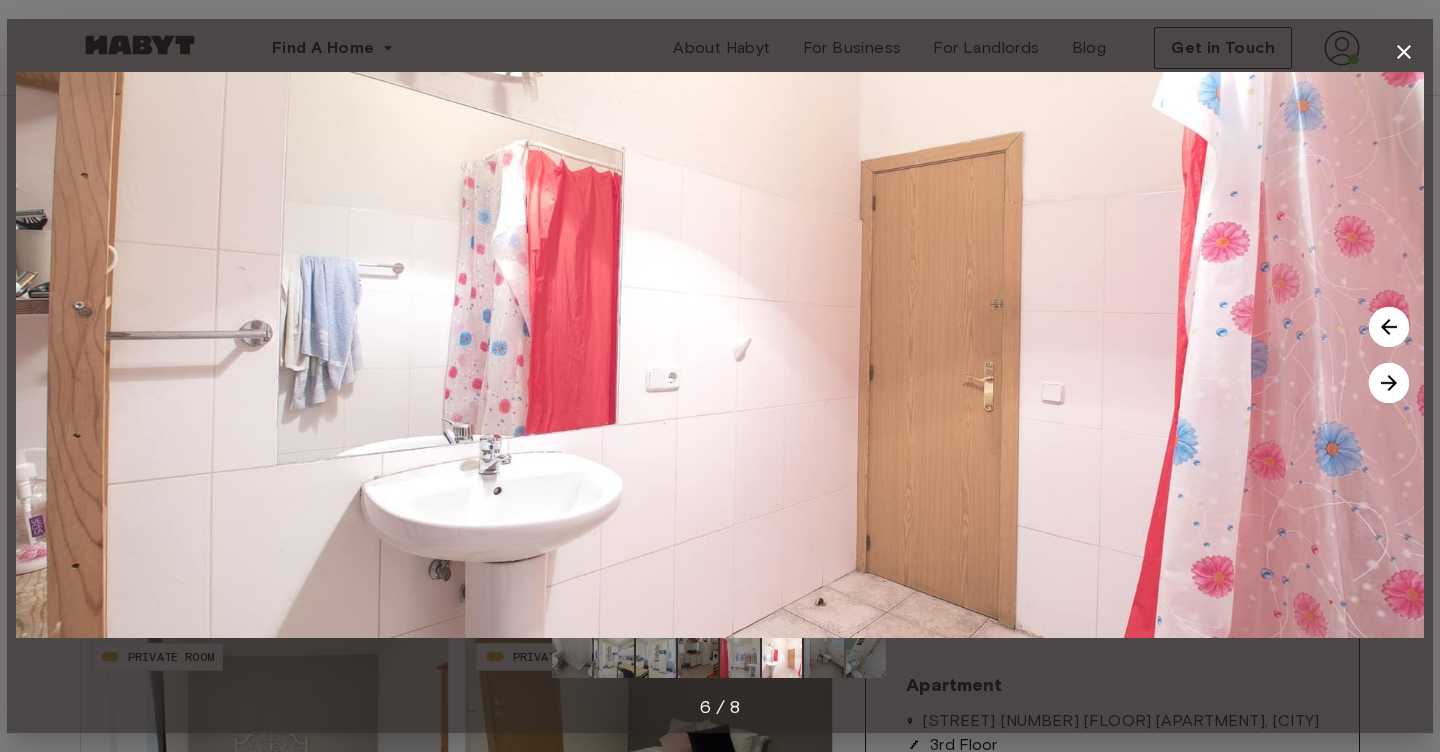 click at bounding box center (1389, 327) 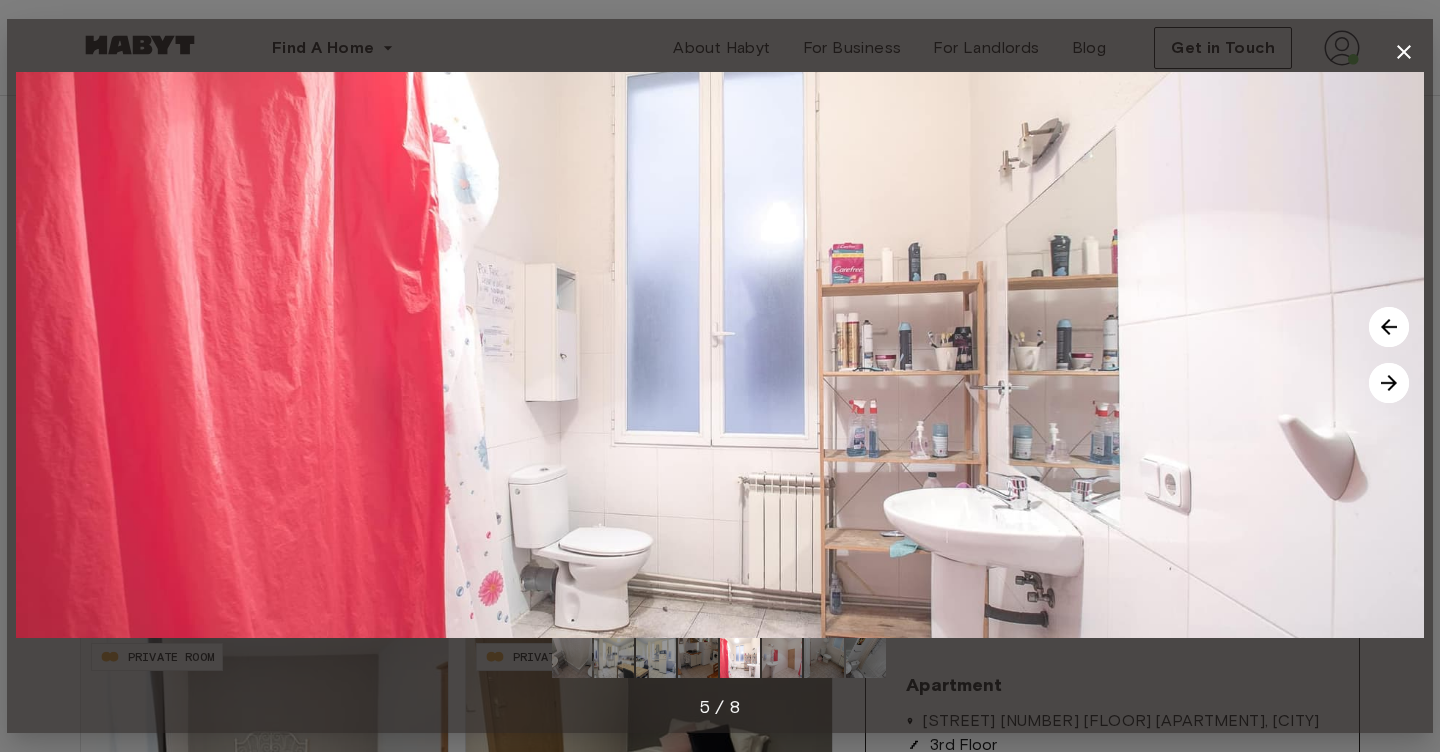 click at bounding box center (1389, 383) 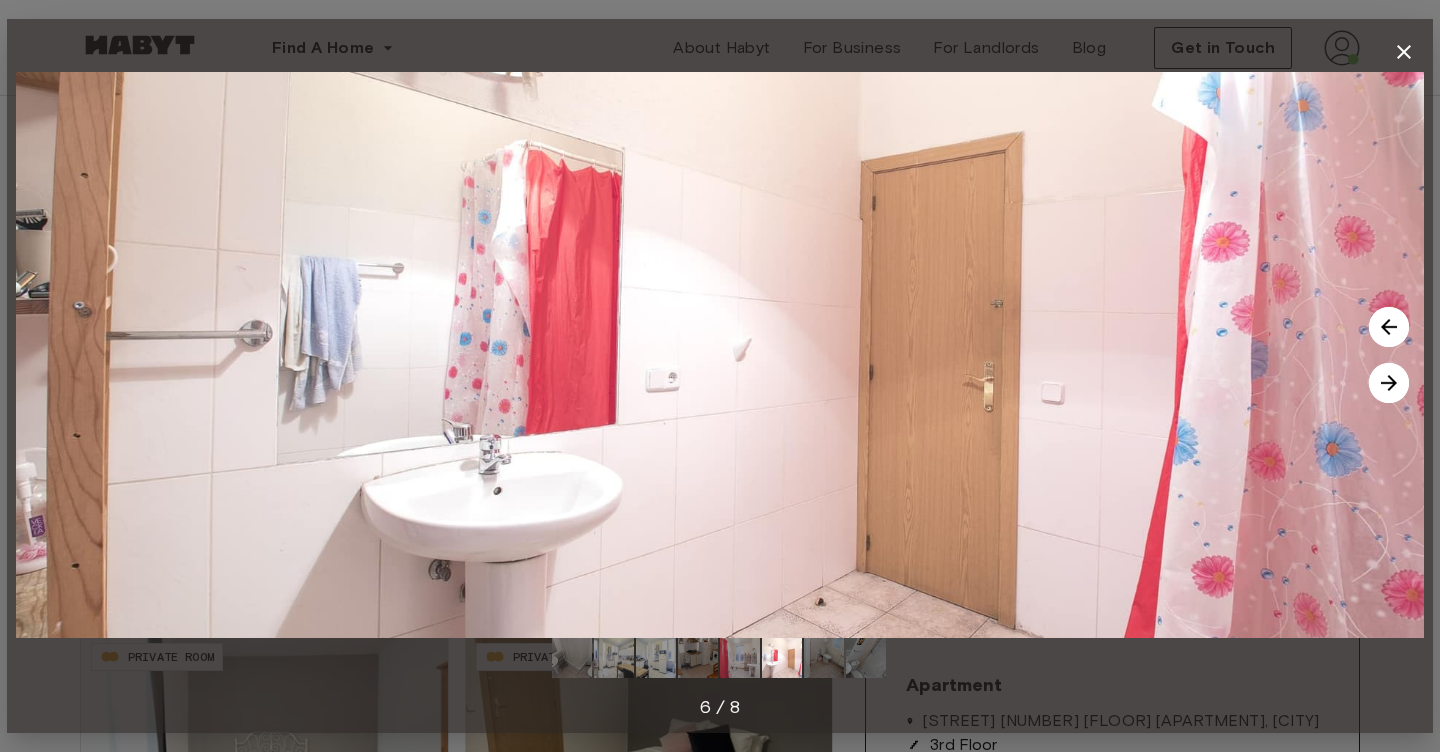 click at bounding box center (1389, 383) 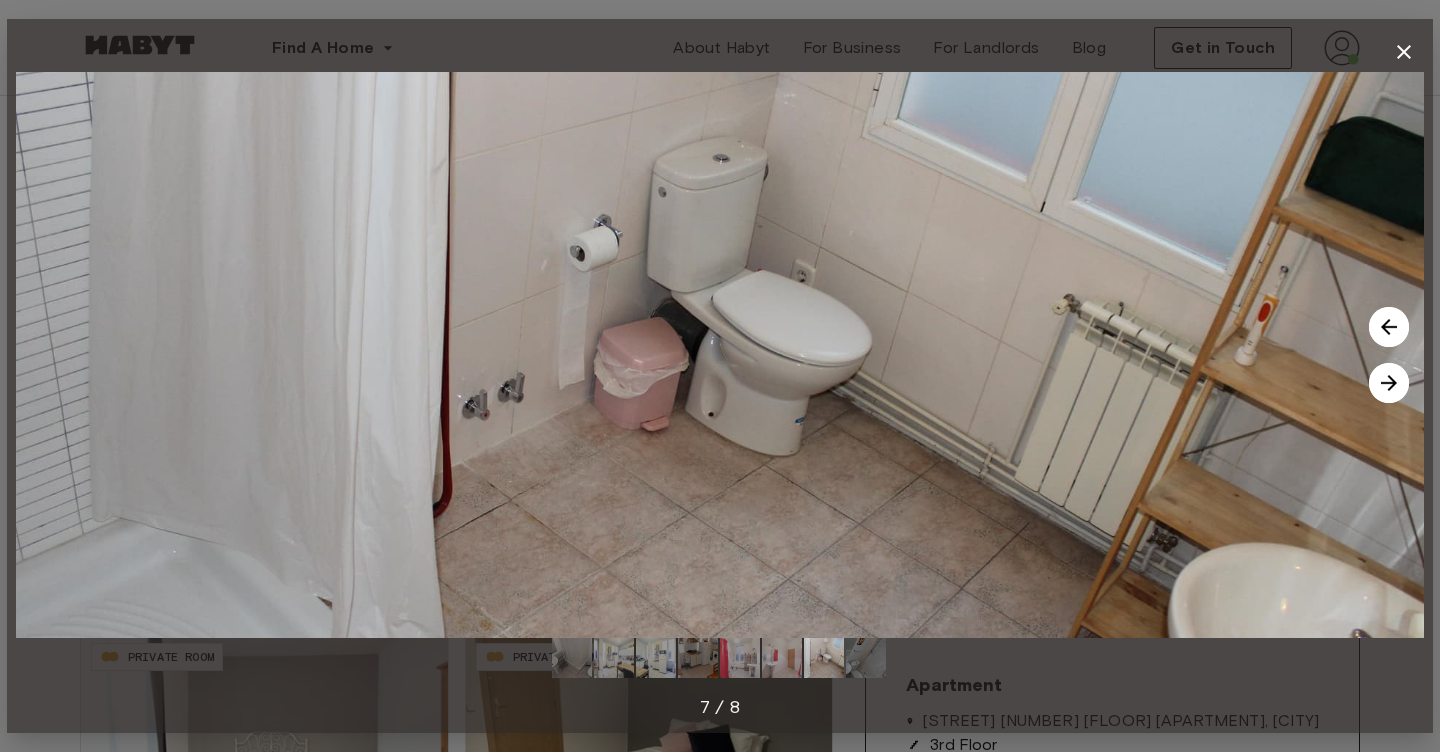 click at bounding box center (1389, 383) 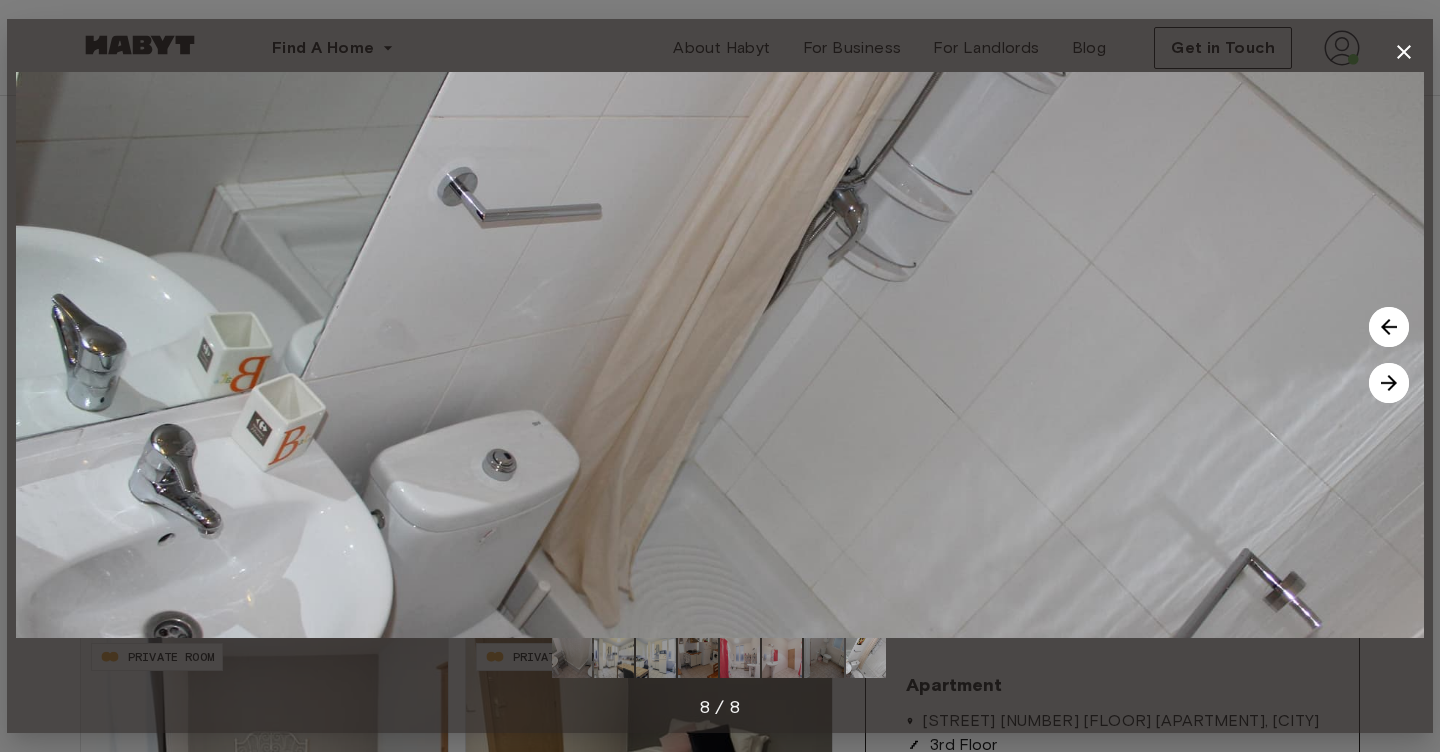click at bounding box center [572, 658] 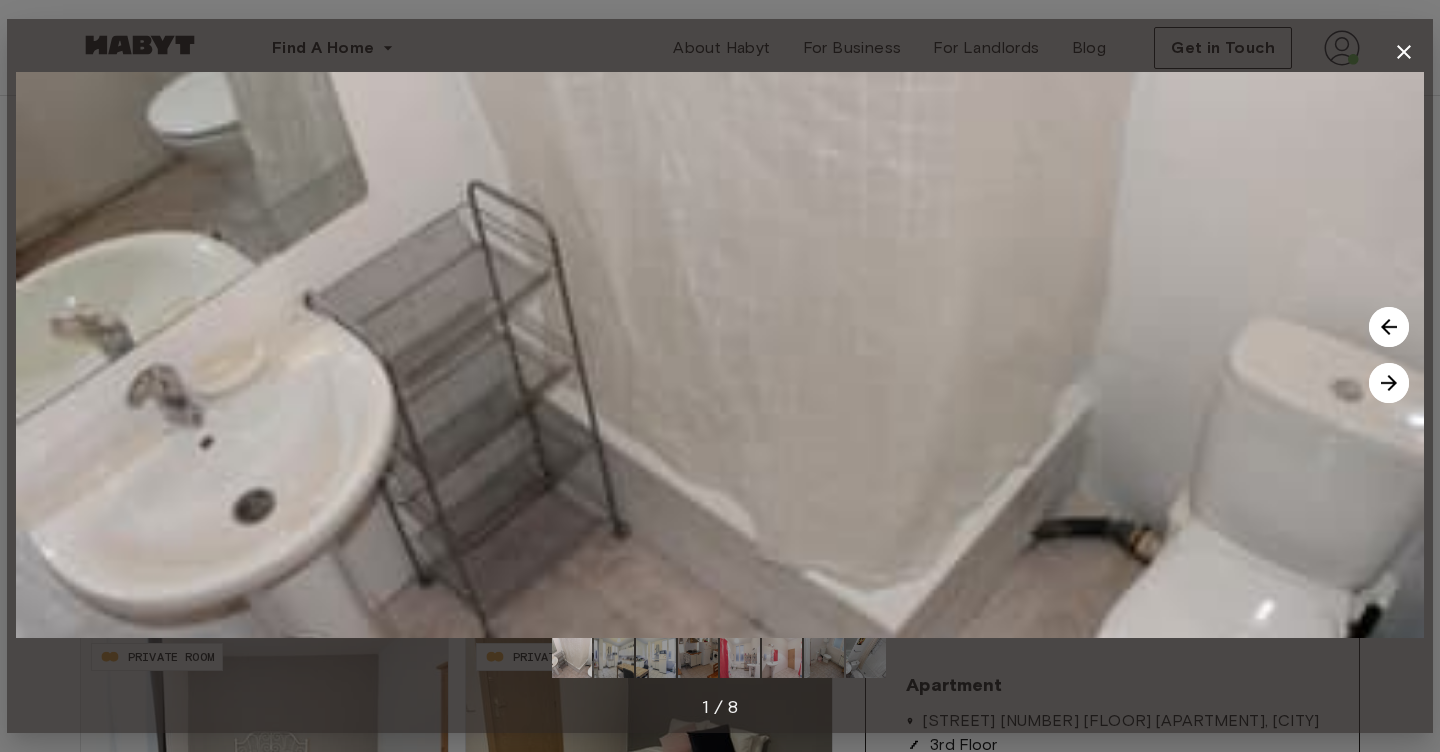 click at bounding box center [866, 658] 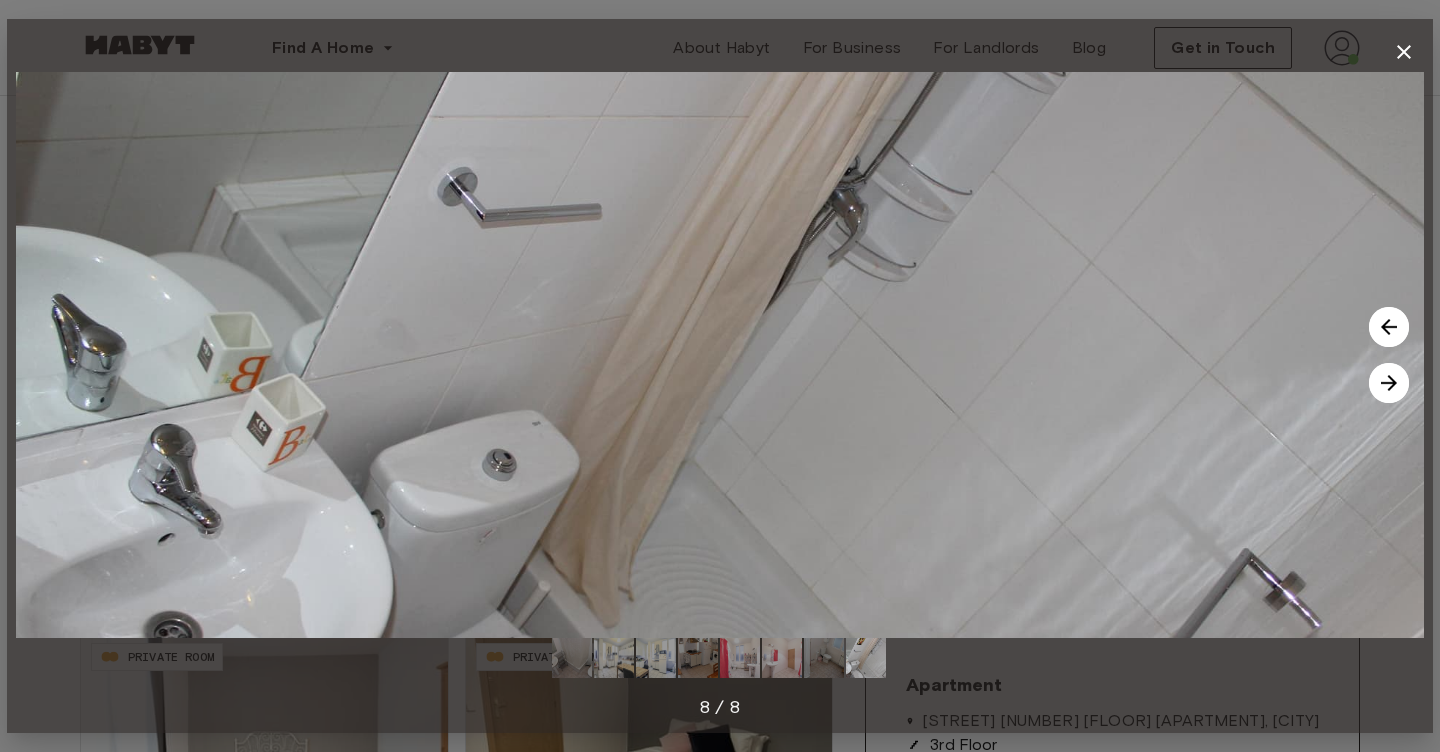 click at bounding box center (572, 658) 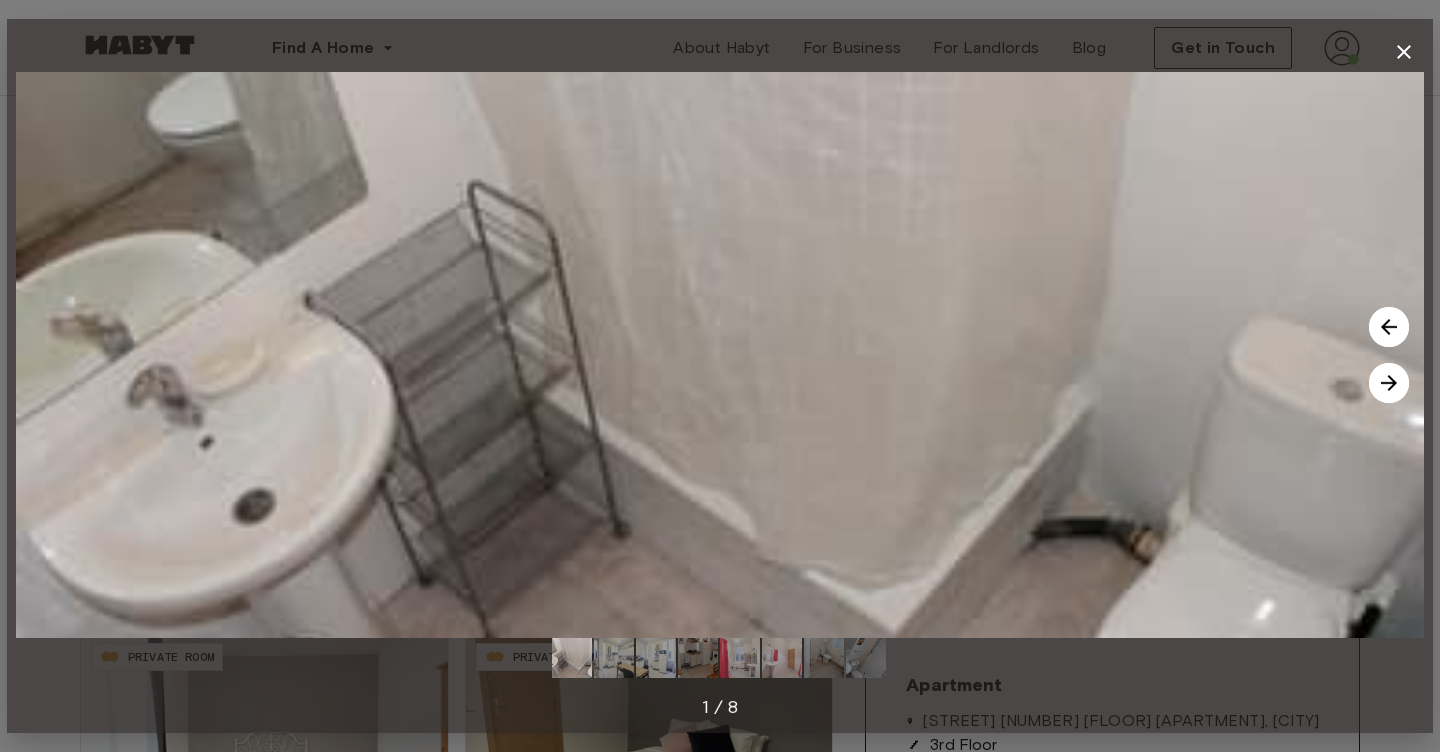 click at bounding box center [866, 658] 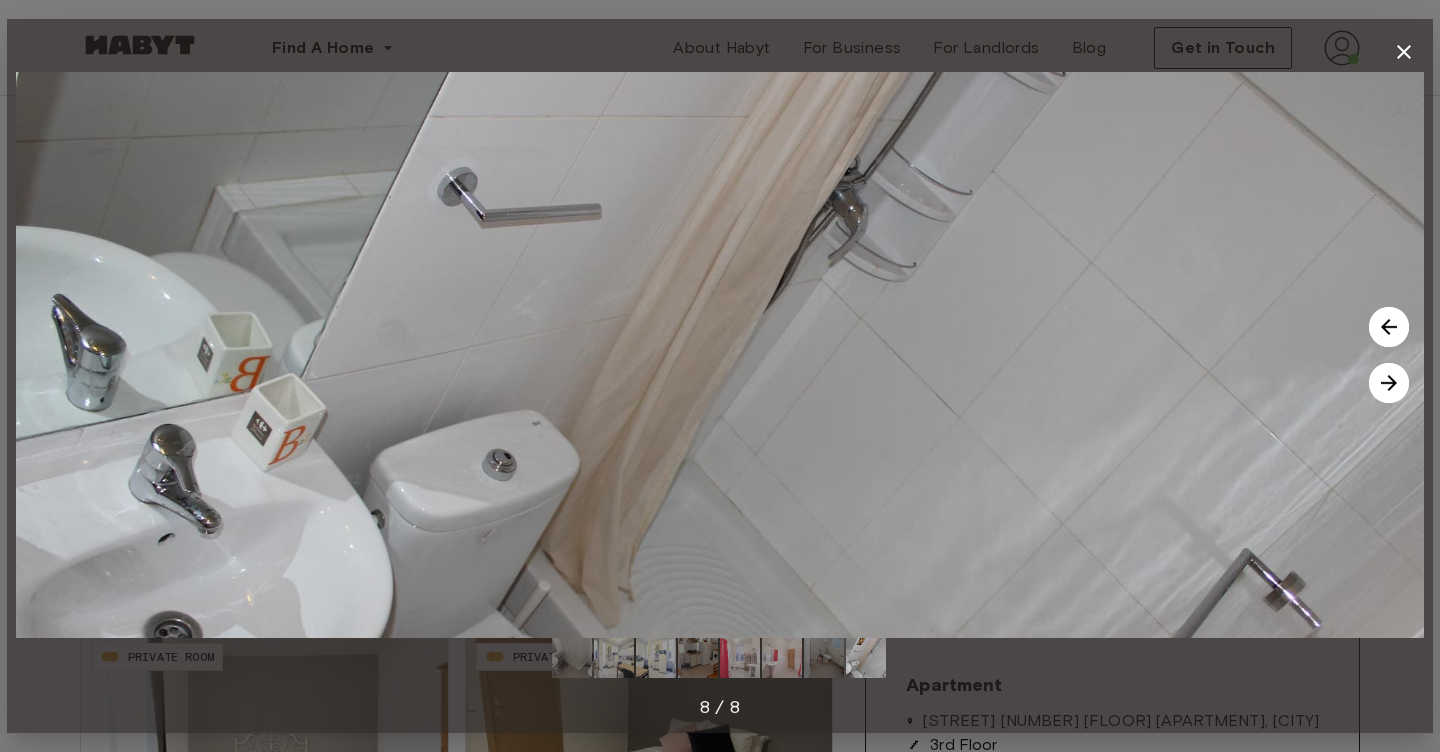 click at bounding box center [572, 658] 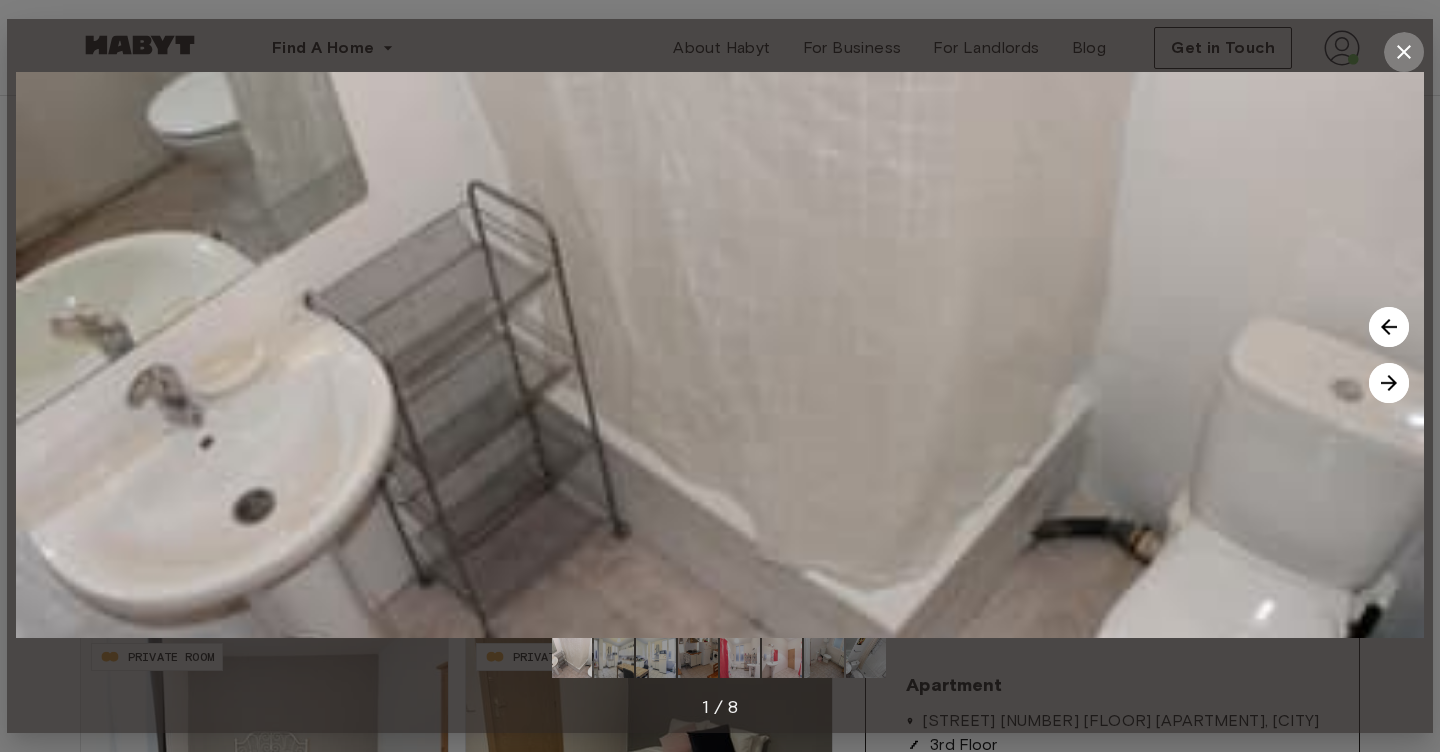 click 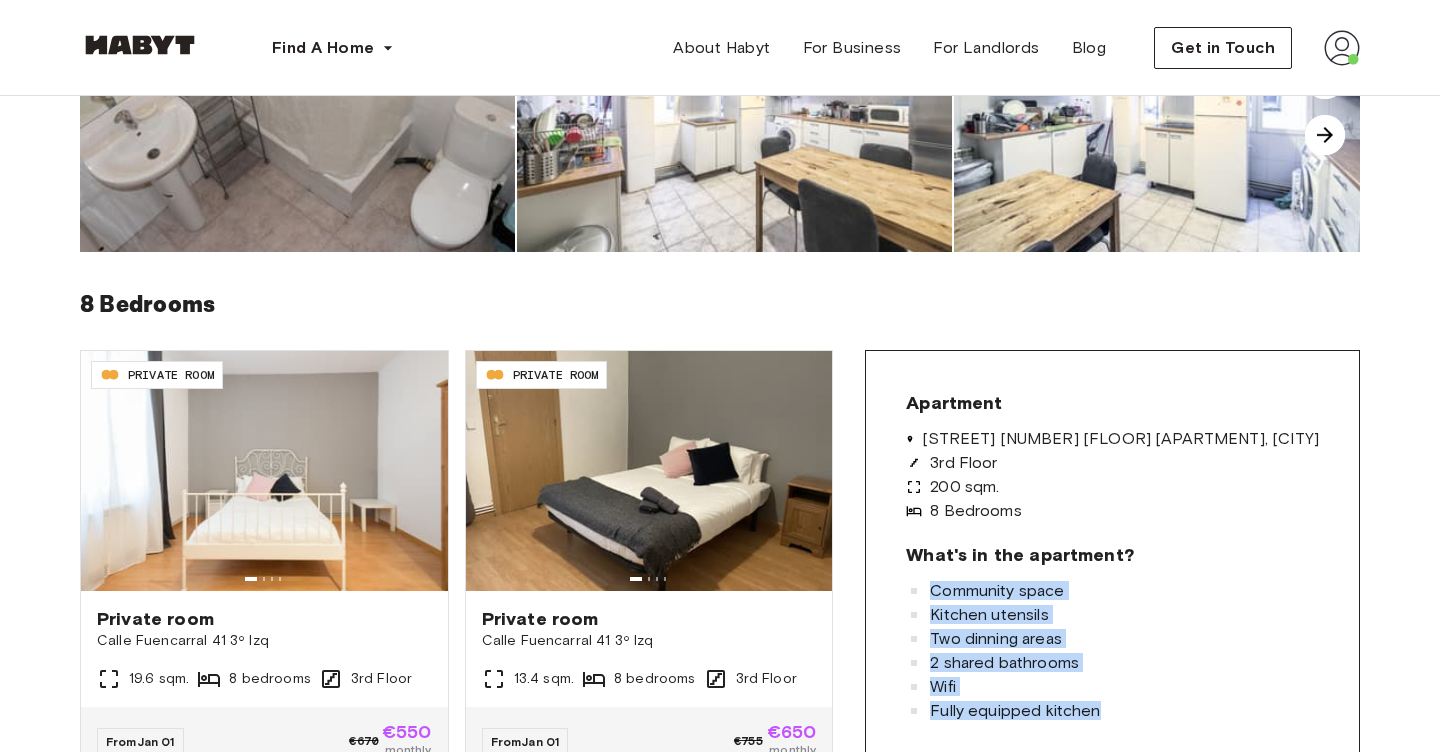 scroll, scrollTop: 476, scrollLeft: 0, axis: vertical 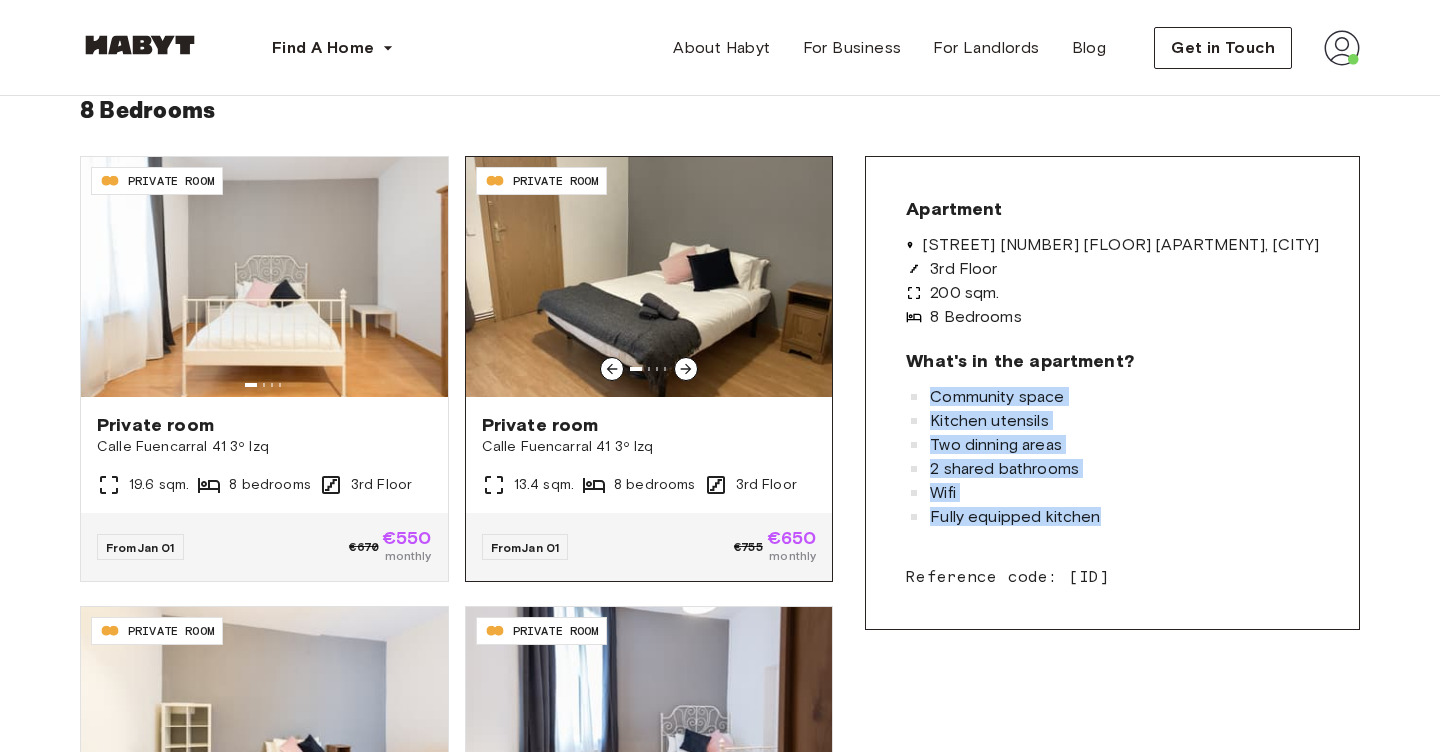 click 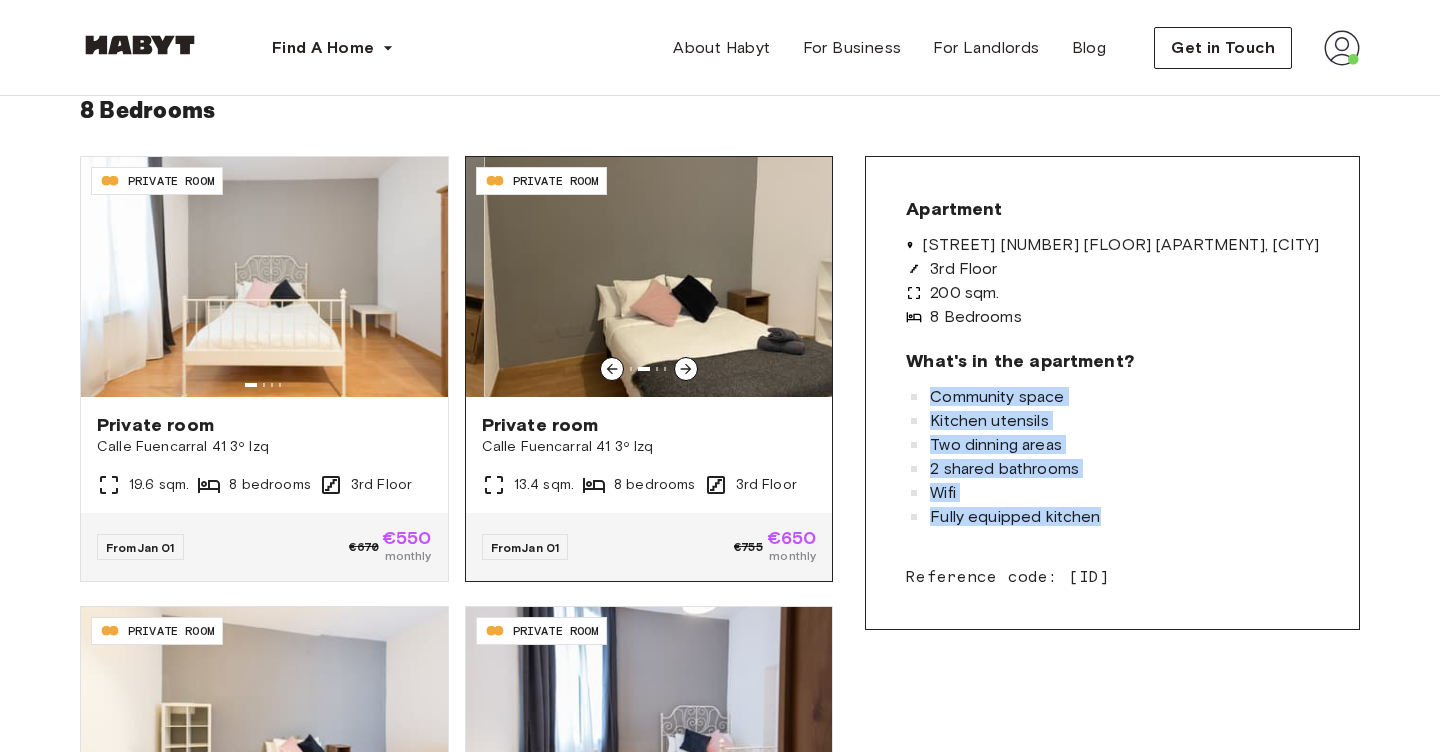 click 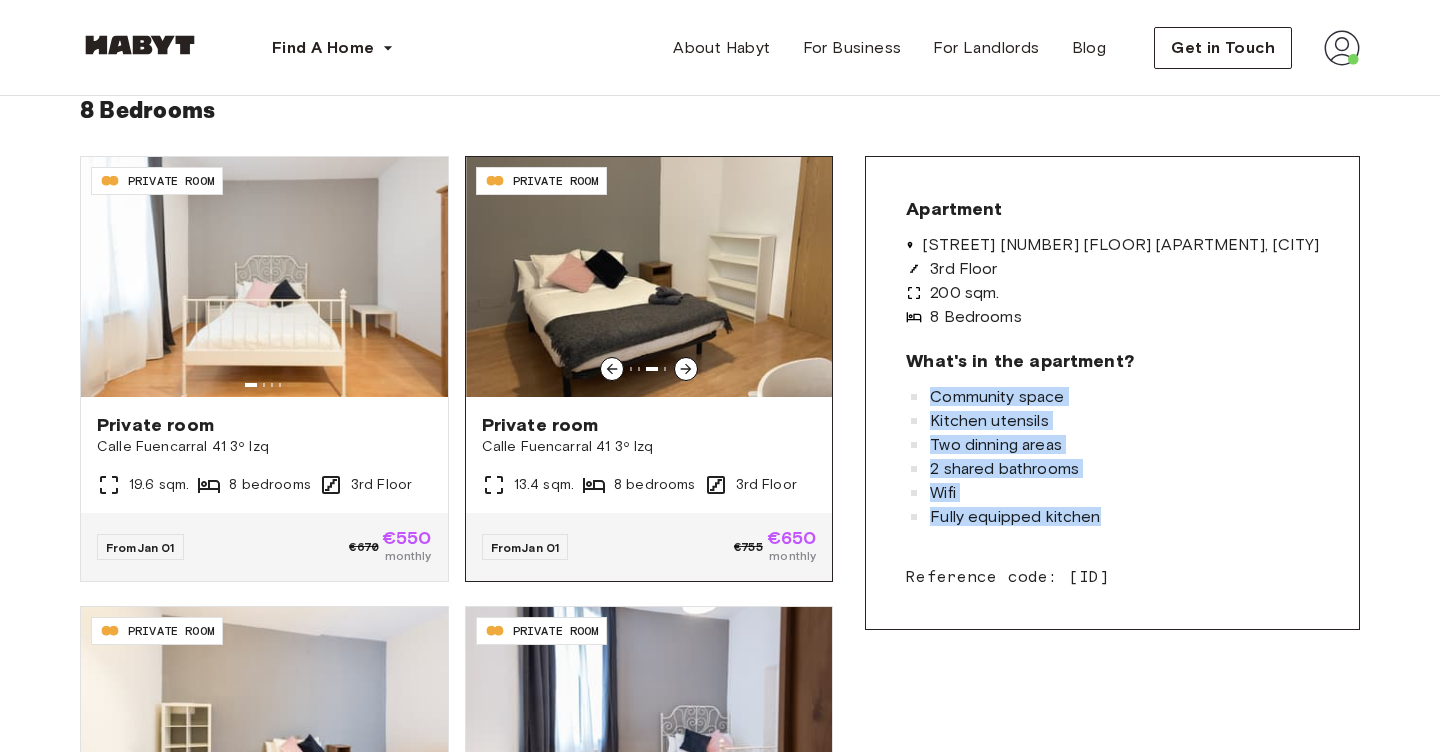 click 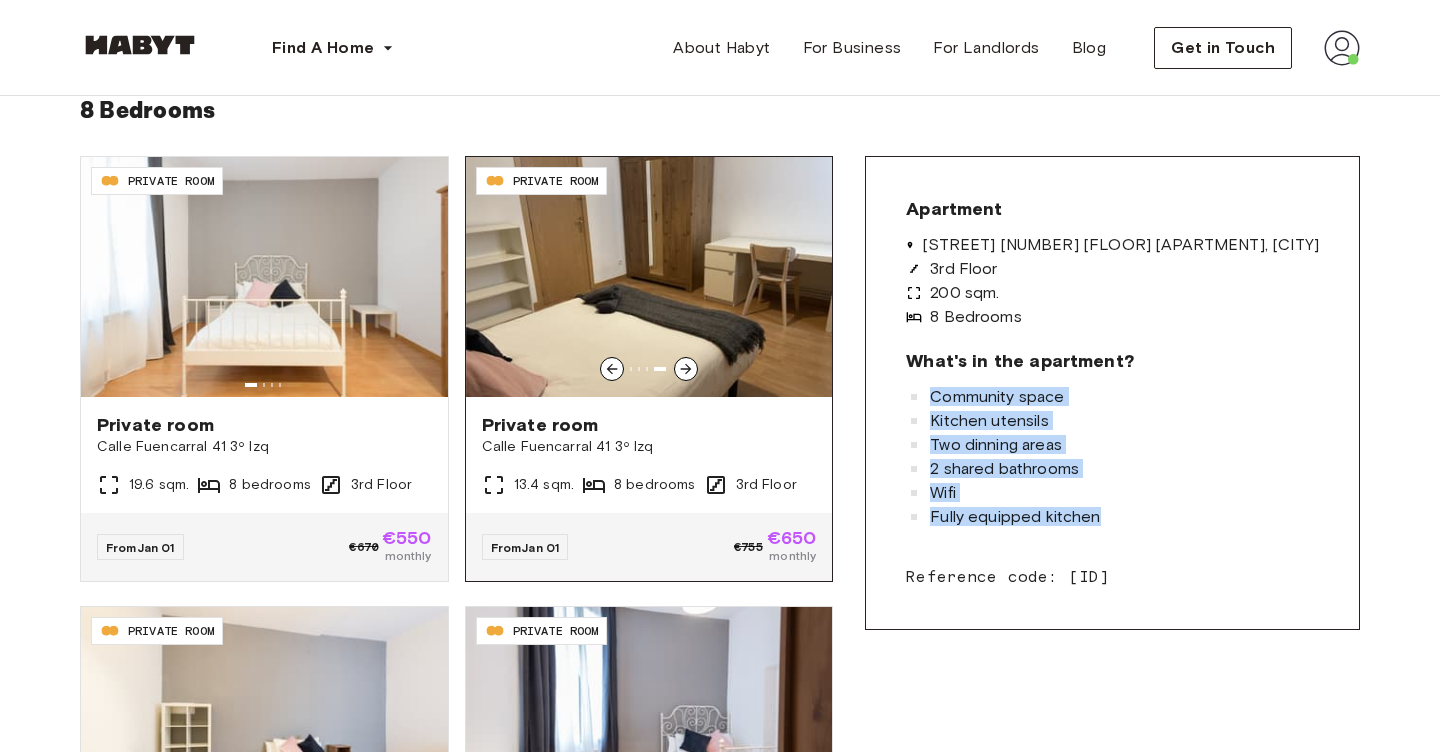 click 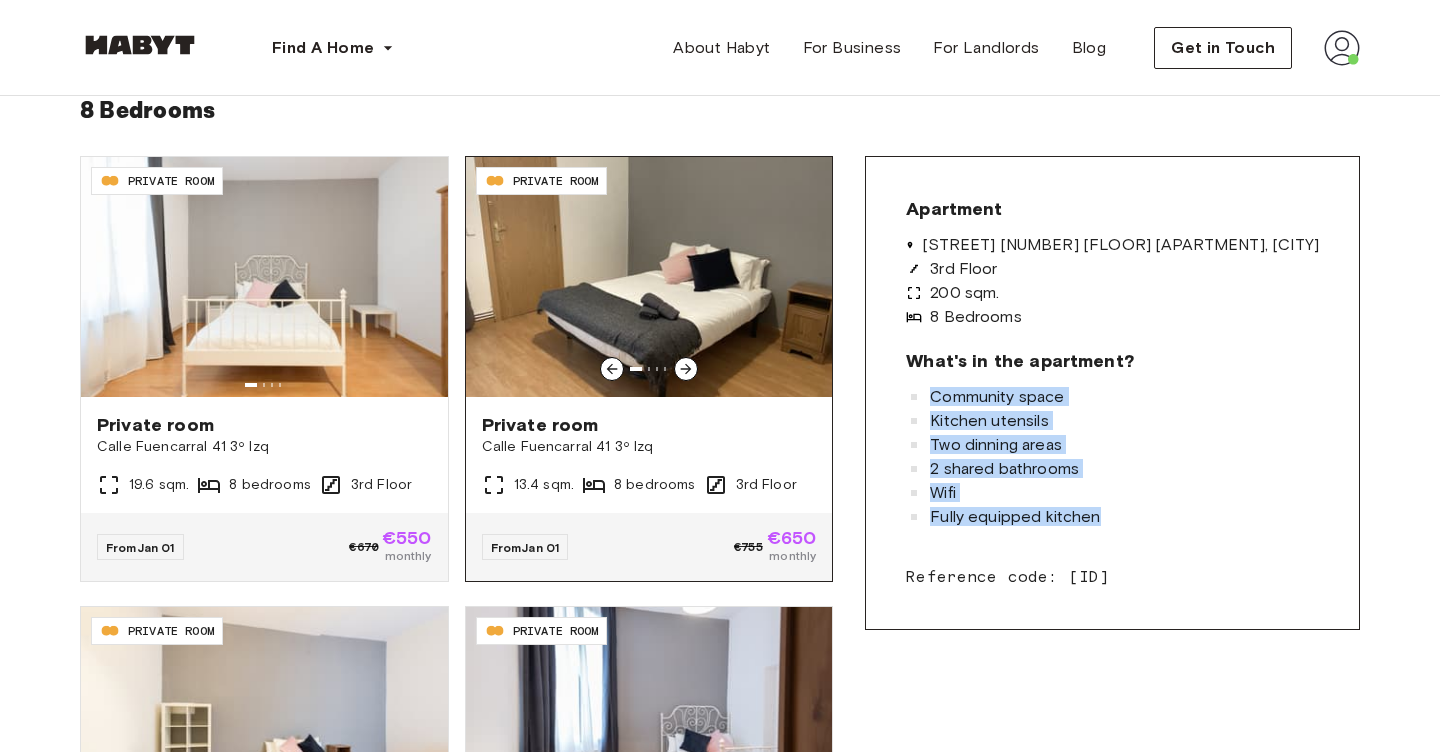 click 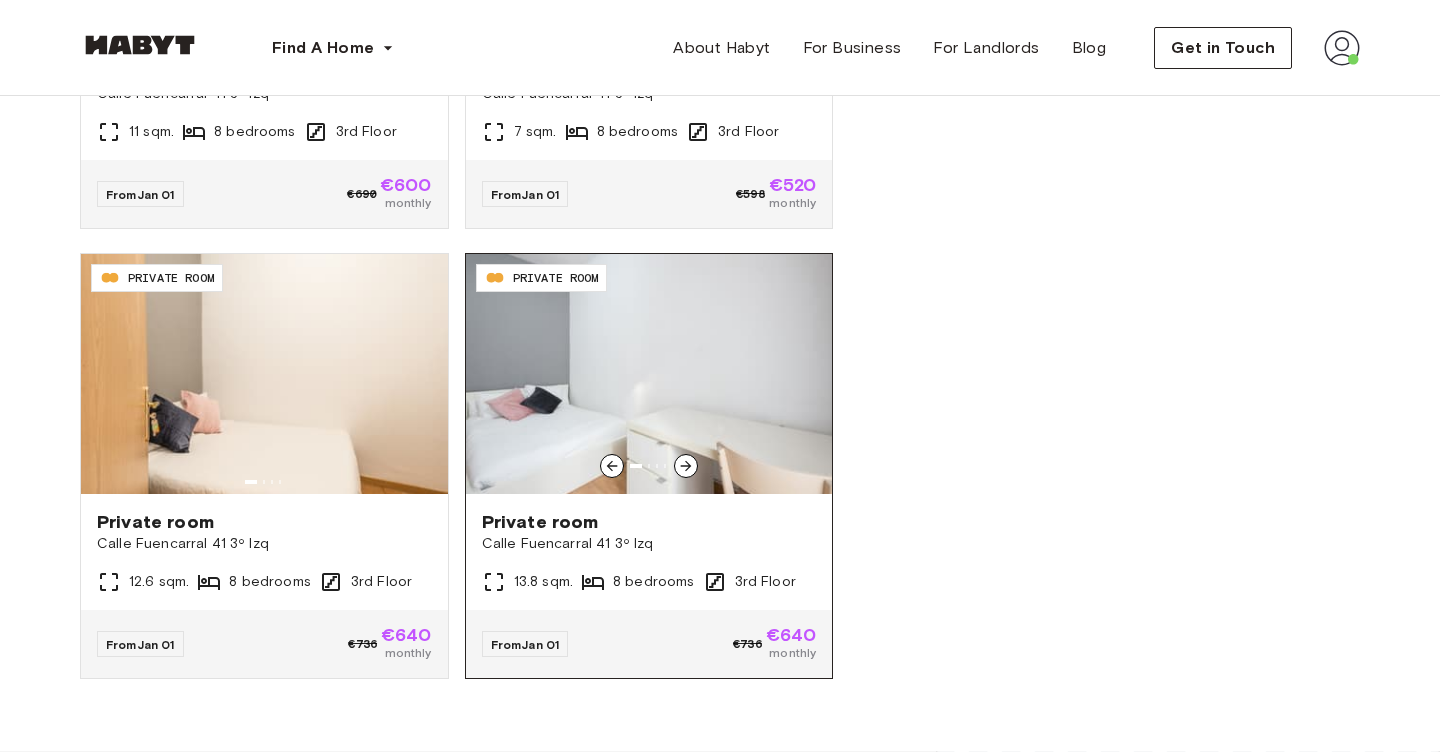 scroll, scrollTop: 1674, scrollLeft: 0, axis: vertical 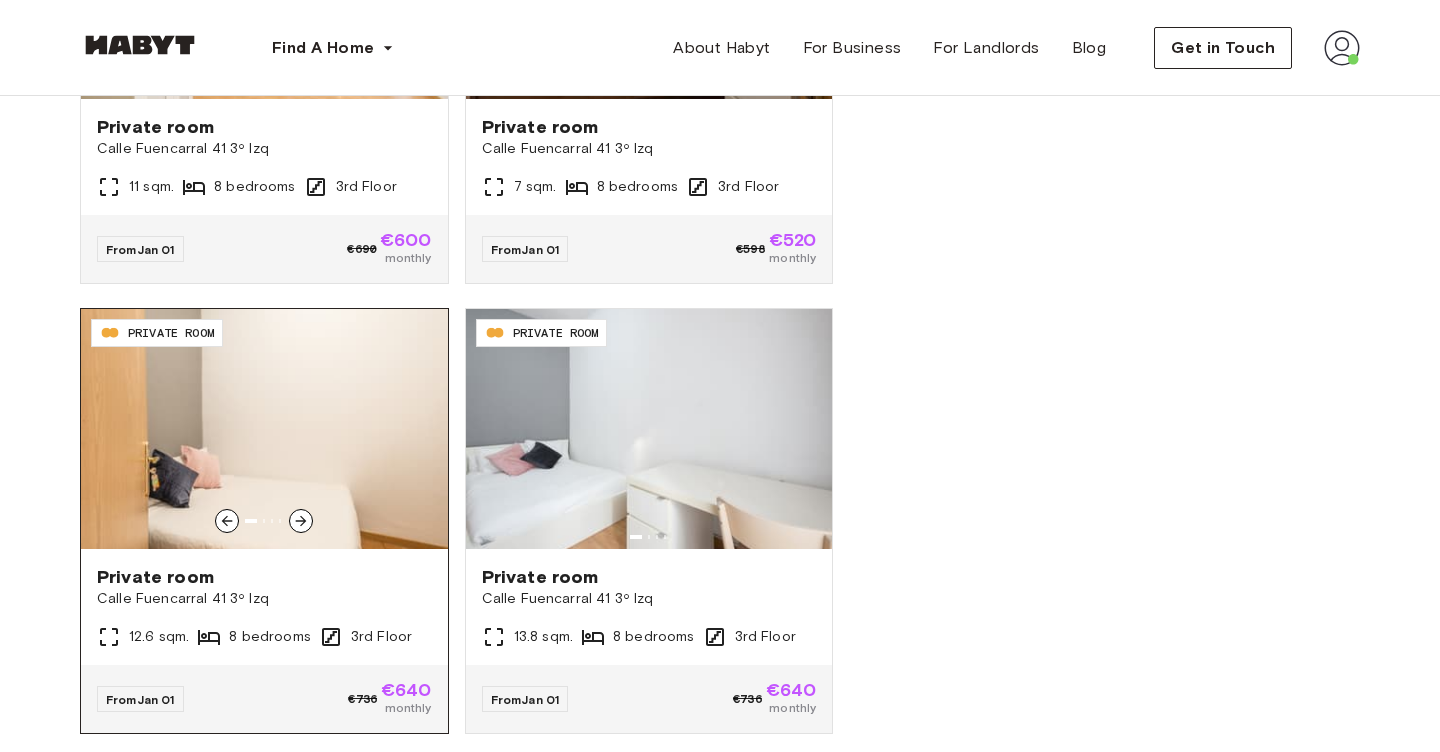click 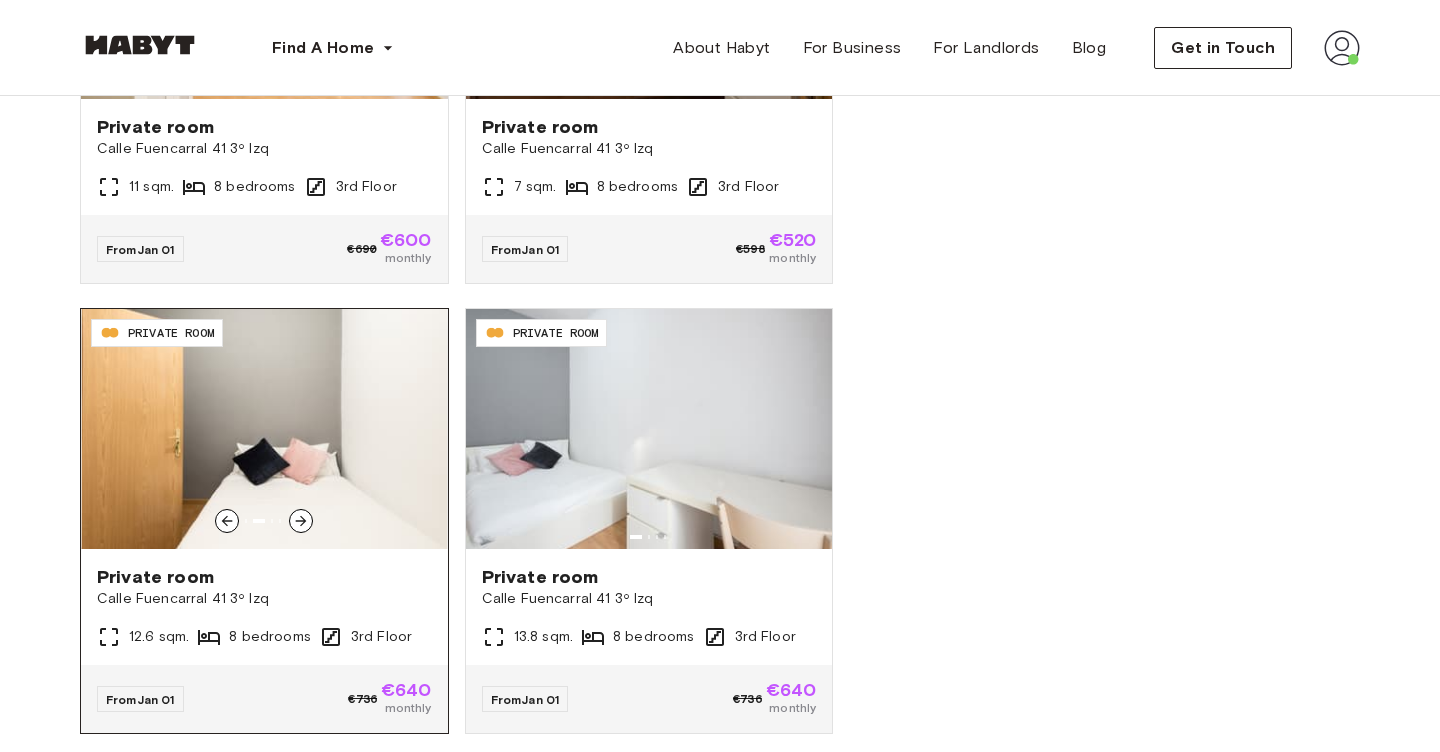 click 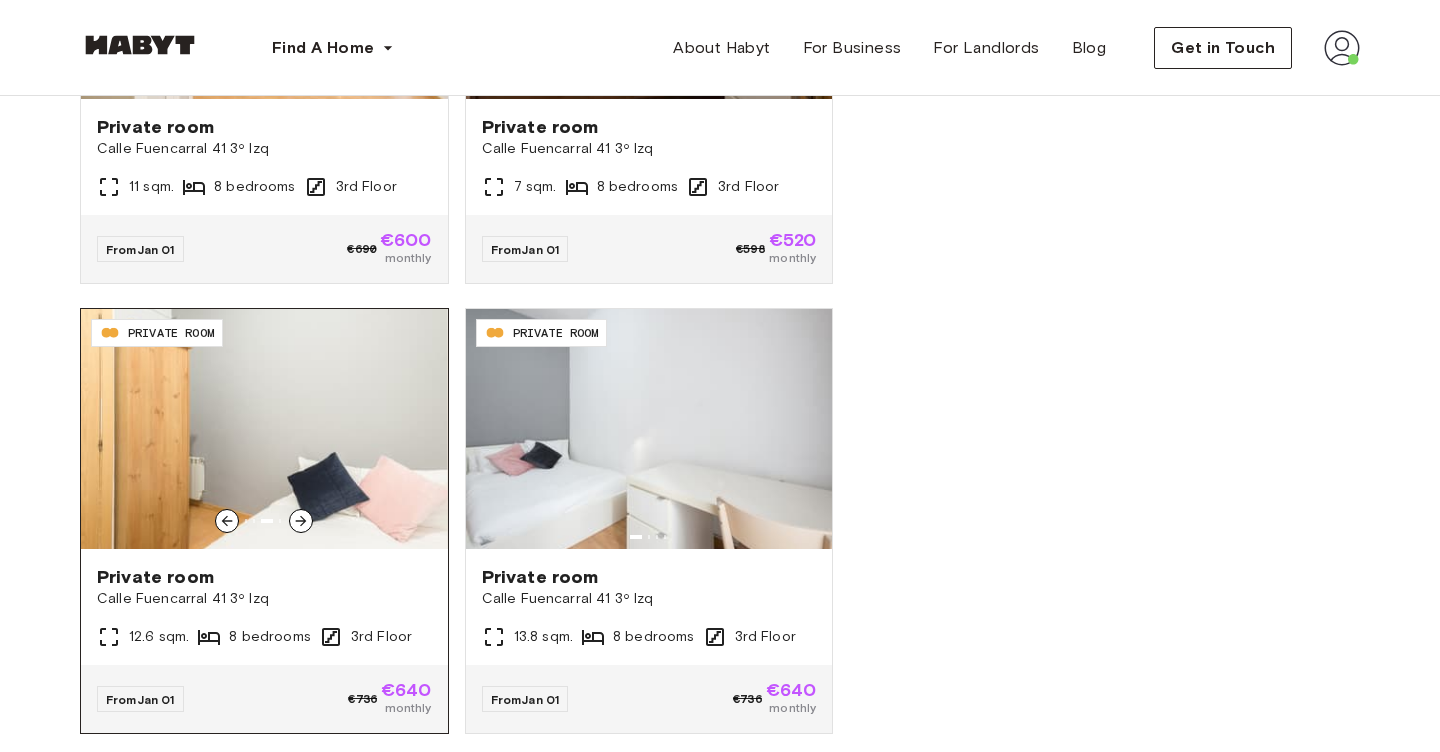 click 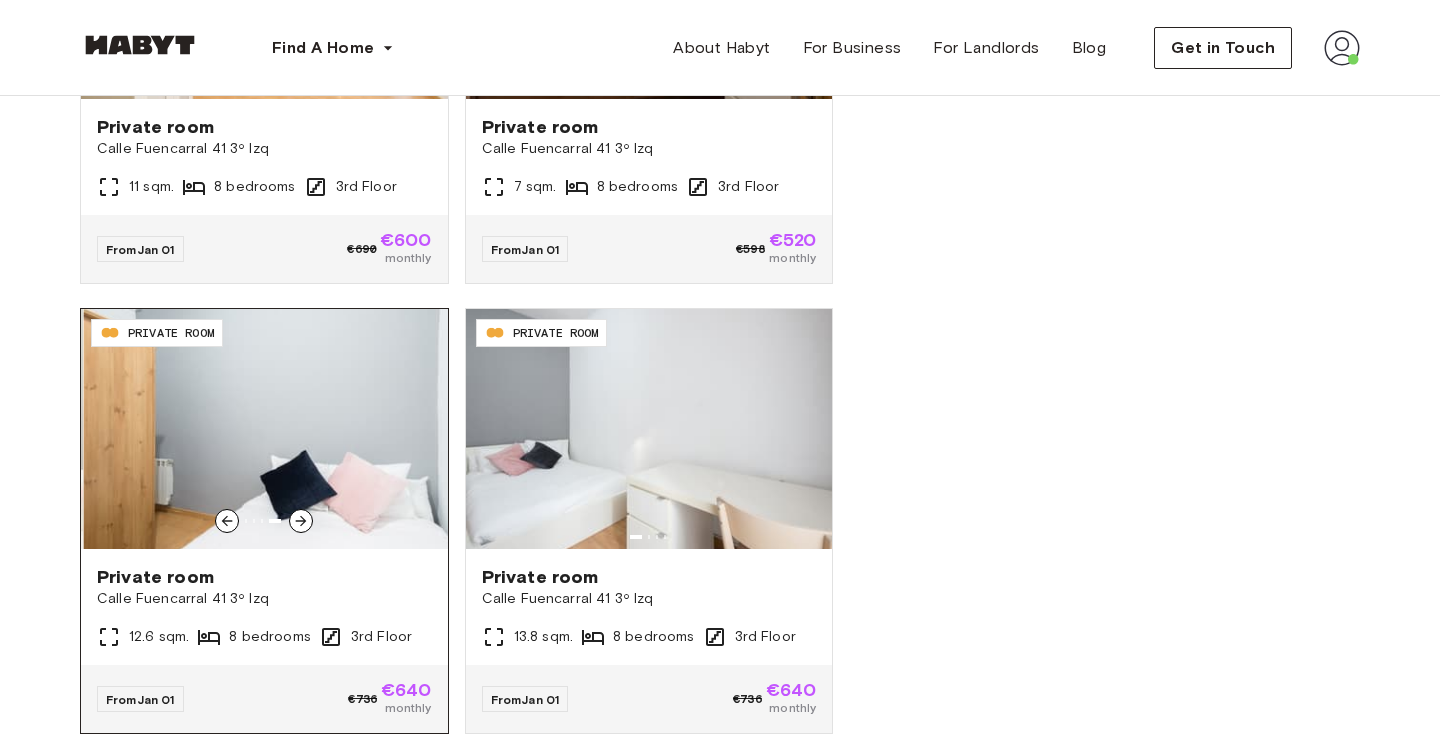 click 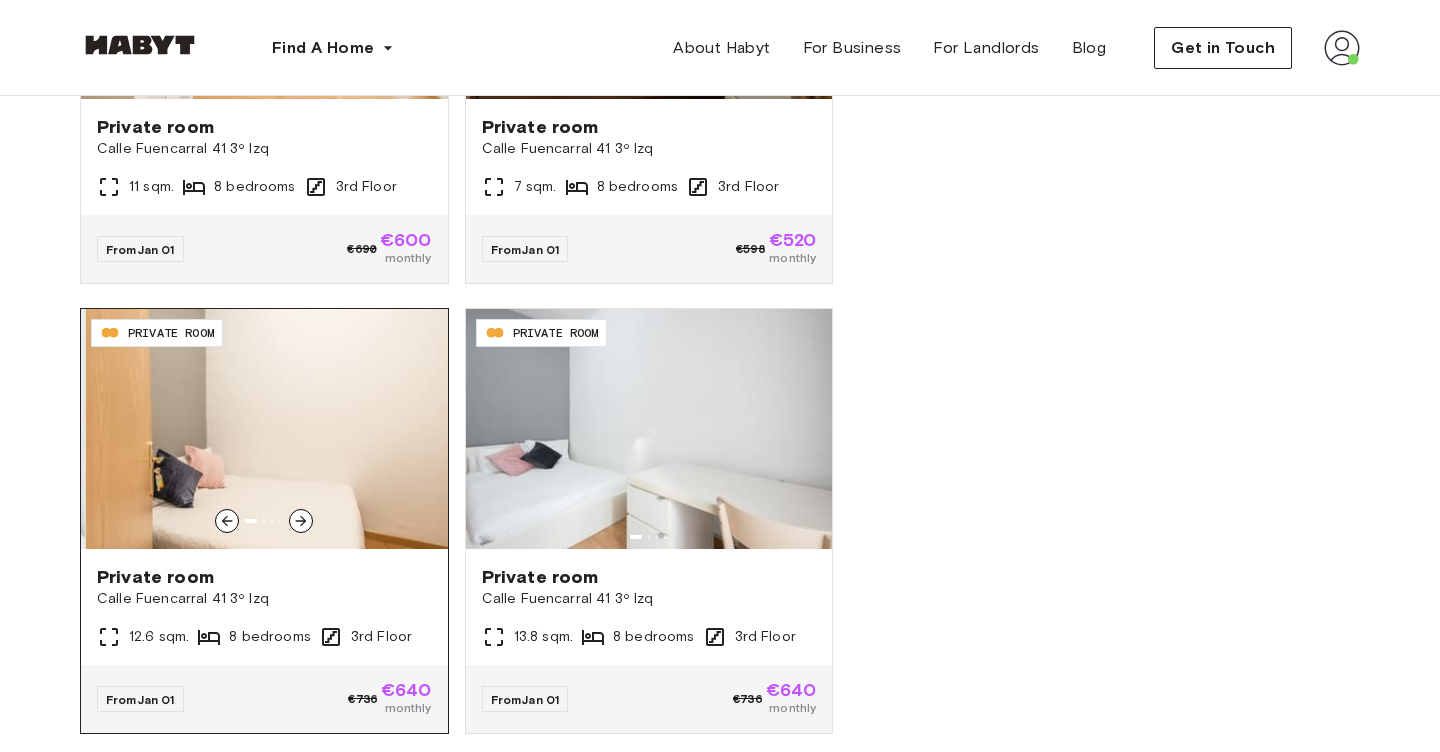 click 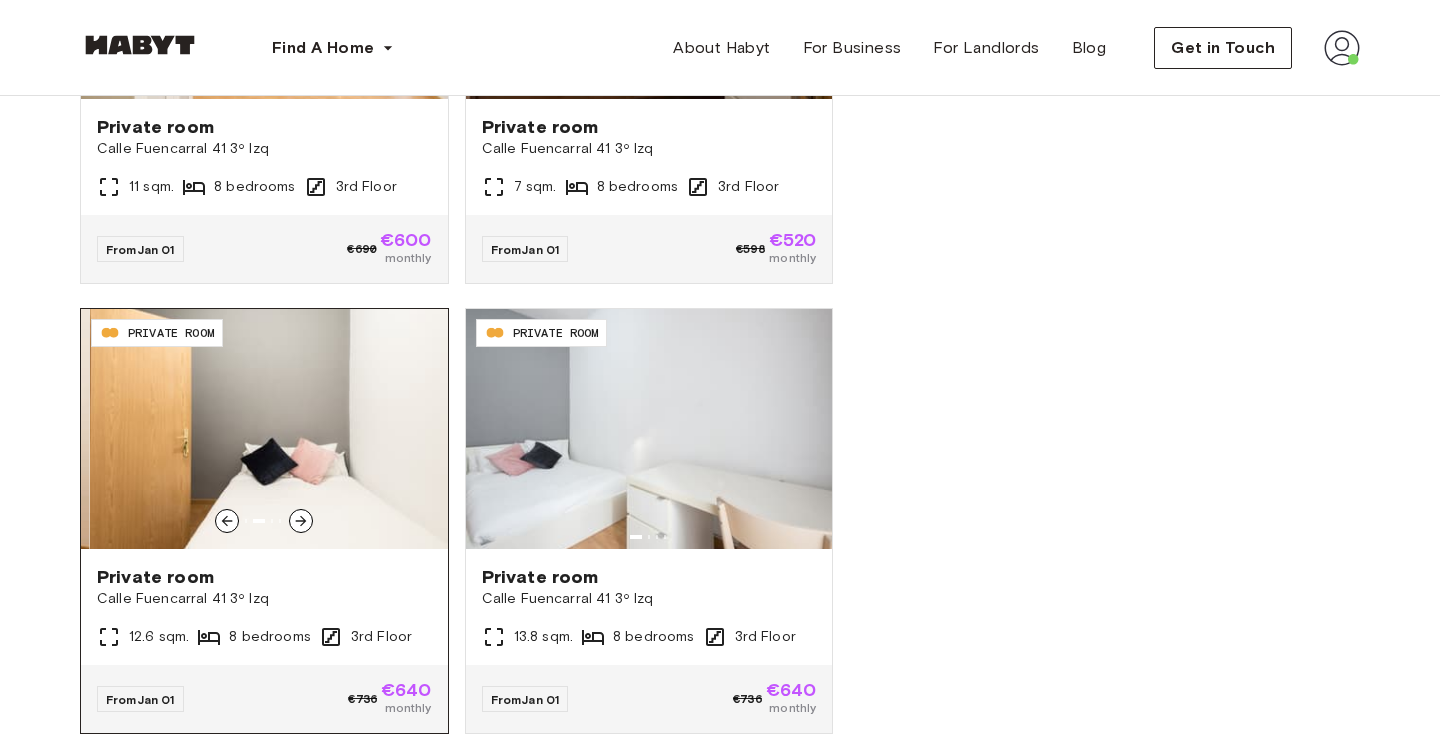 click 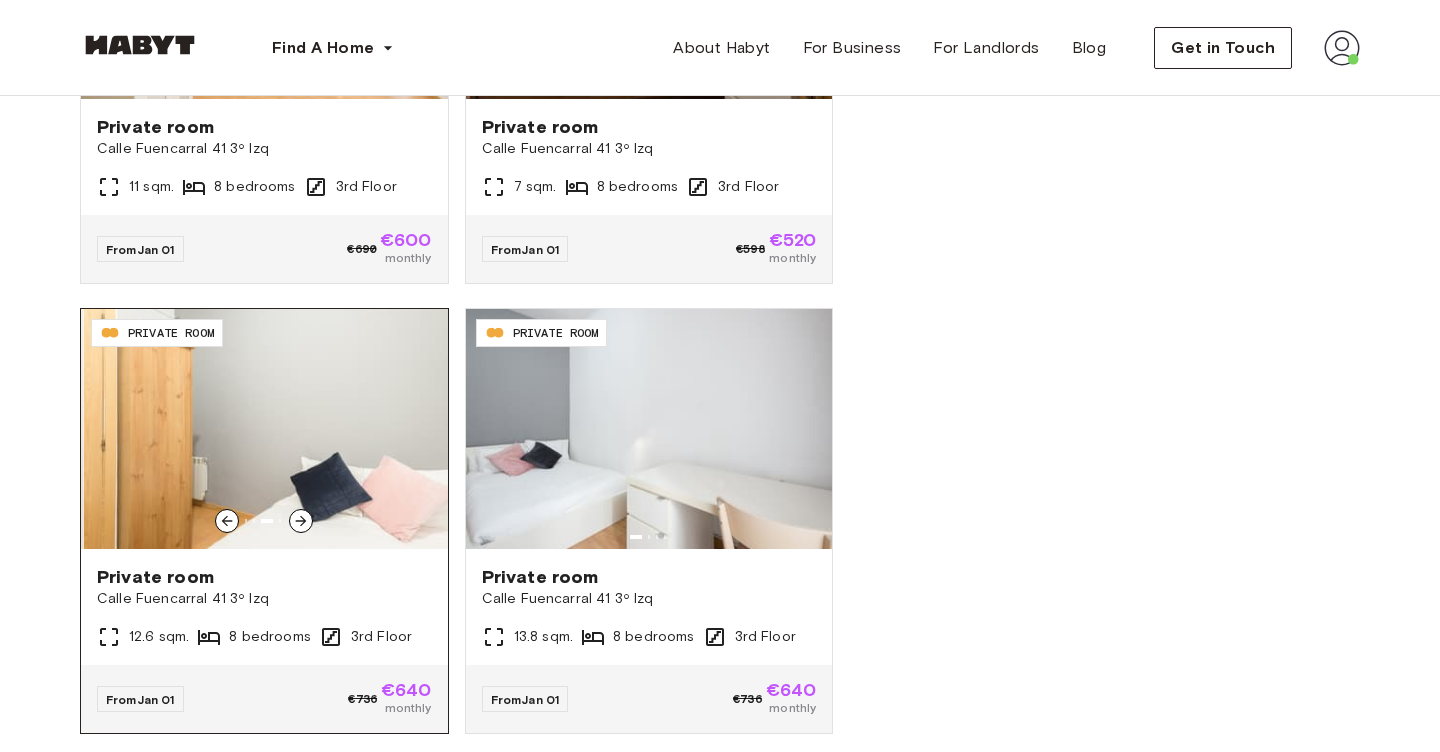 click 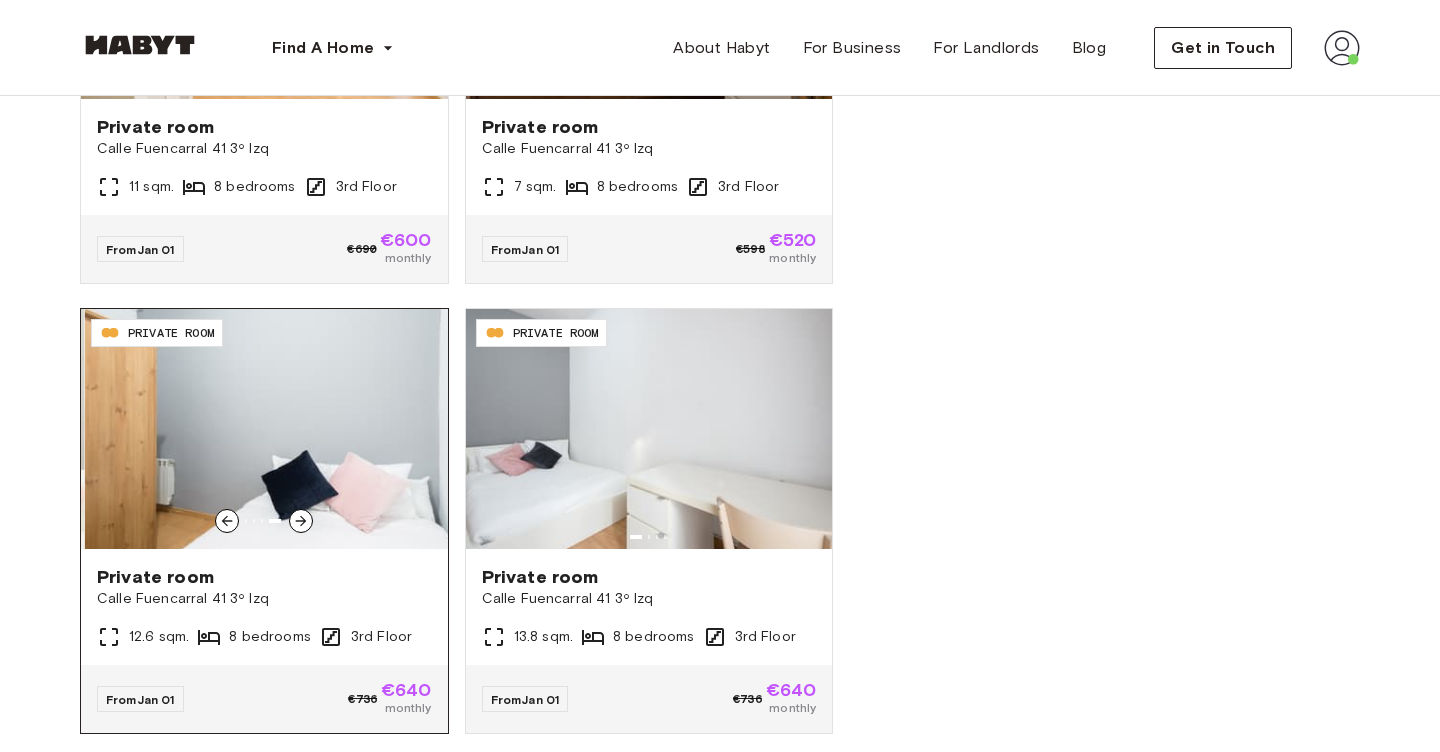 click 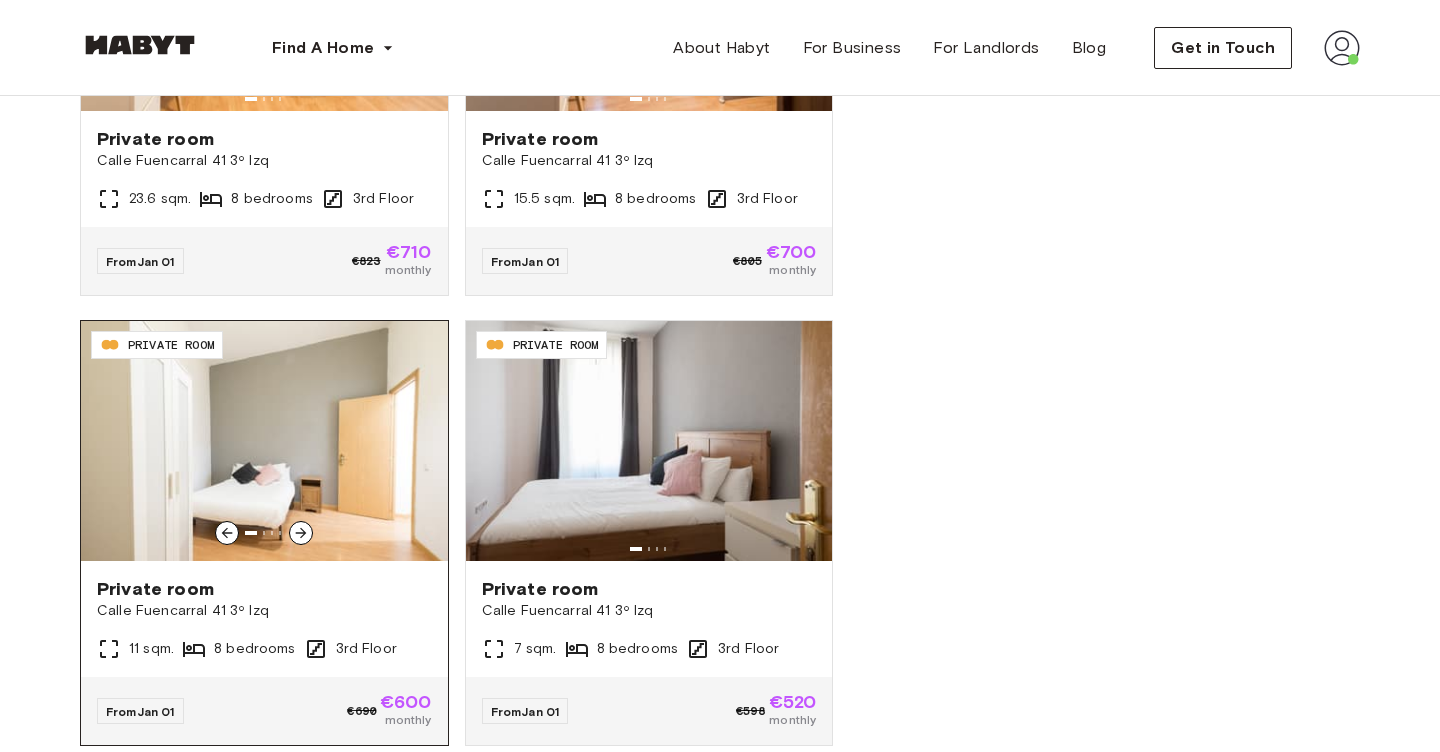 scroll, scrollTop: 1245, scrollLeft: 0, axis: vertical 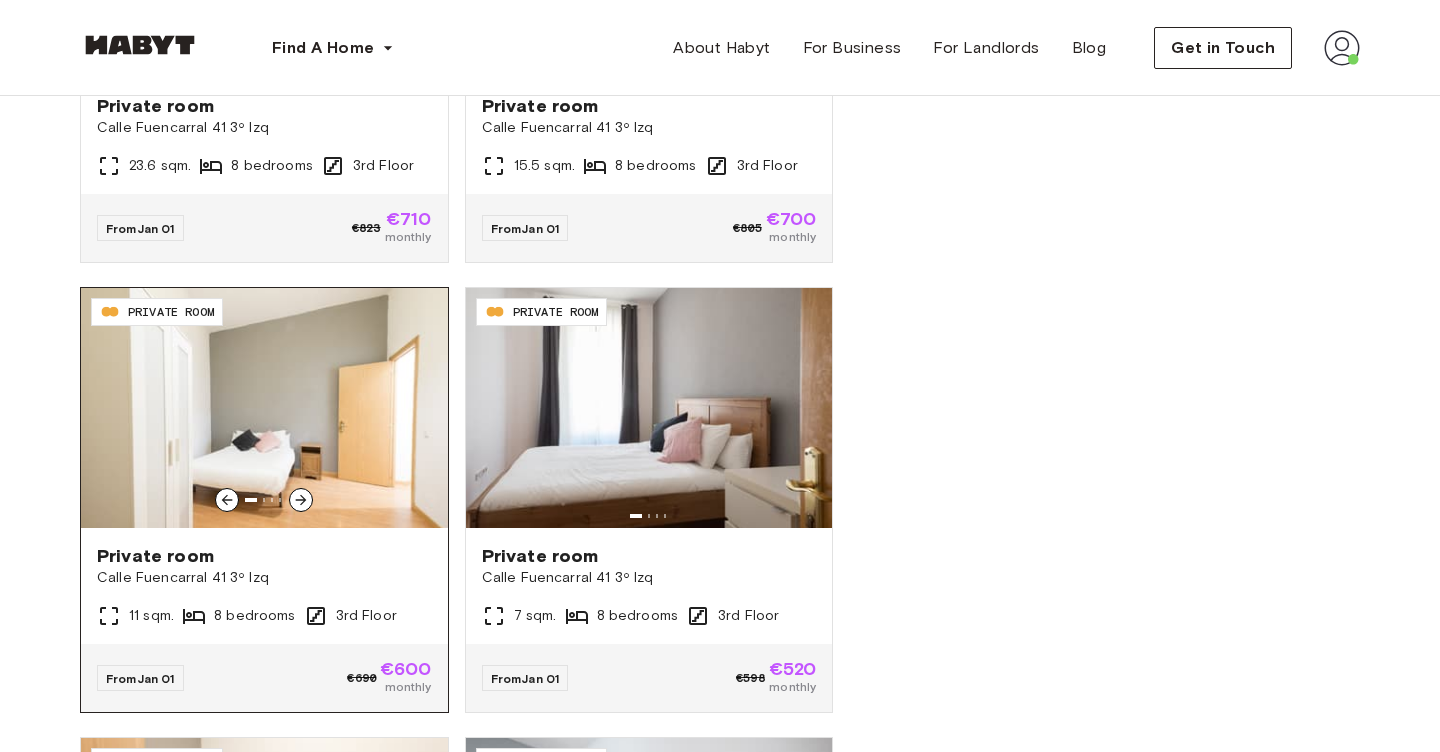click 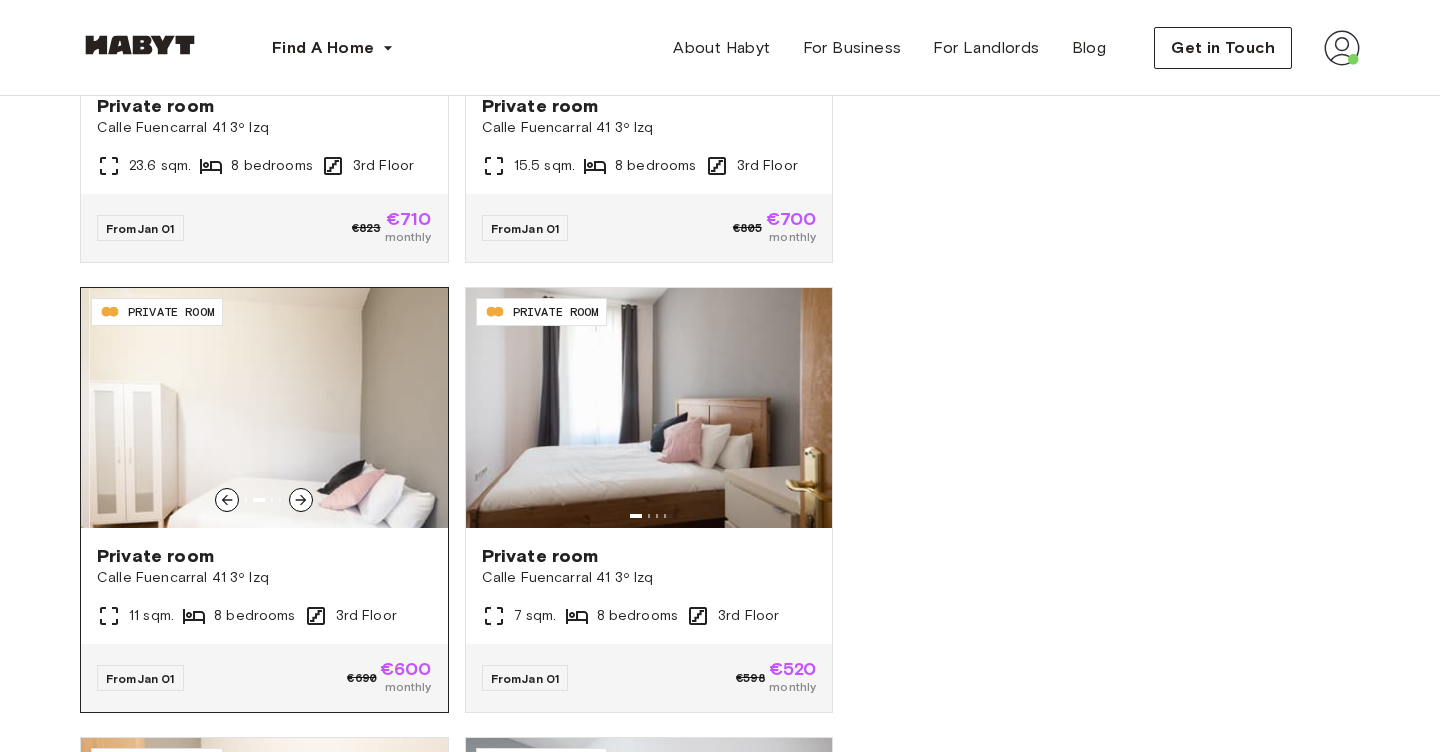 click 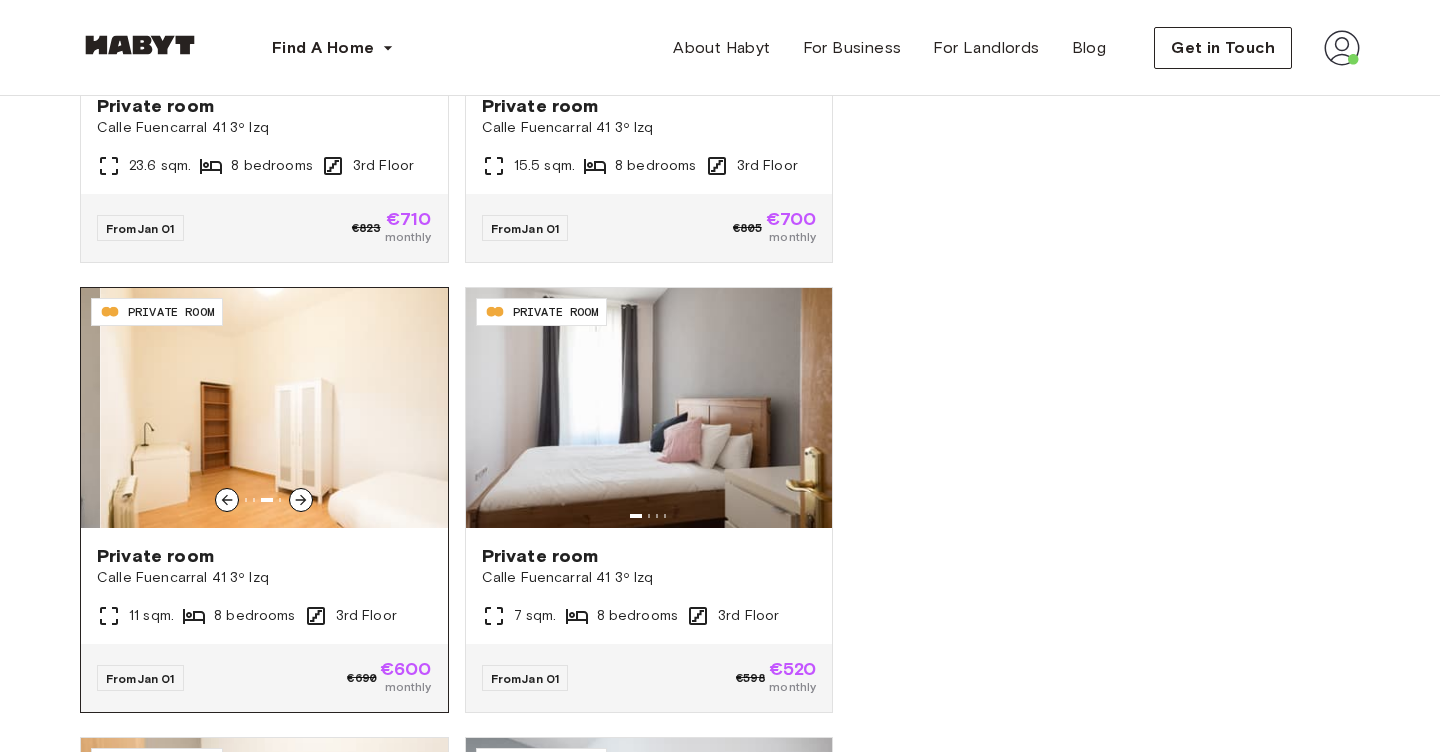 click 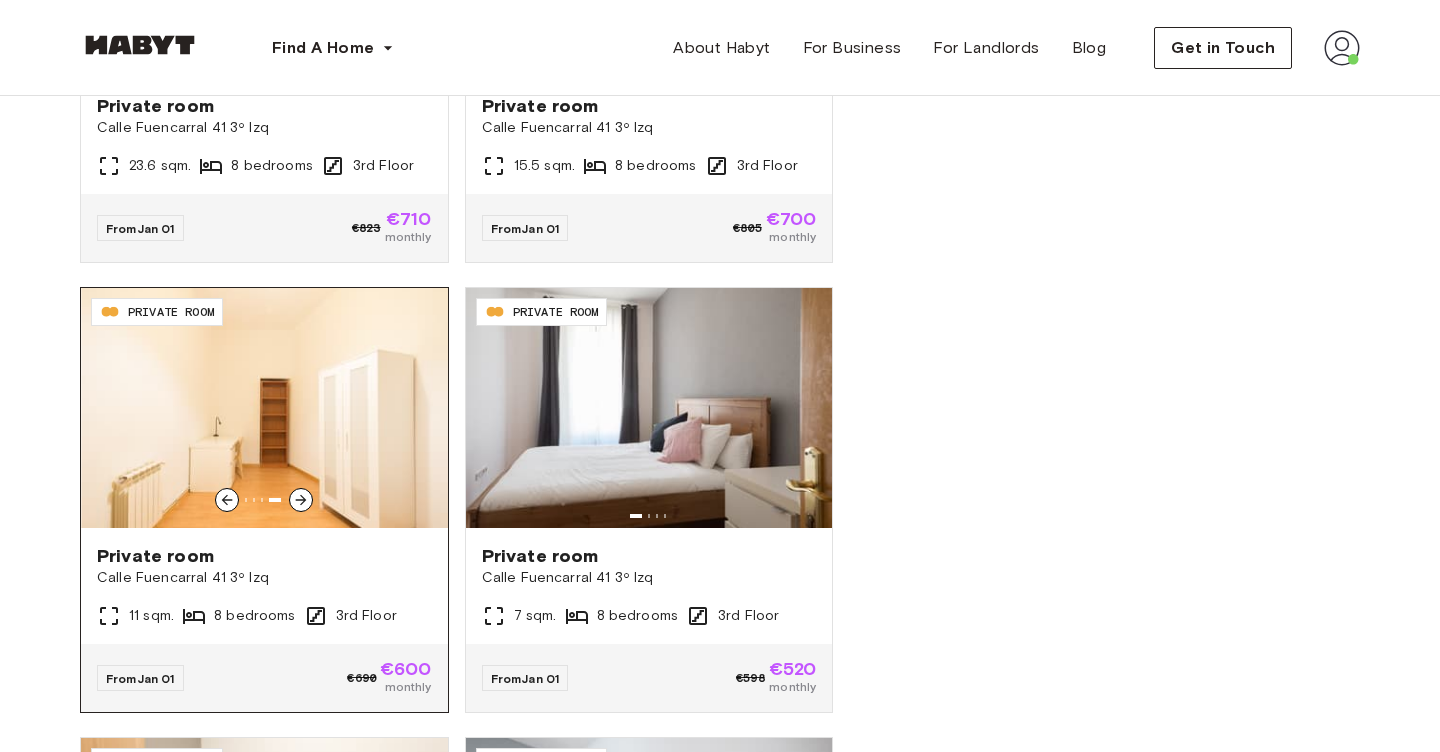 click 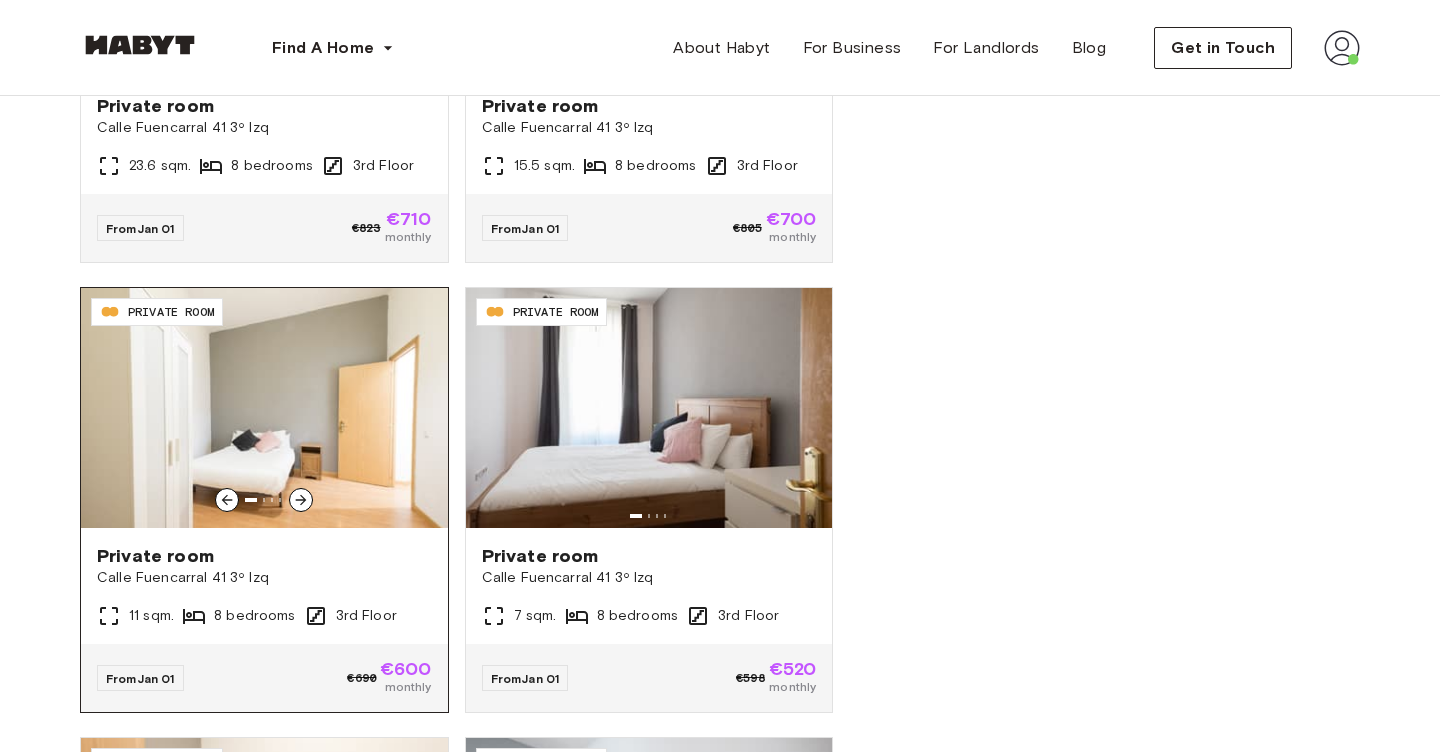 click 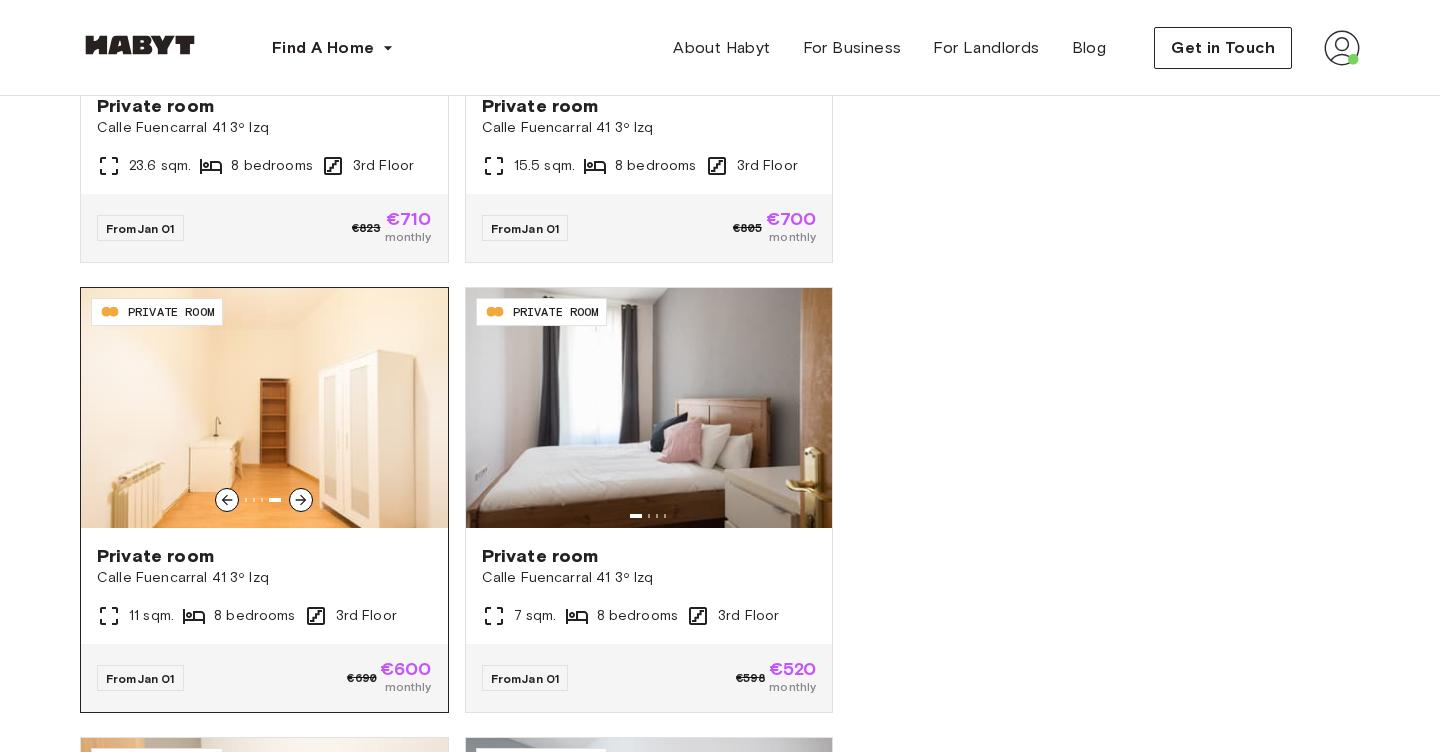 click 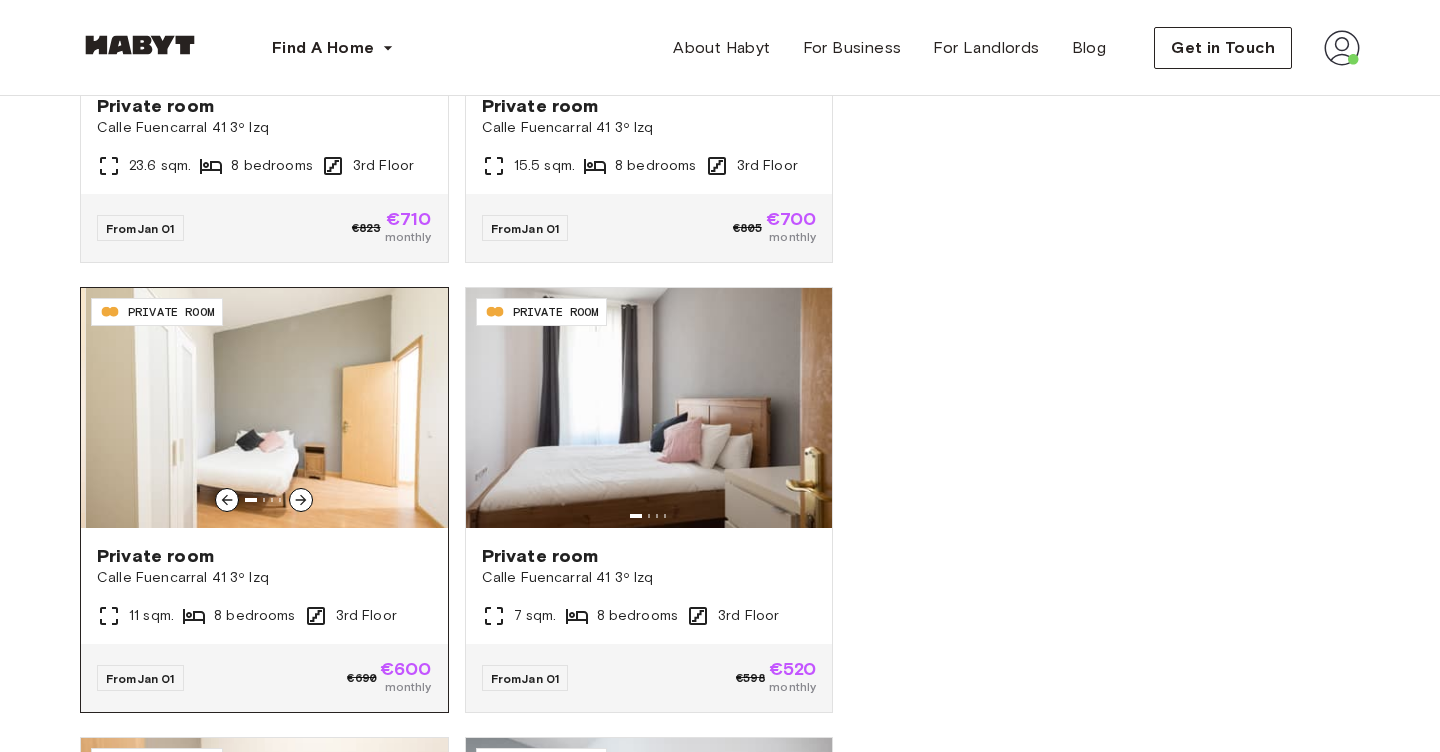 click 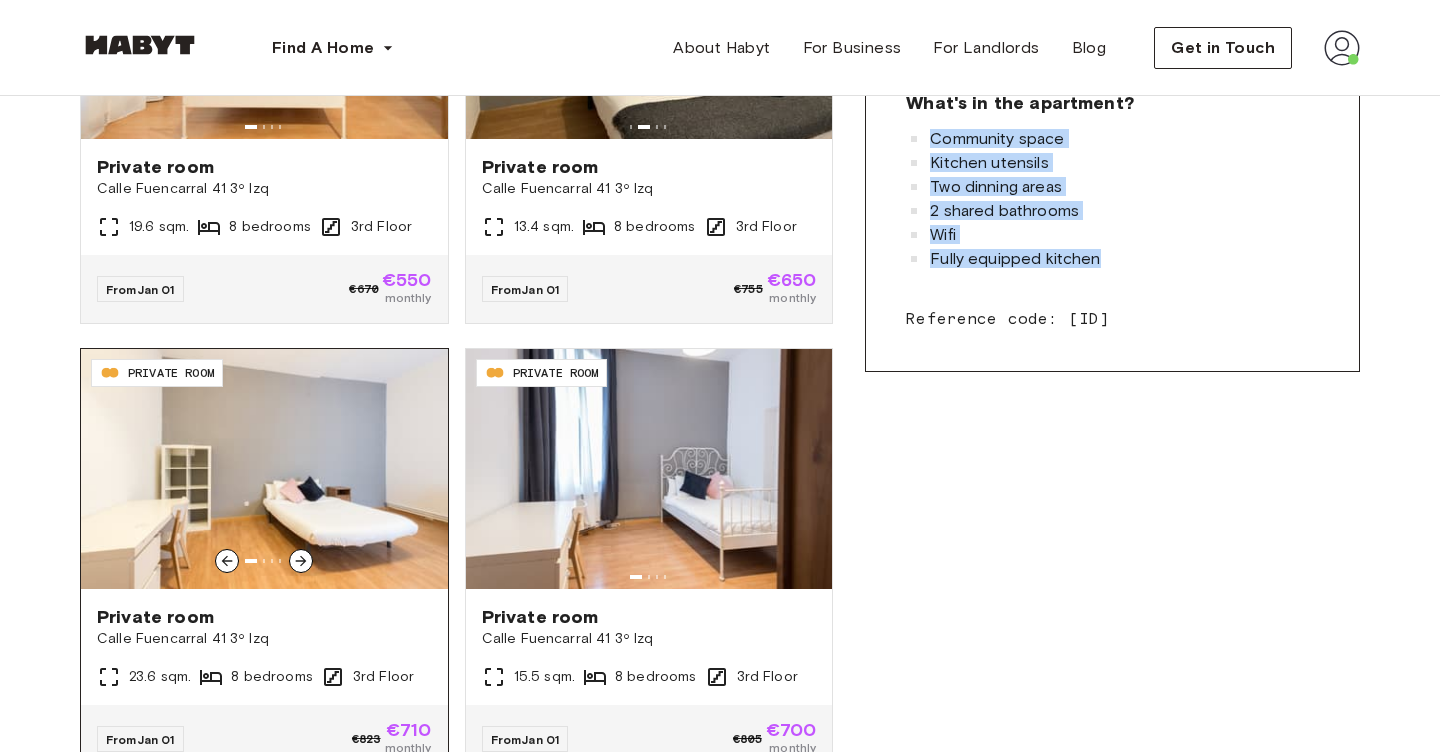 scroll, scrollTop: 954, scrollLeft: 0, axis: vertical 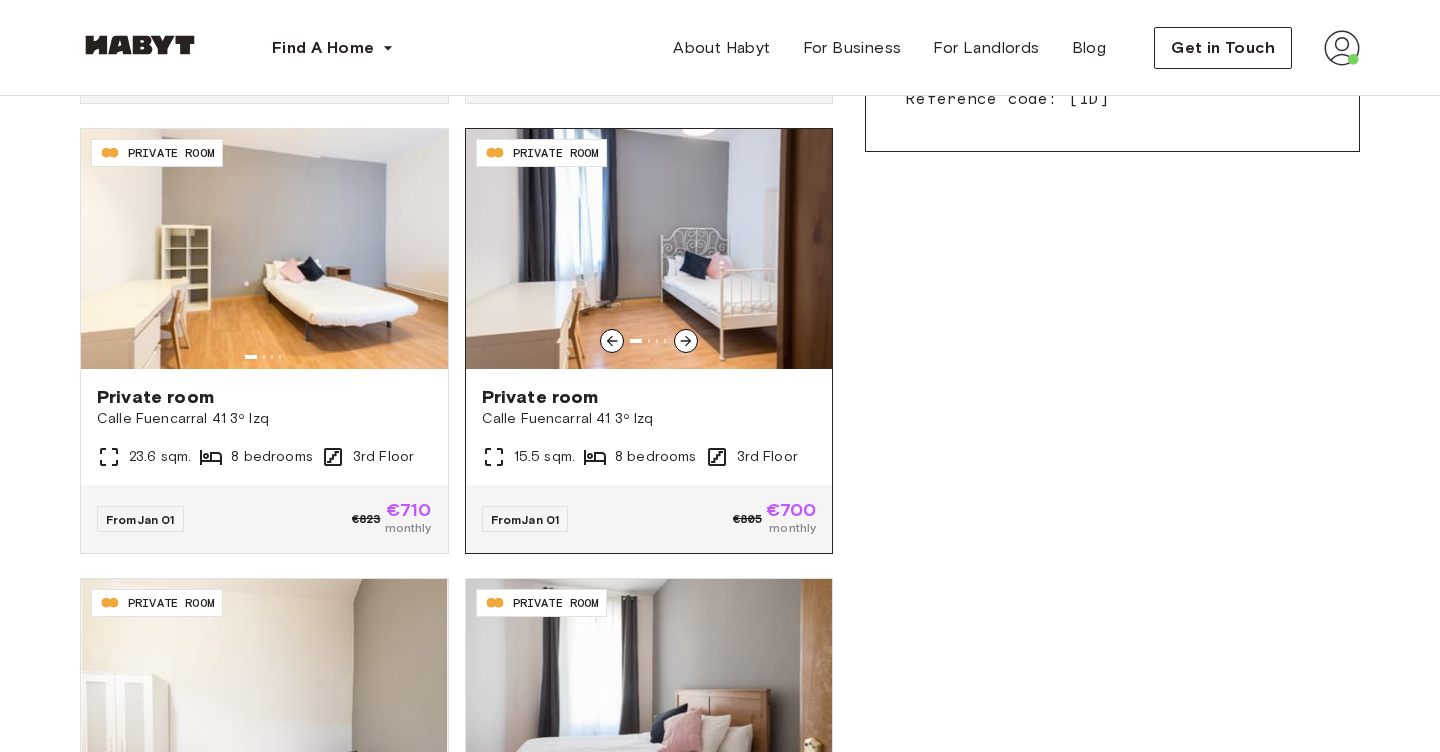 click 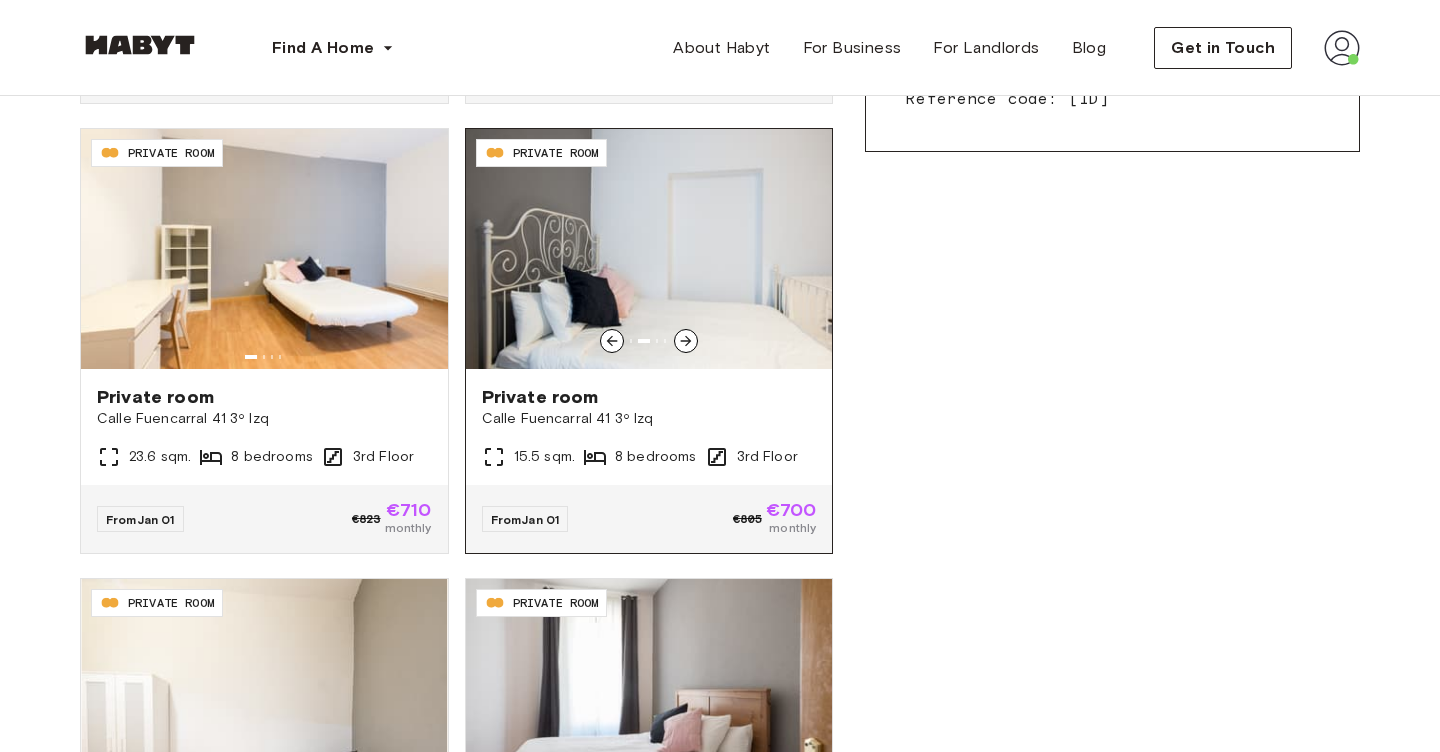 click 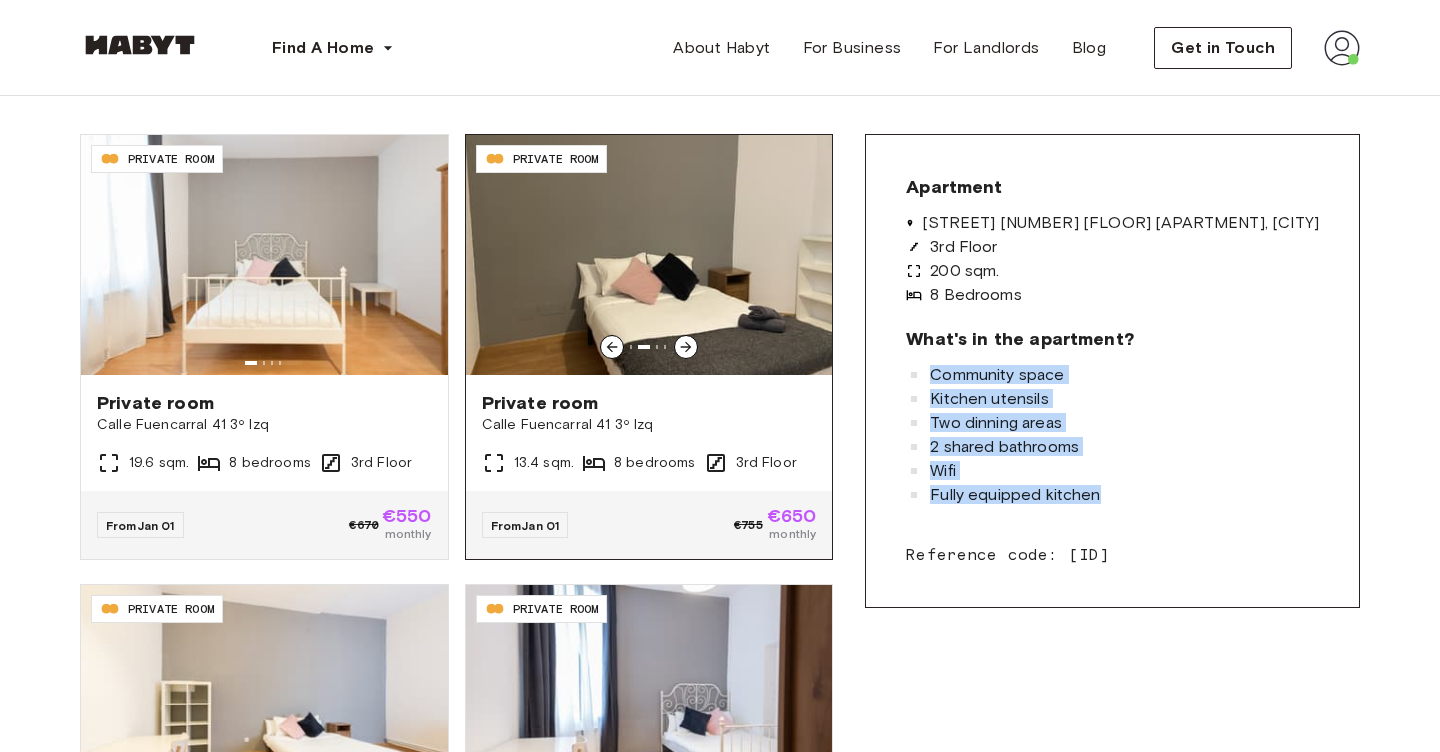 scroll, scrollTop: 501, scrollLeft: 0, axis: vertical 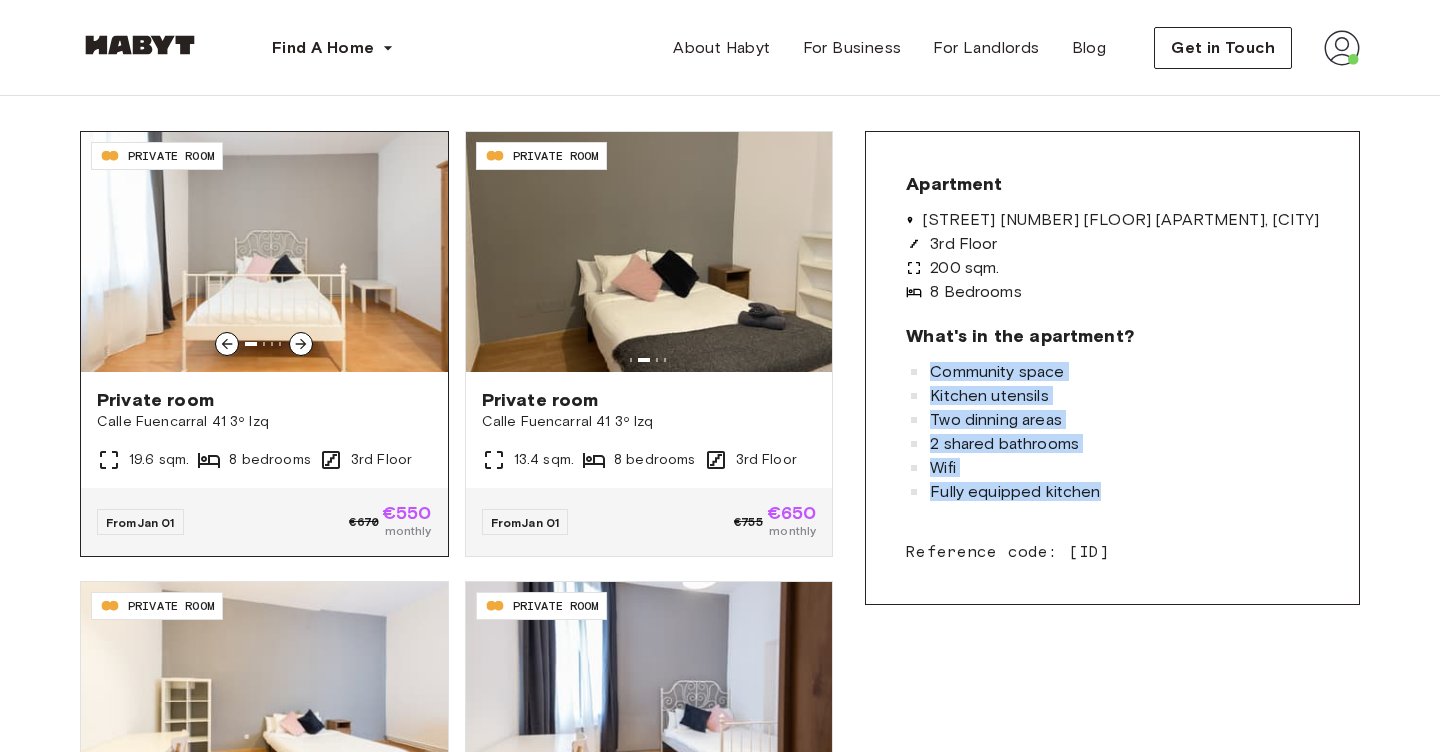 click 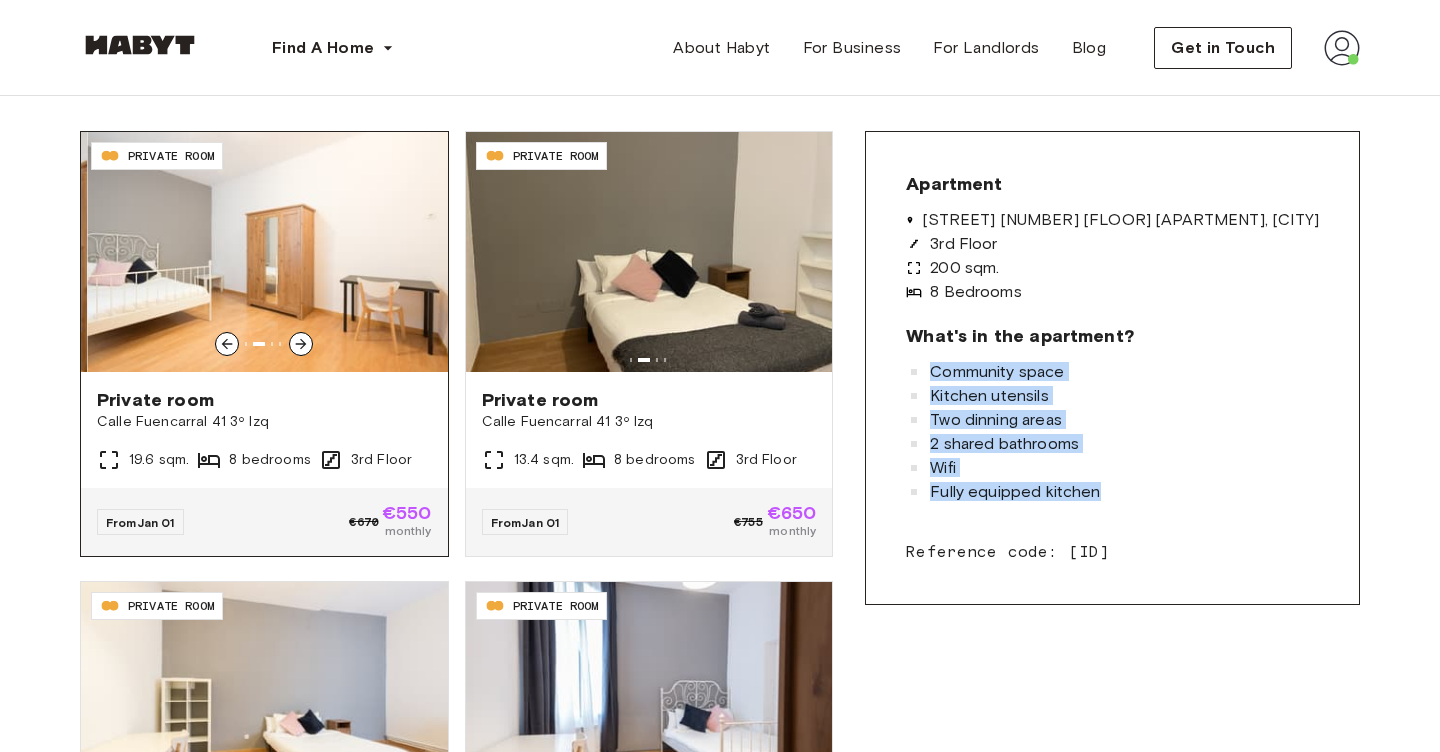 click 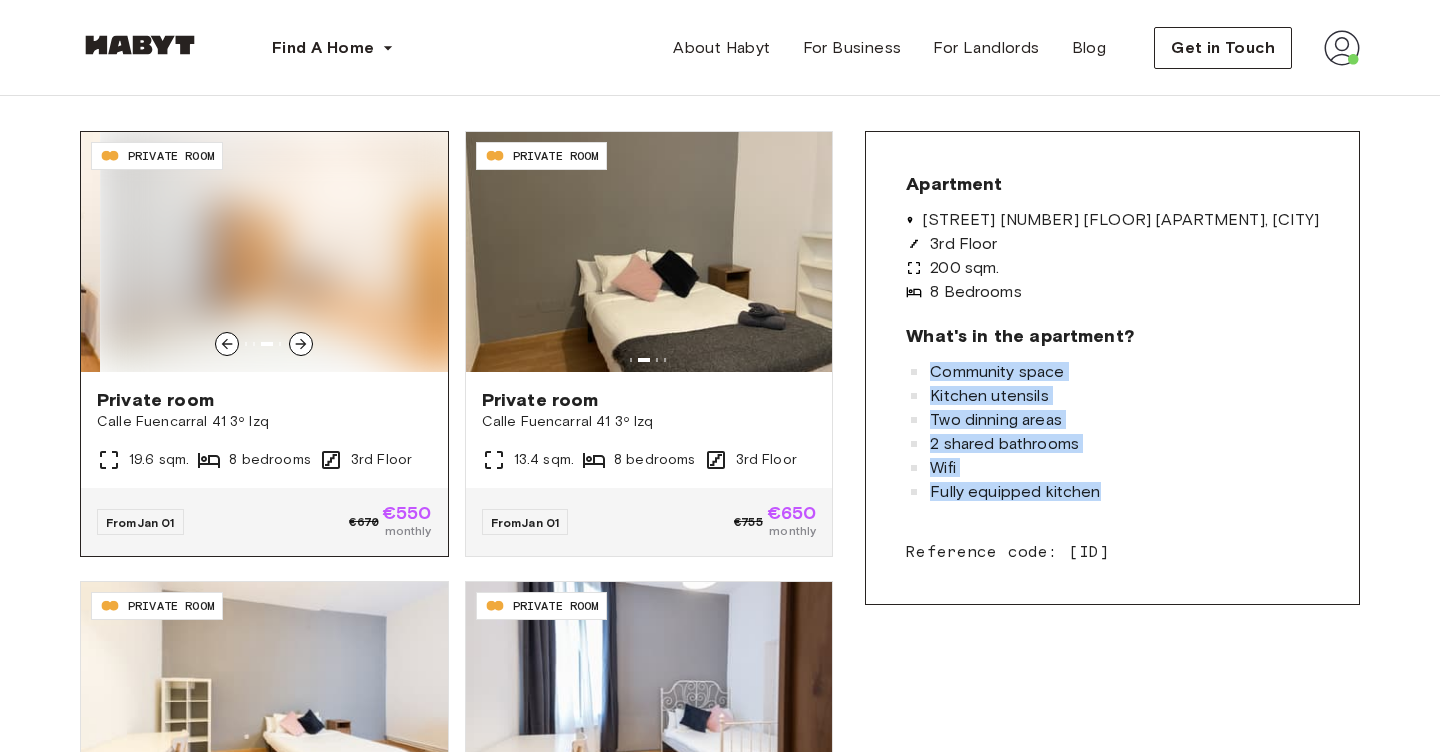 click 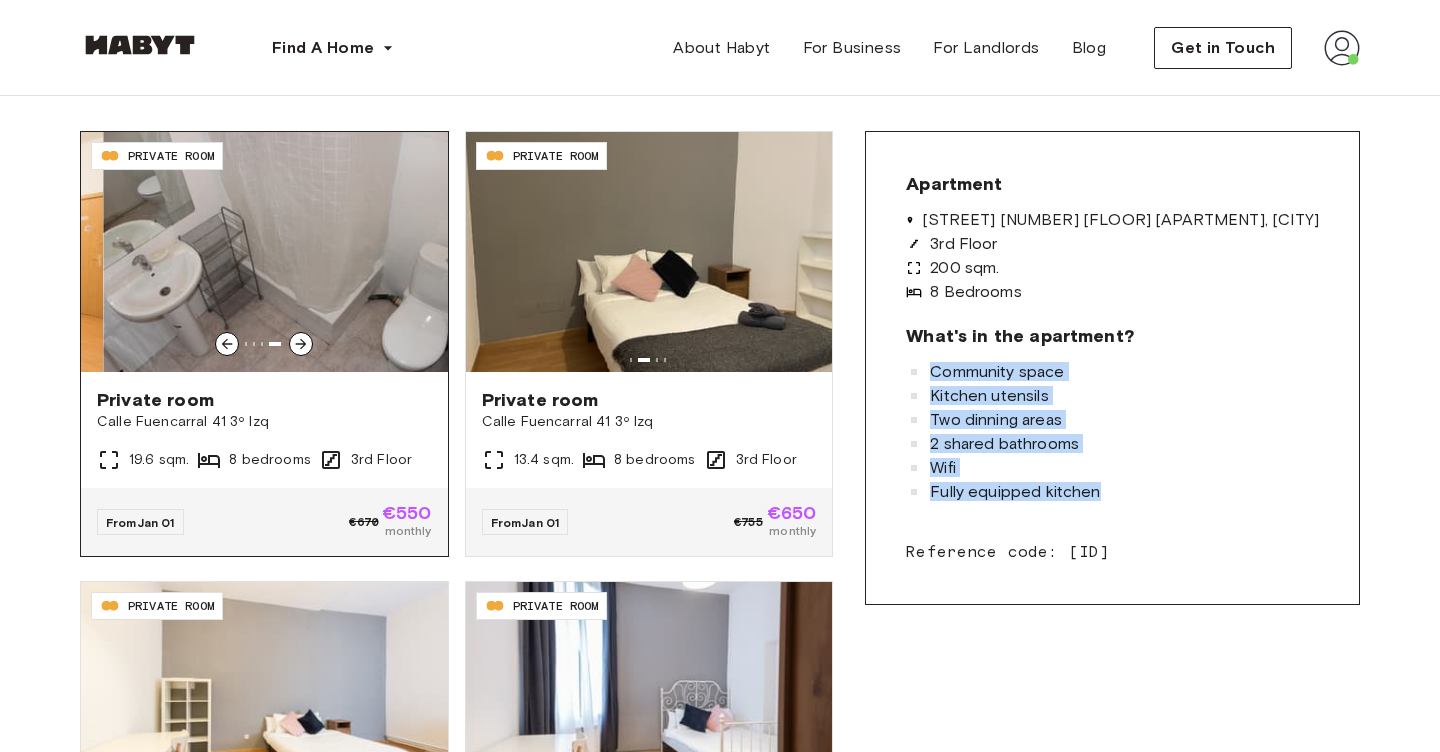 click 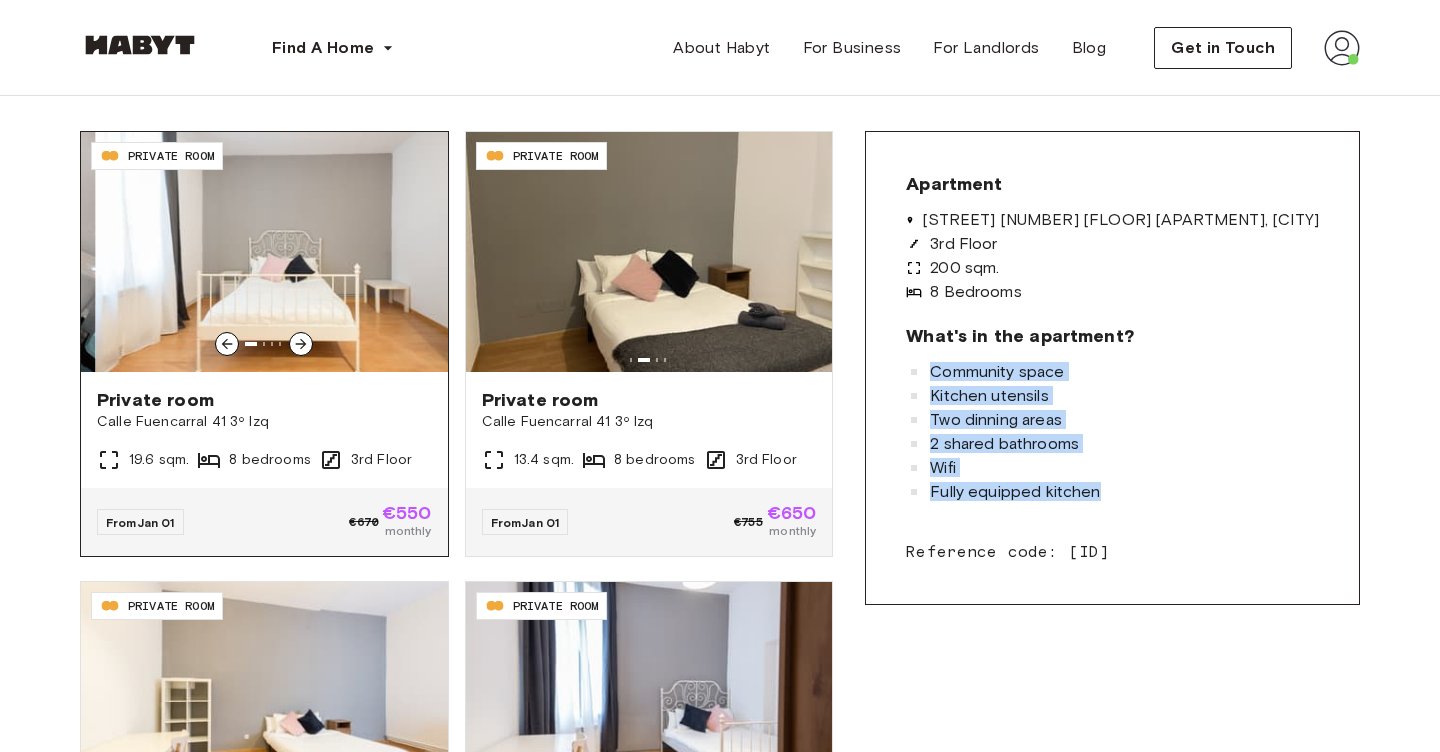 click 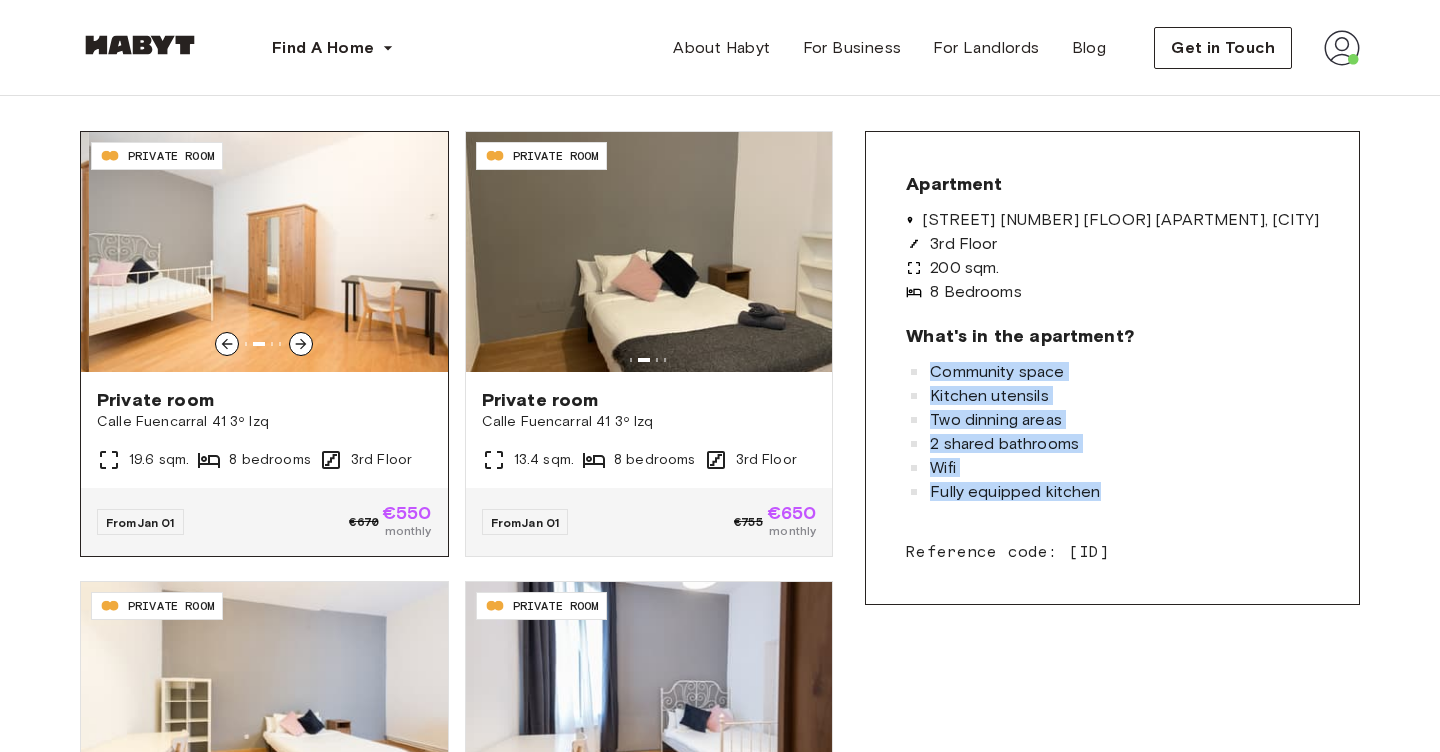 click 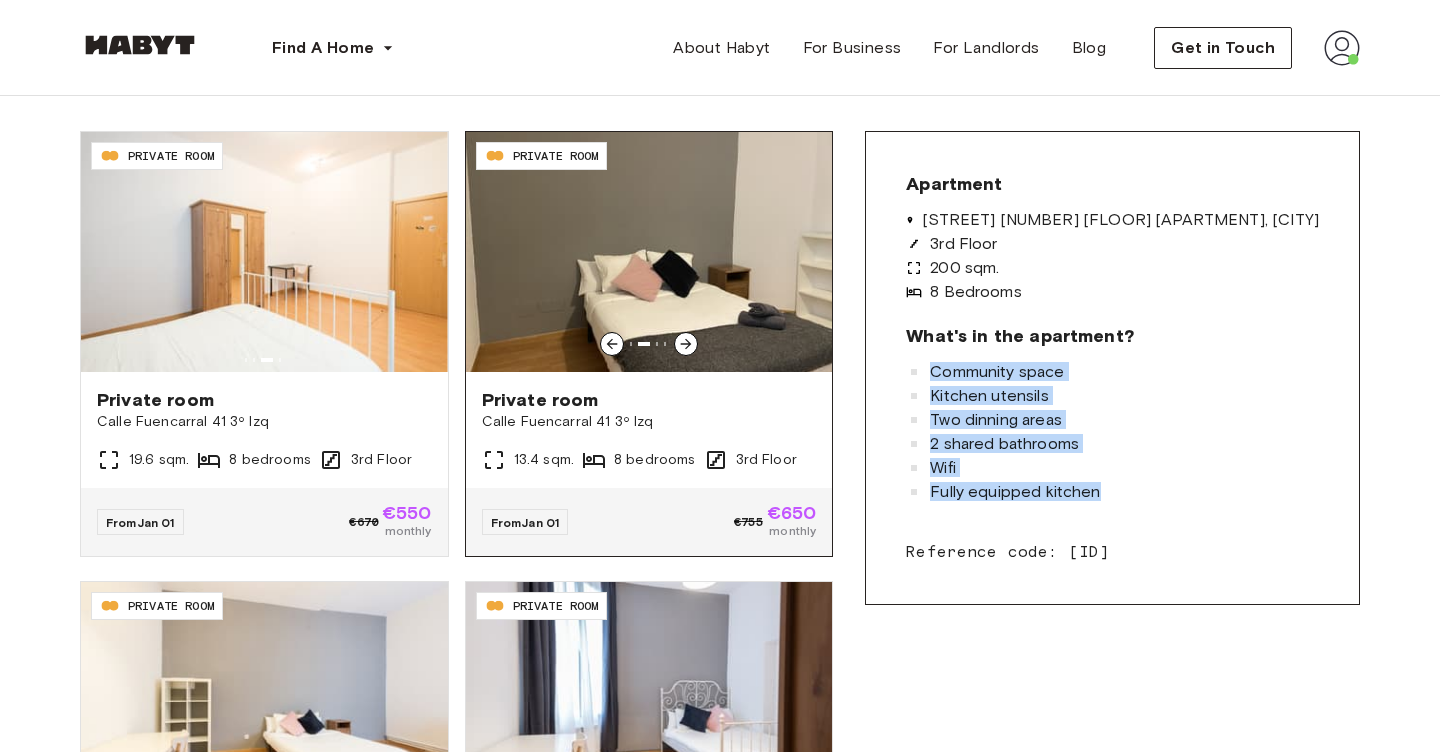 click 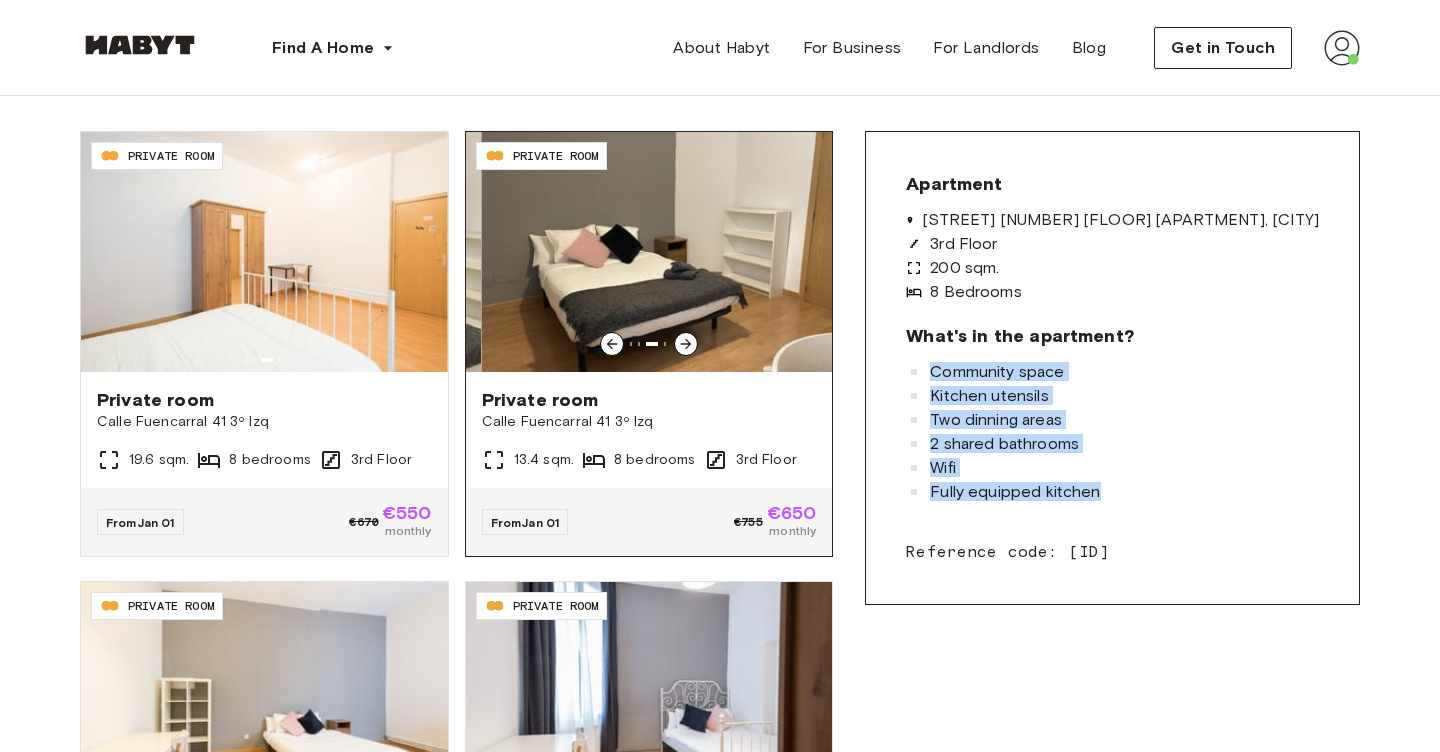 click 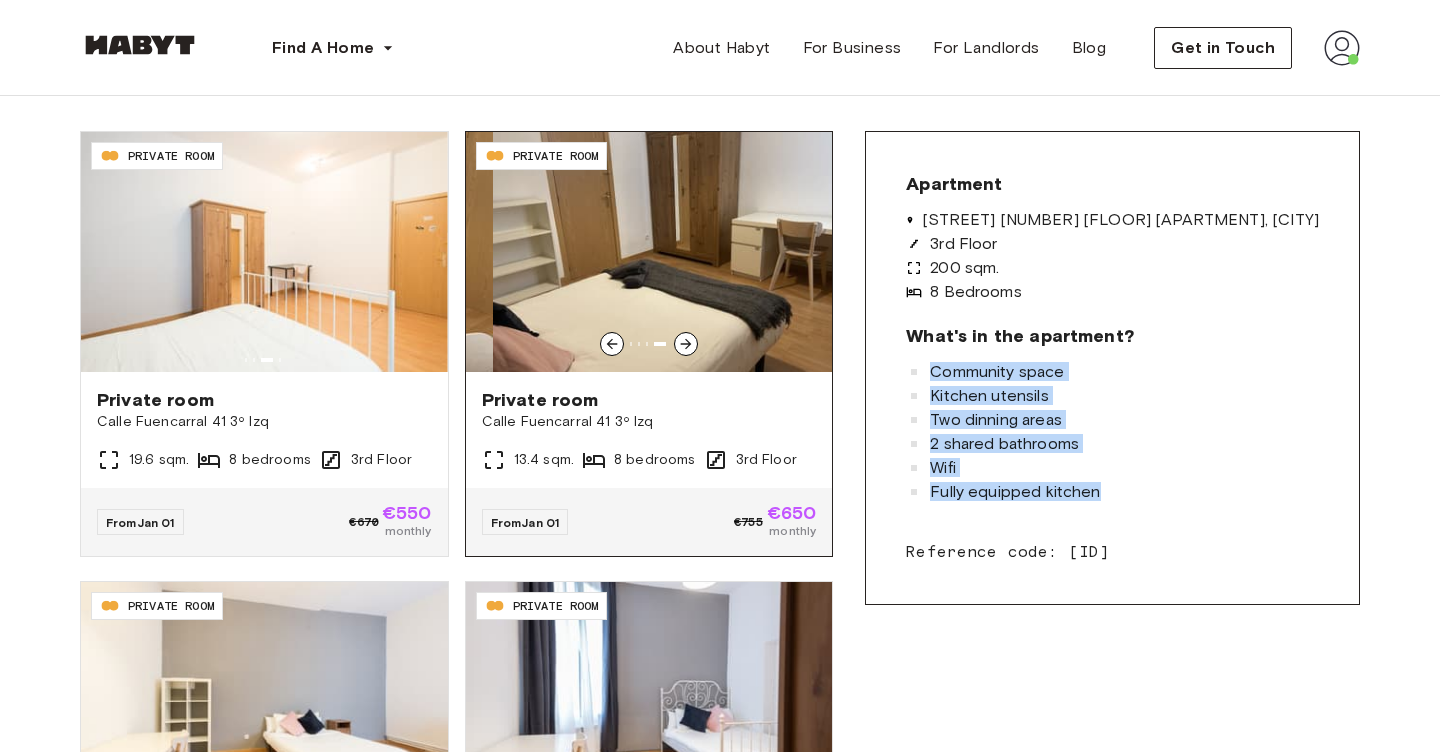 click 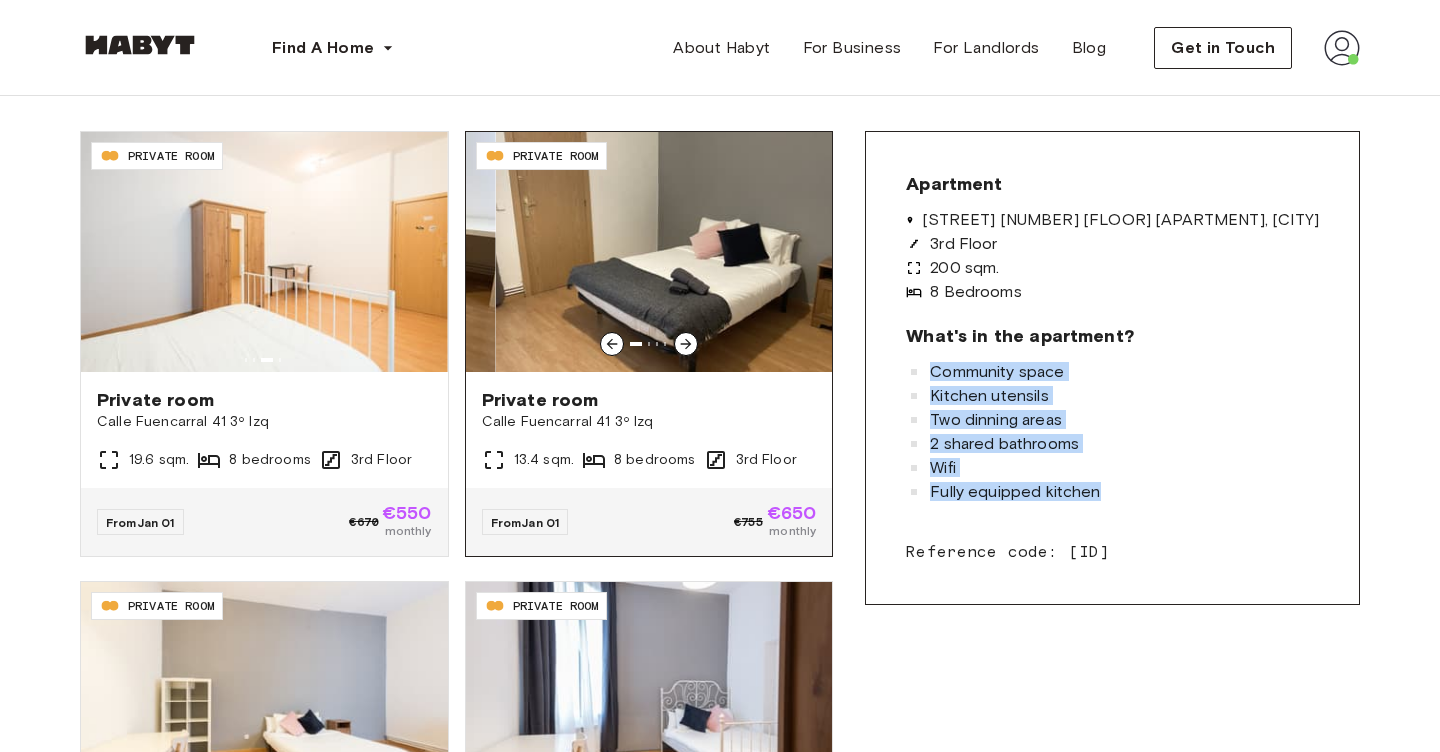 click 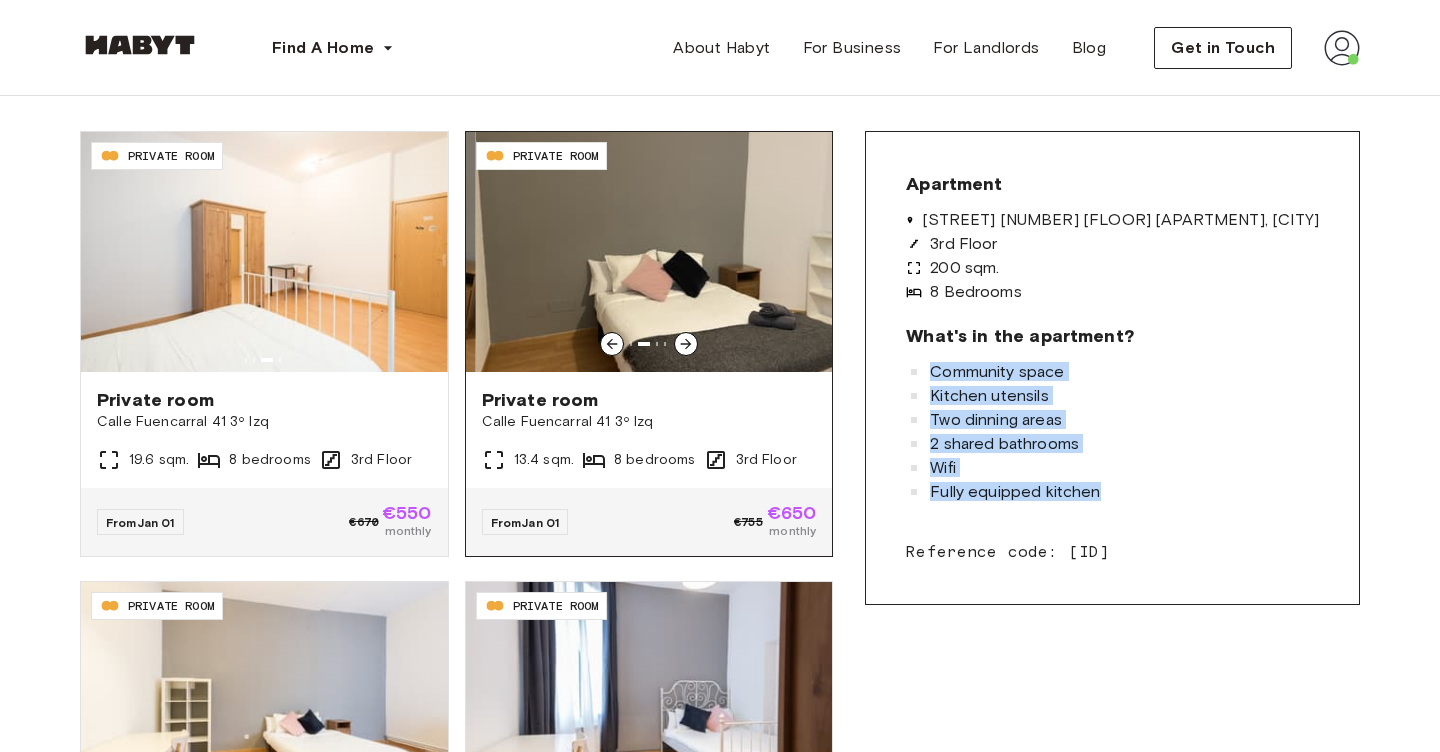 click 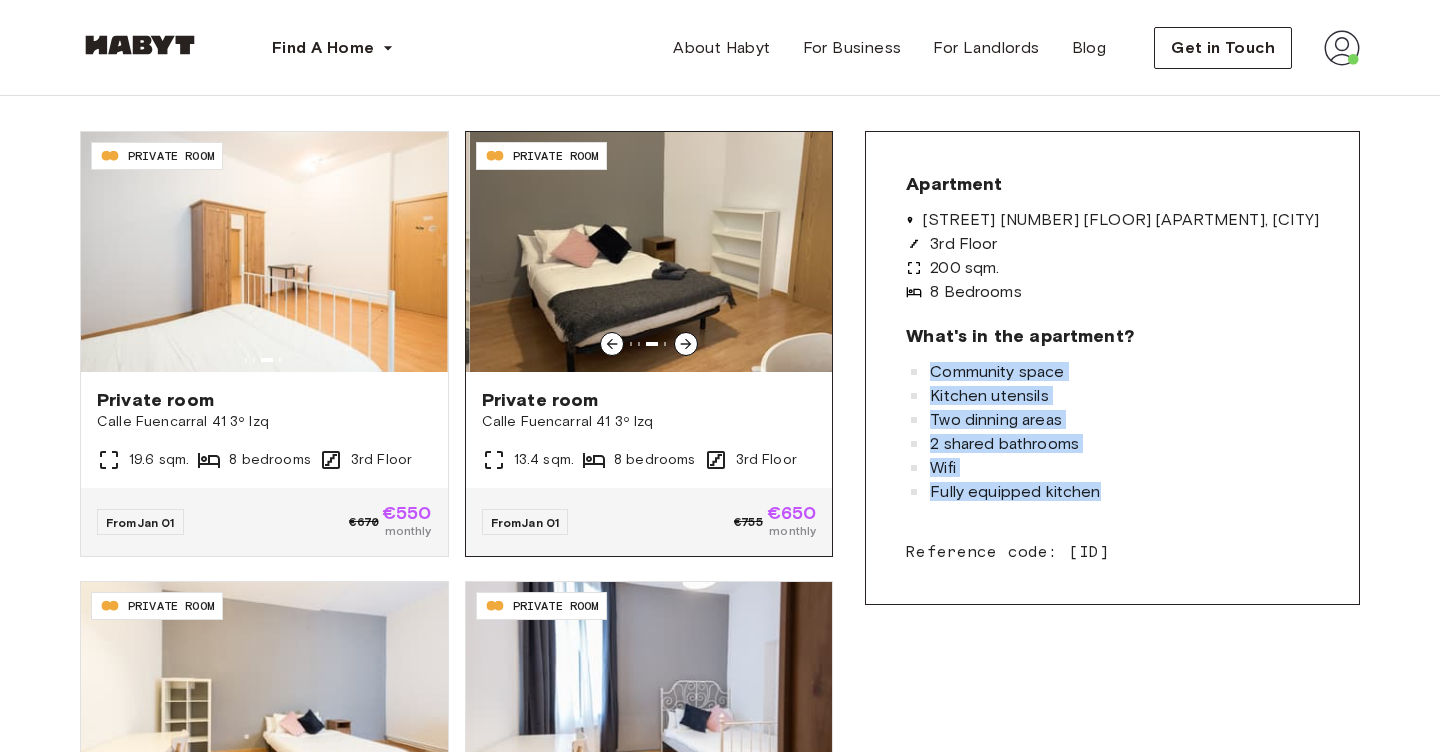 click 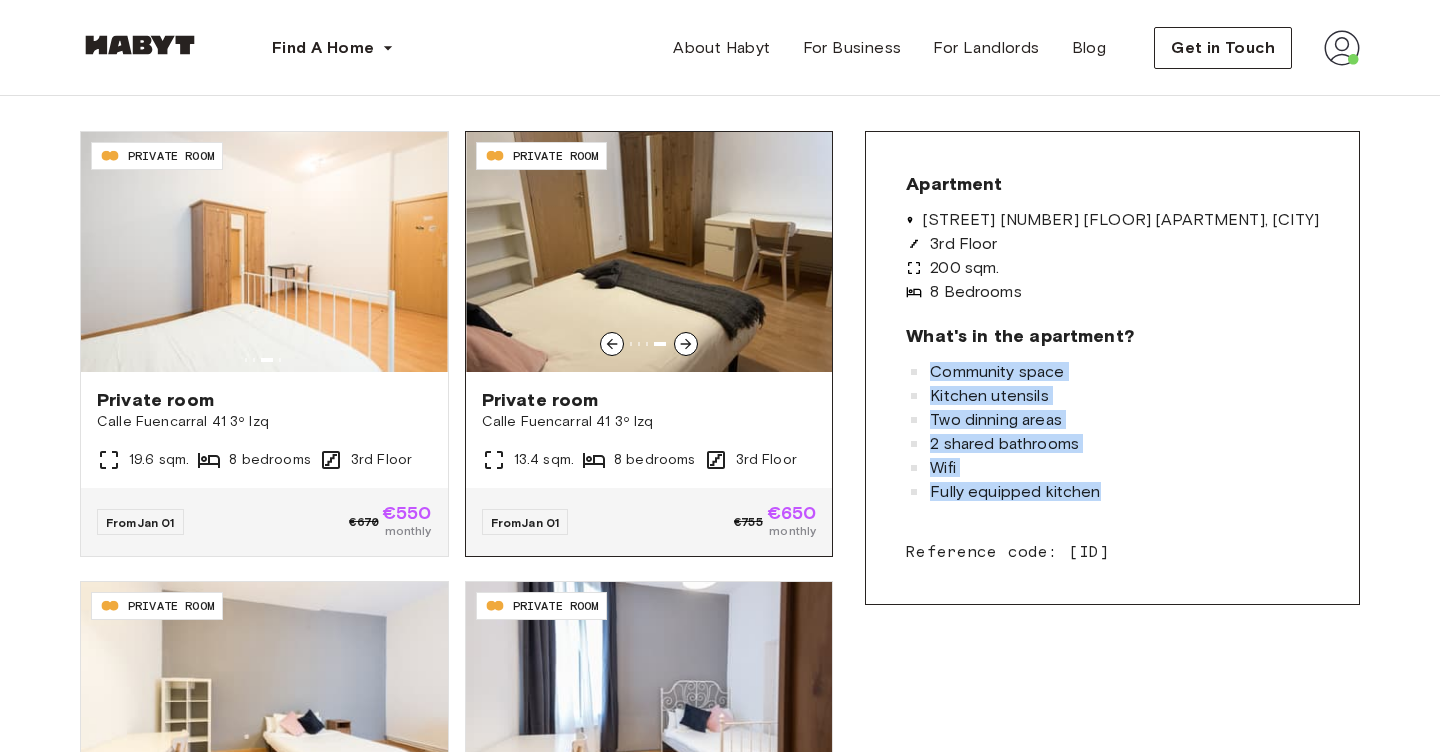 click at bounding box center (649, 252) 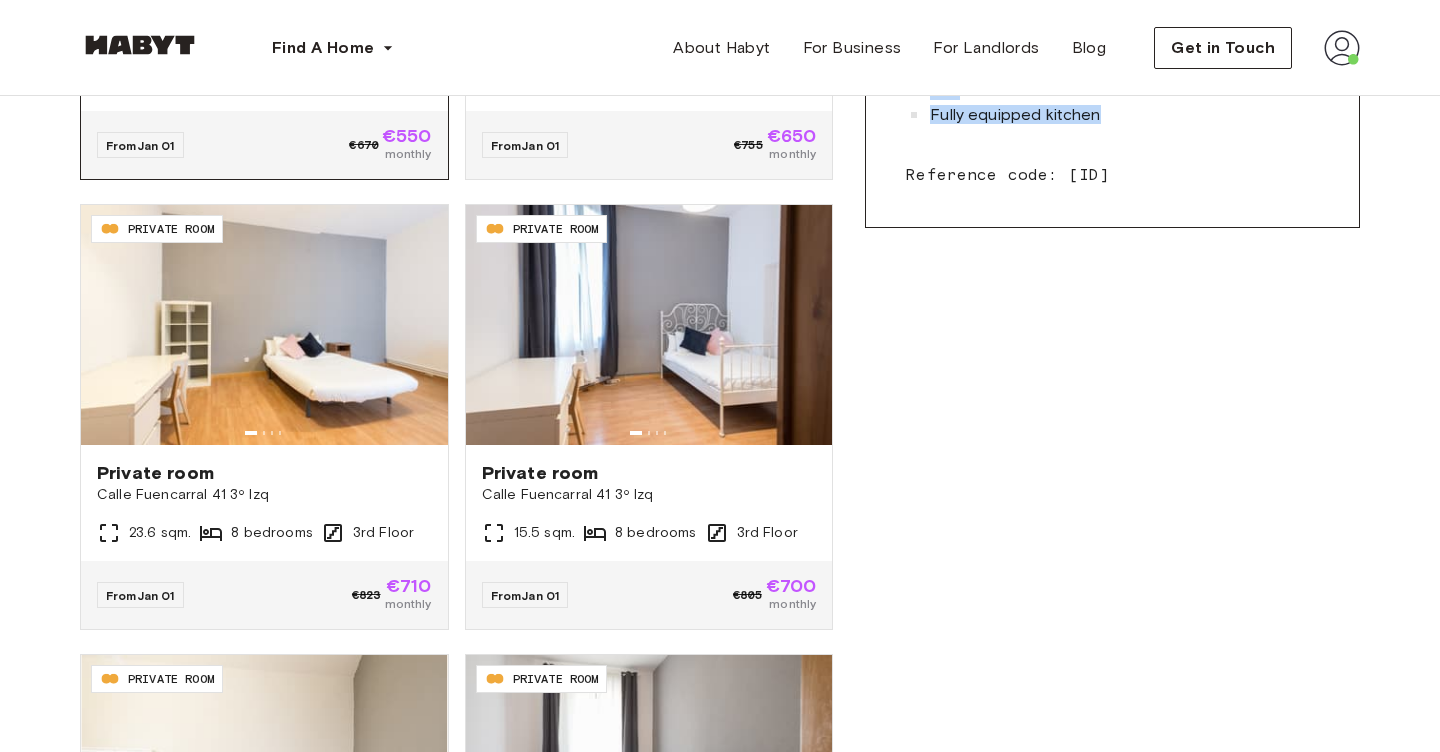 scroll, scrollTop: 879, scrollLeft: 0, axis: vertical 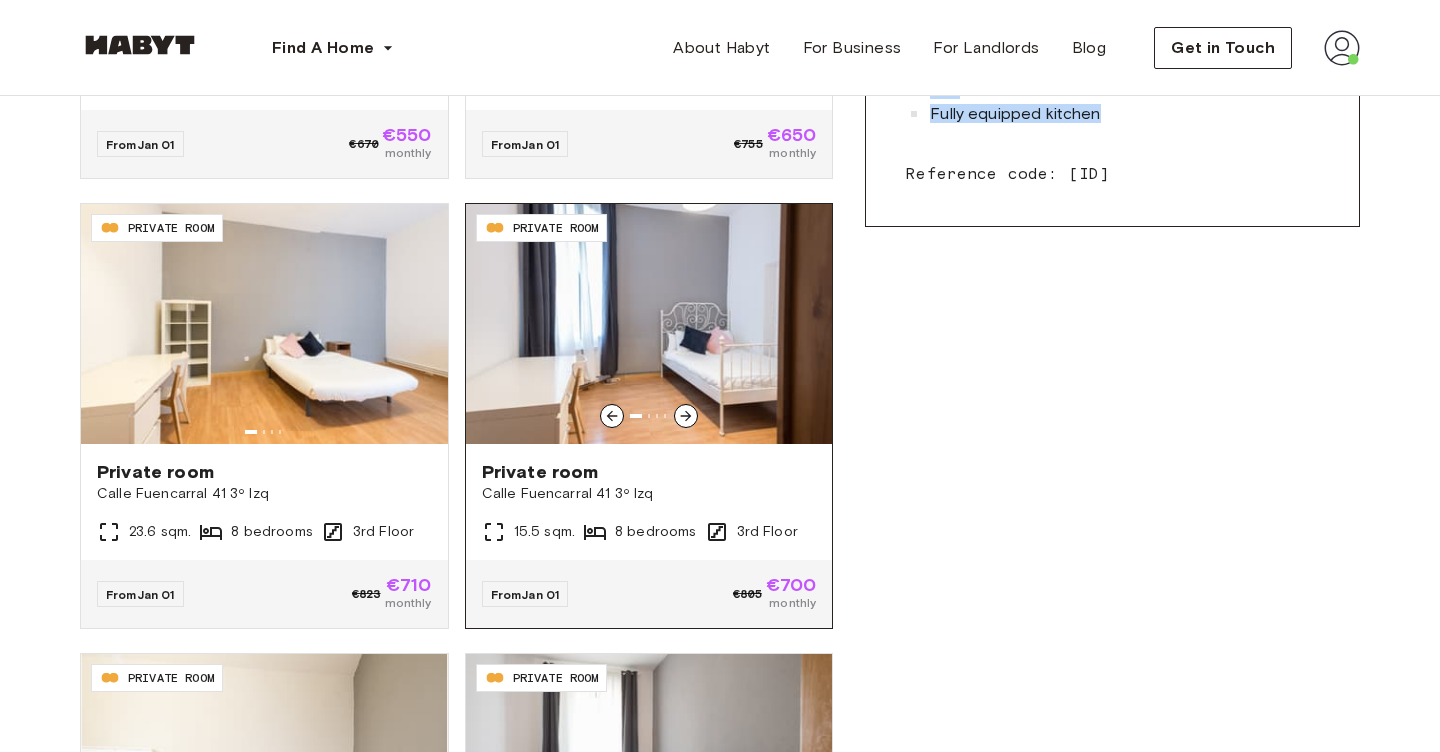 click at bounding box center [649, 324] 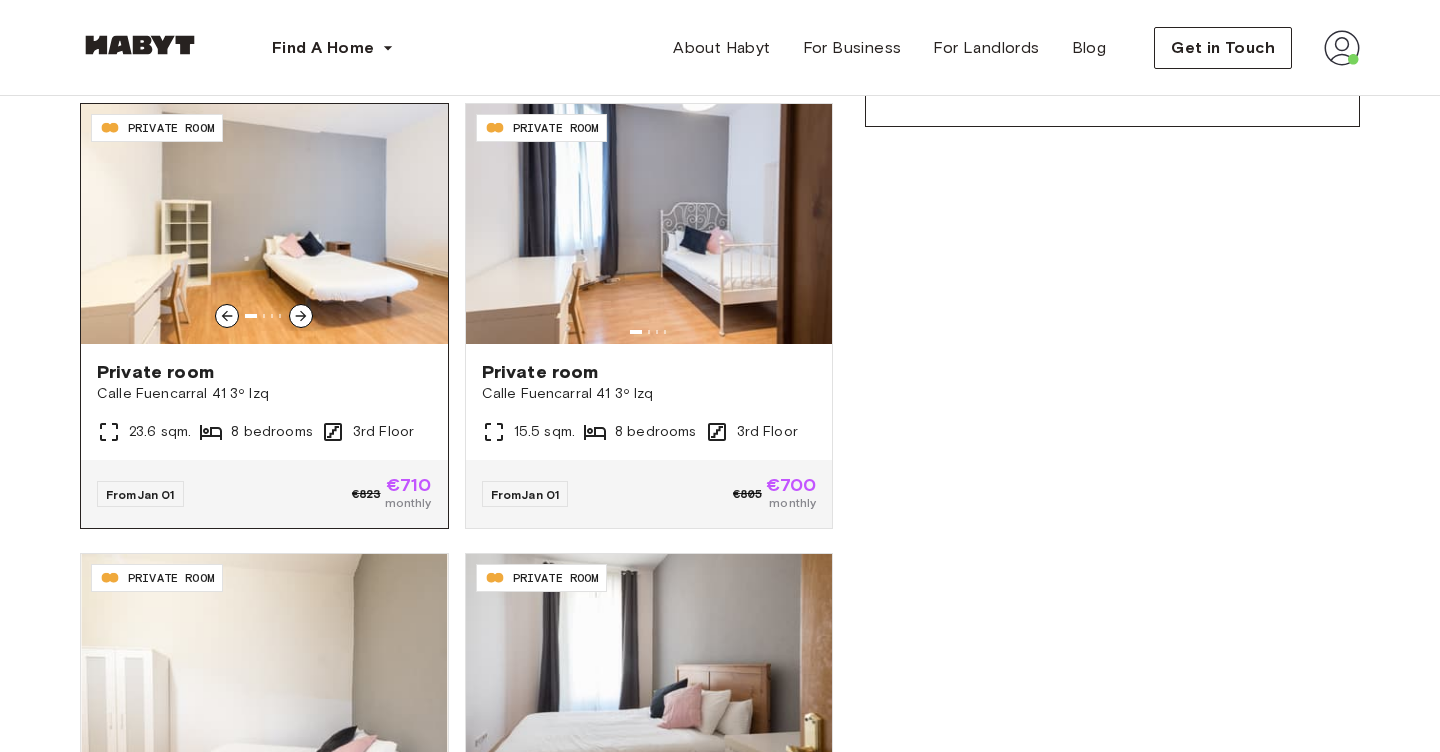 scroll, scrollTop: 958, scrollLeft: 0, axis: vertical 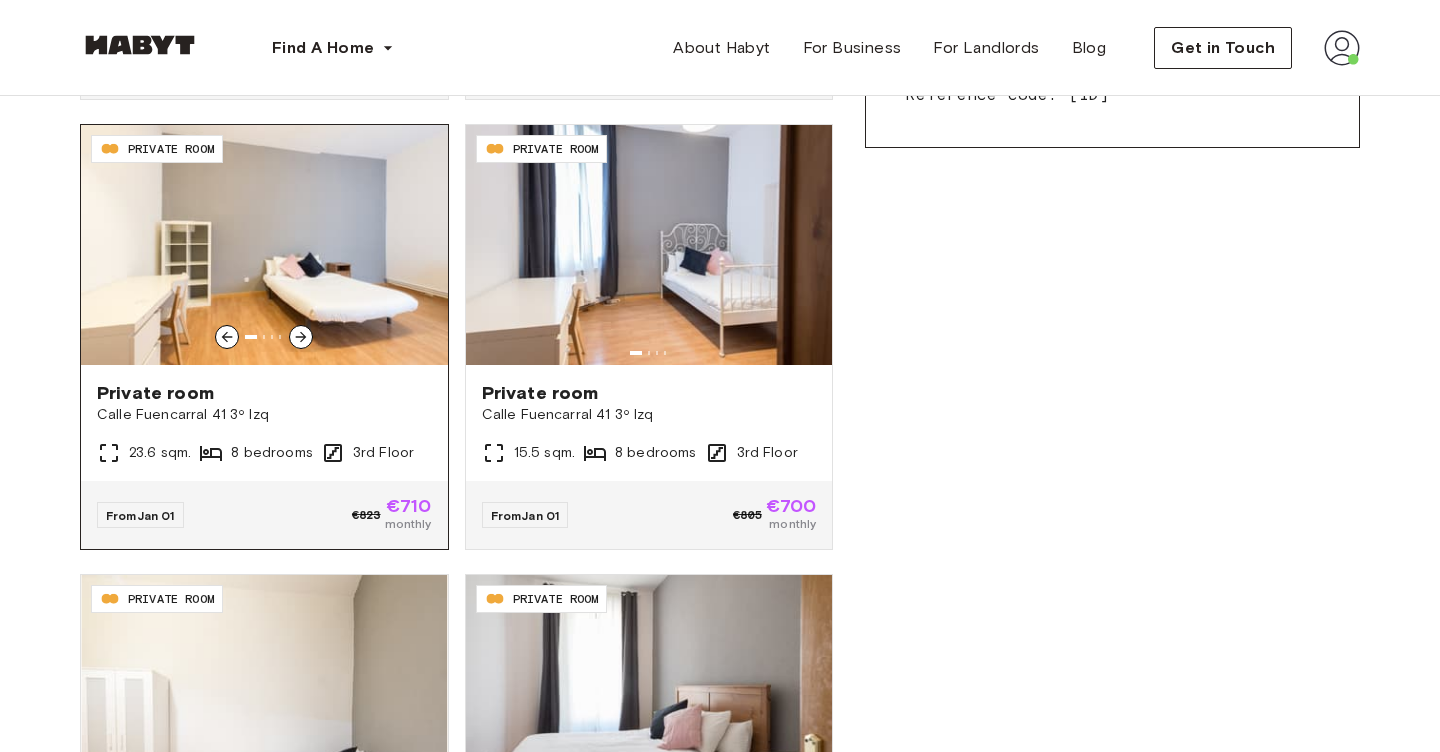 click at bounding box center [264, 245] 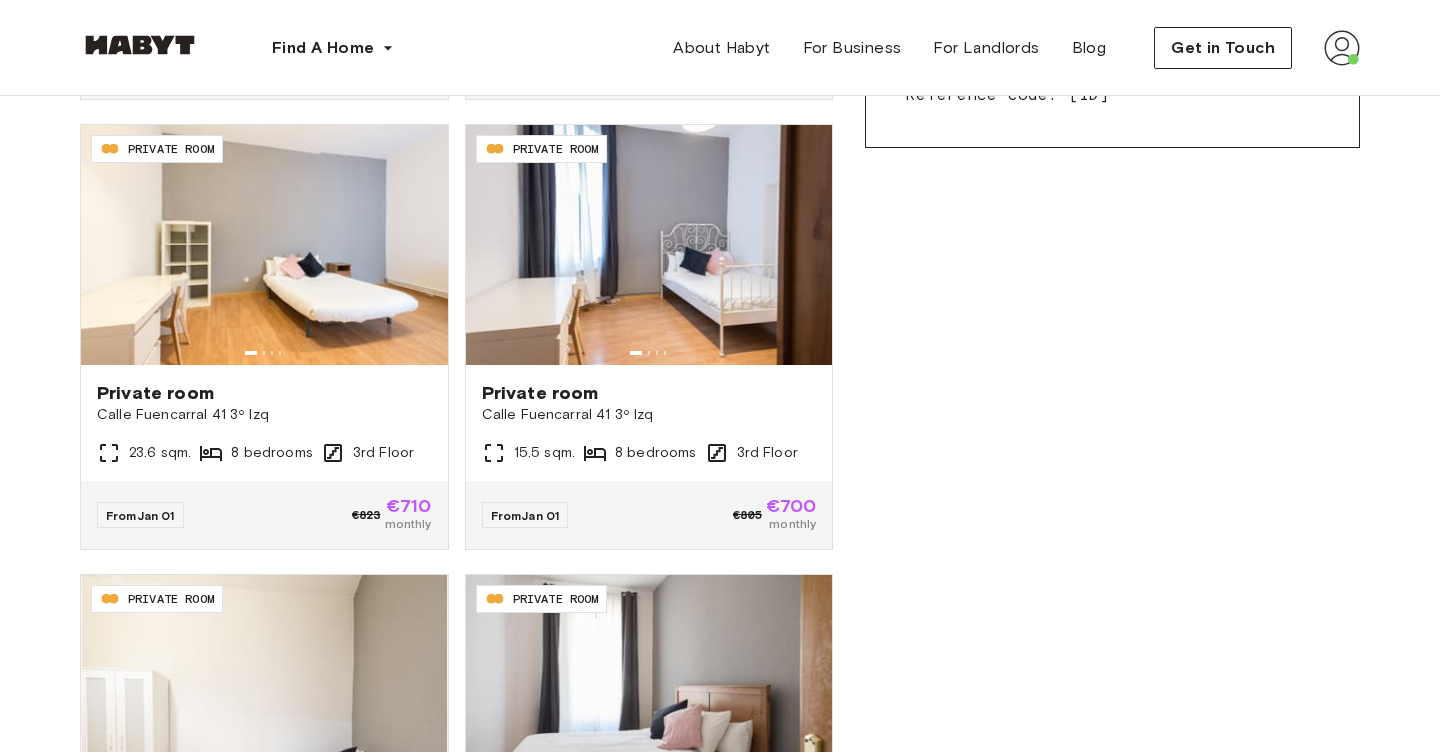 scroll, scrollTop: 1367, scrollLeft: 0, axis: vertical 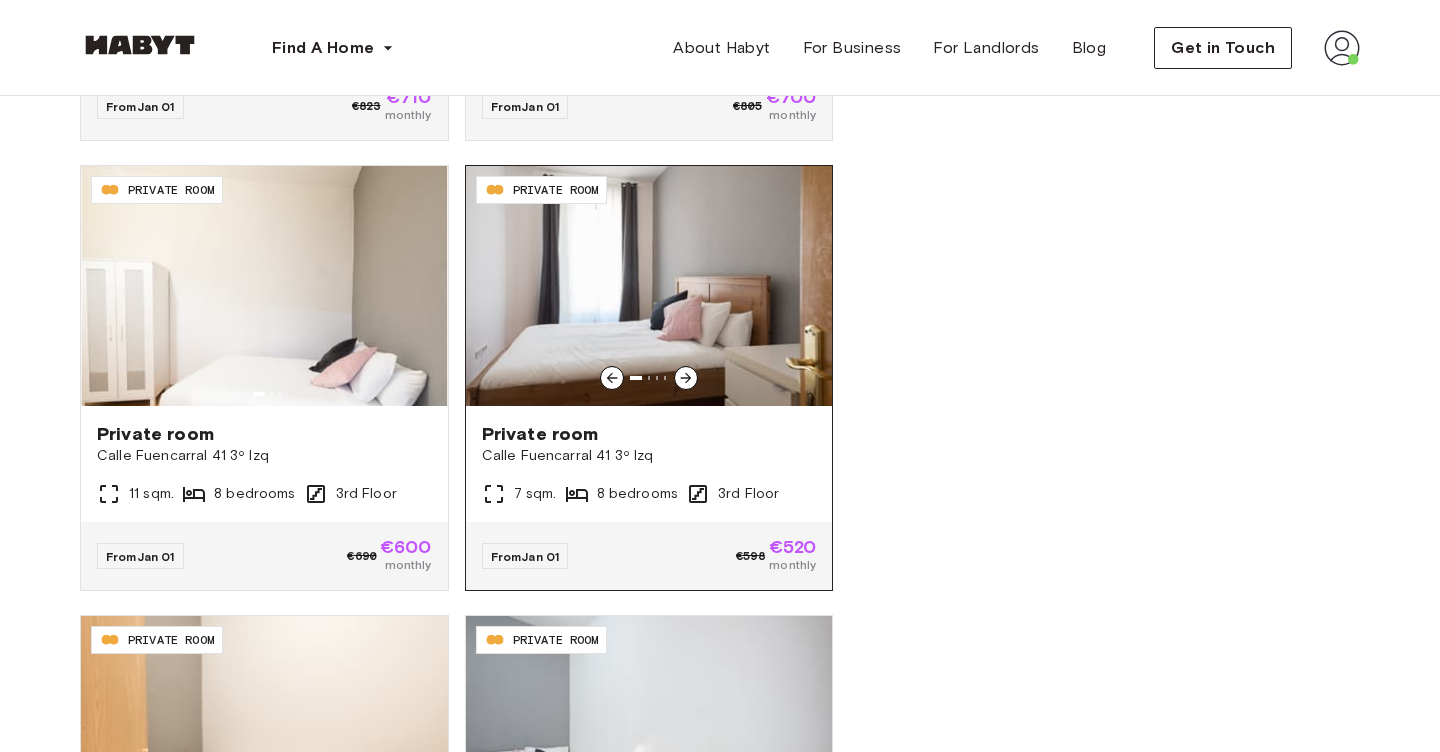 click on "Private room" at bounding box center (649, 434) 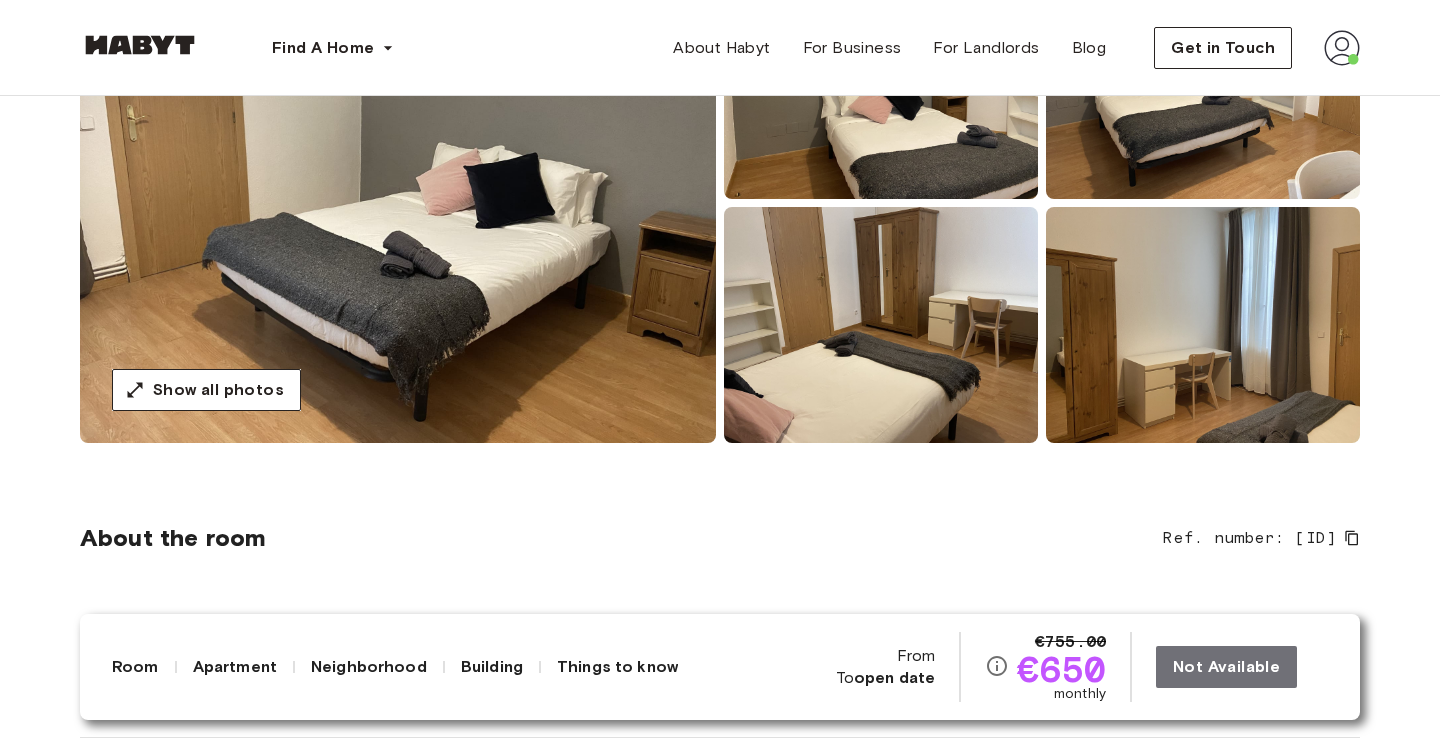 scroll, scrollTop: 158, scrollLeft: 0, axis: vertical 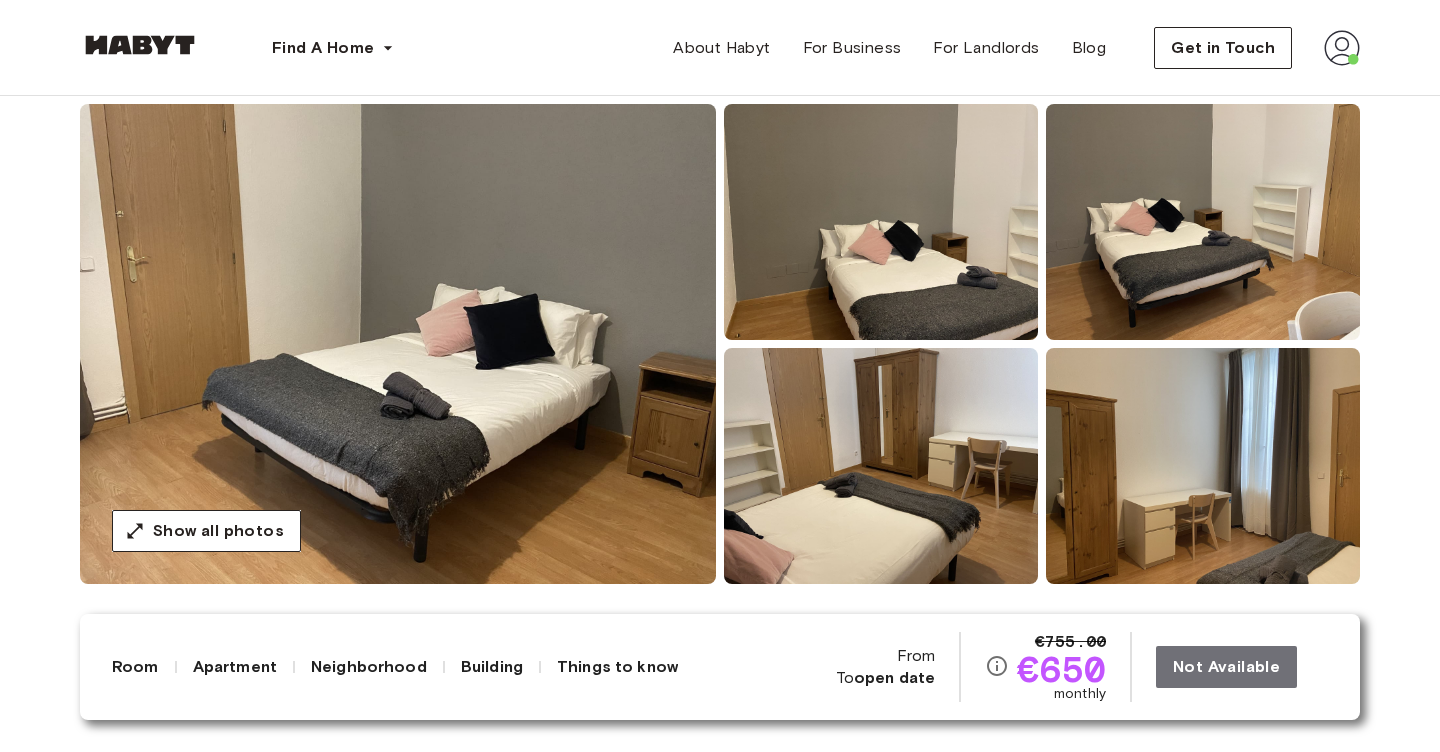 click at bounding box center [398, 344] 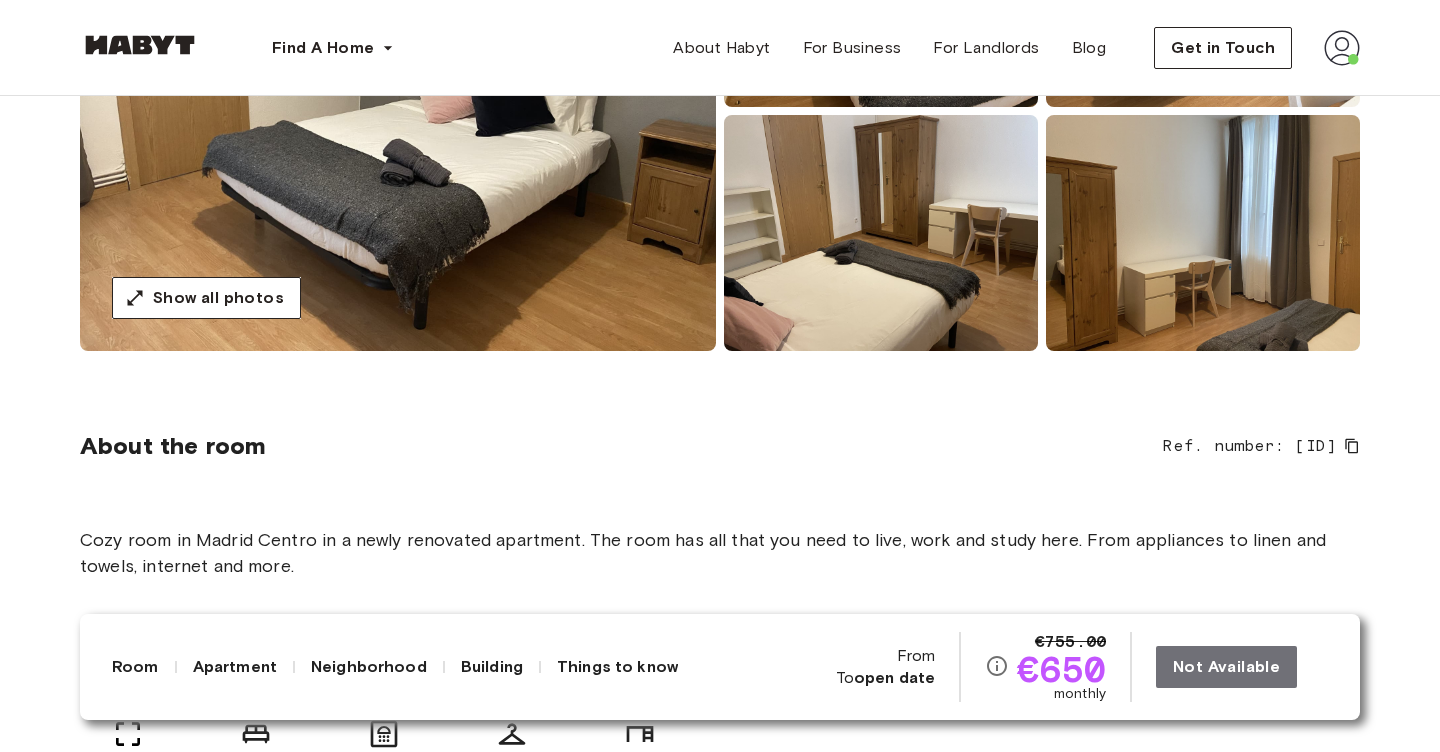 scroll, scrollTop: 419, scrollLeft: 0, axis: vertical 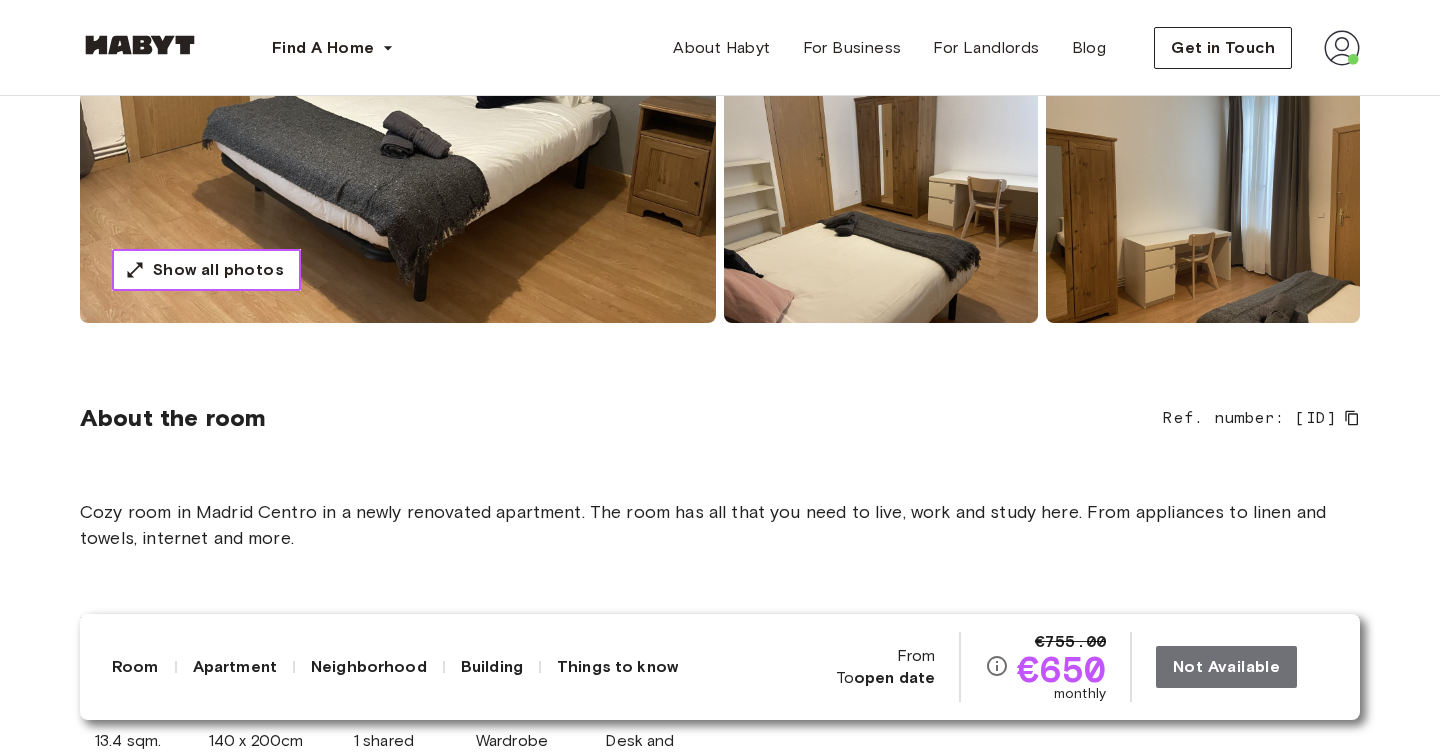 click on "Show all photos" at bounding box center [218, 270] 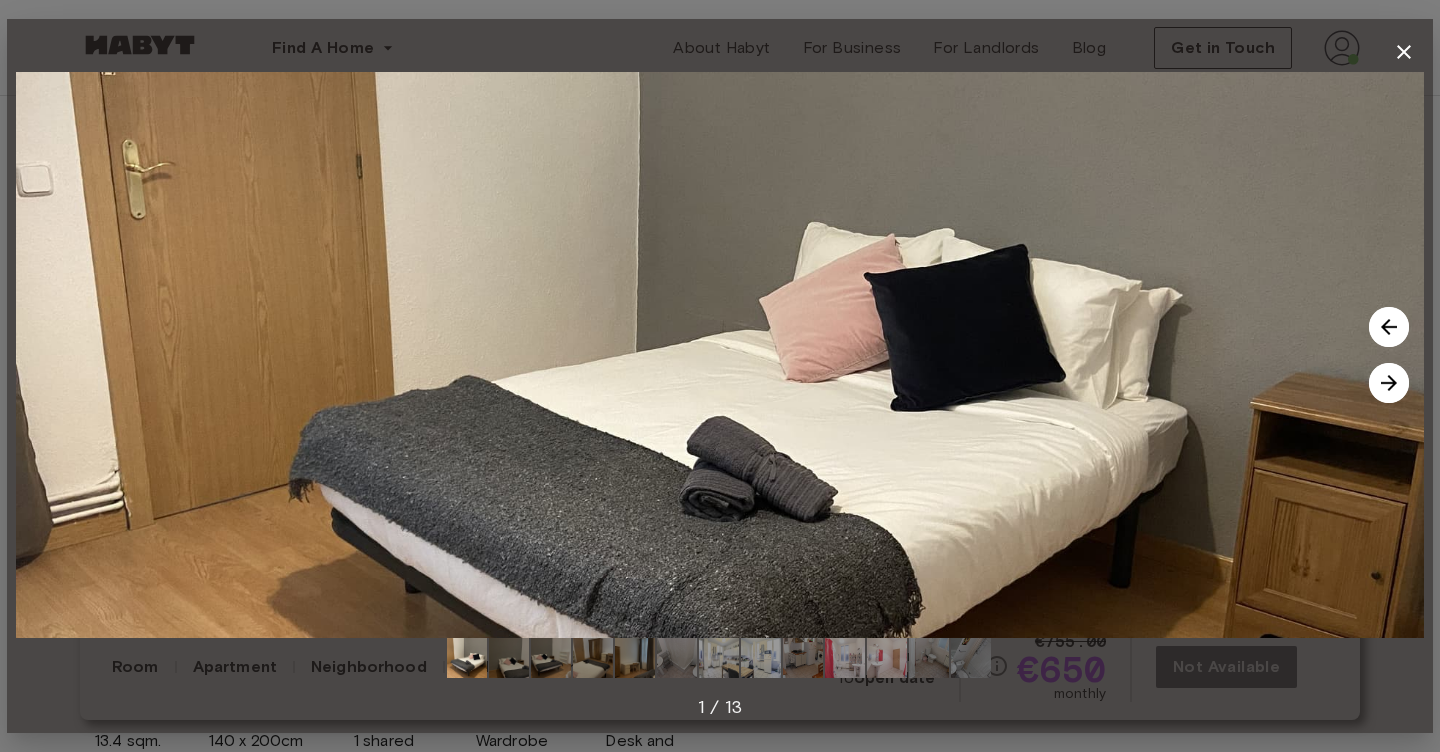 click at bounding box center (1389, 383) 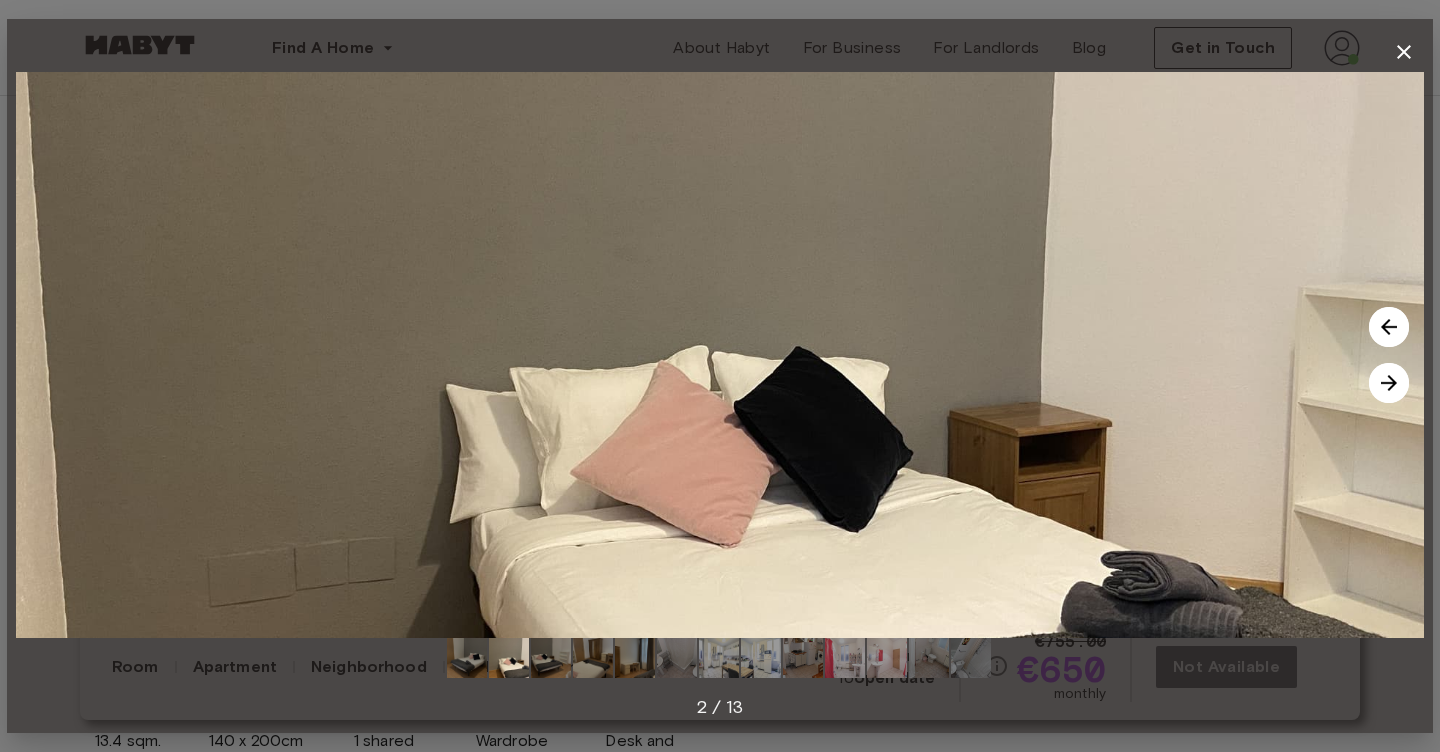 click at bounding box center [1389, 383] 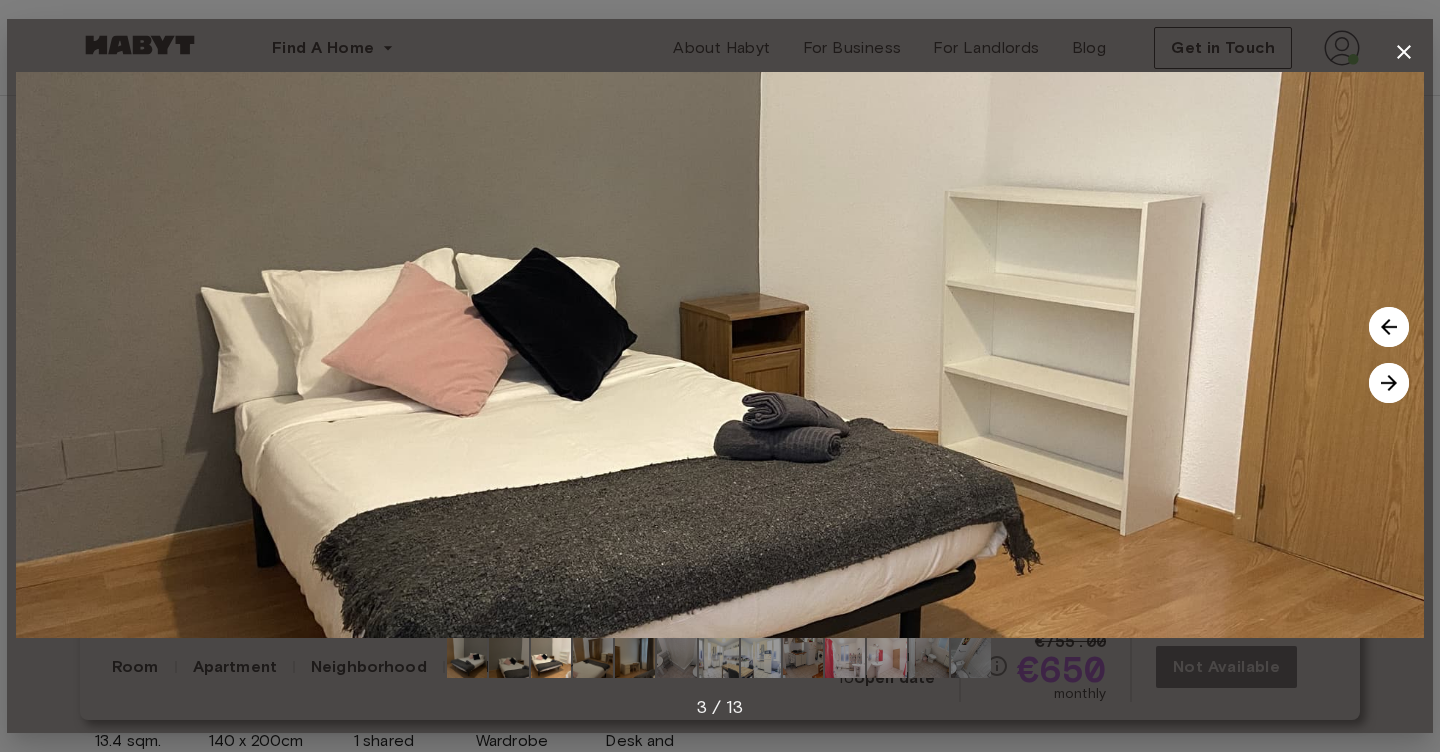 click at bounding box center [1389, 383] 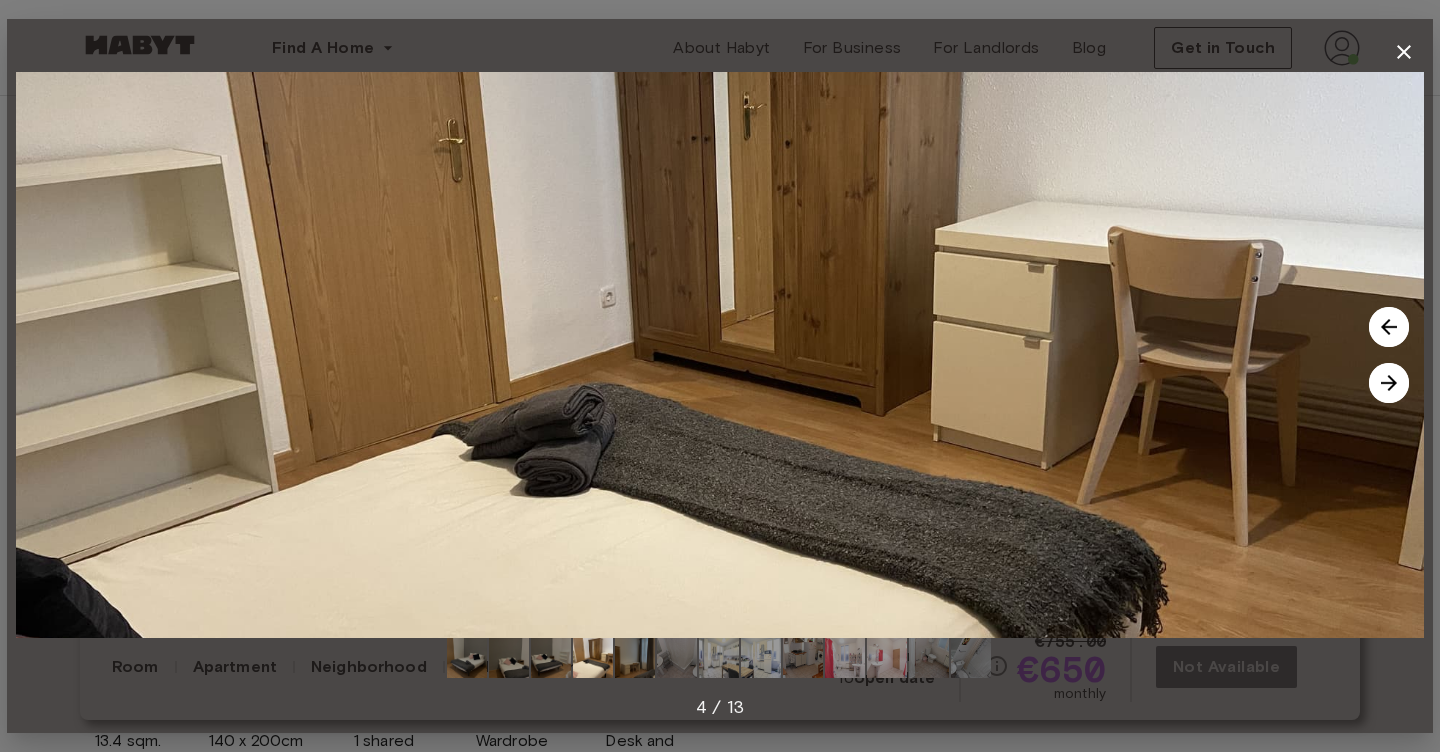 click at bounding box center [1389, 383] 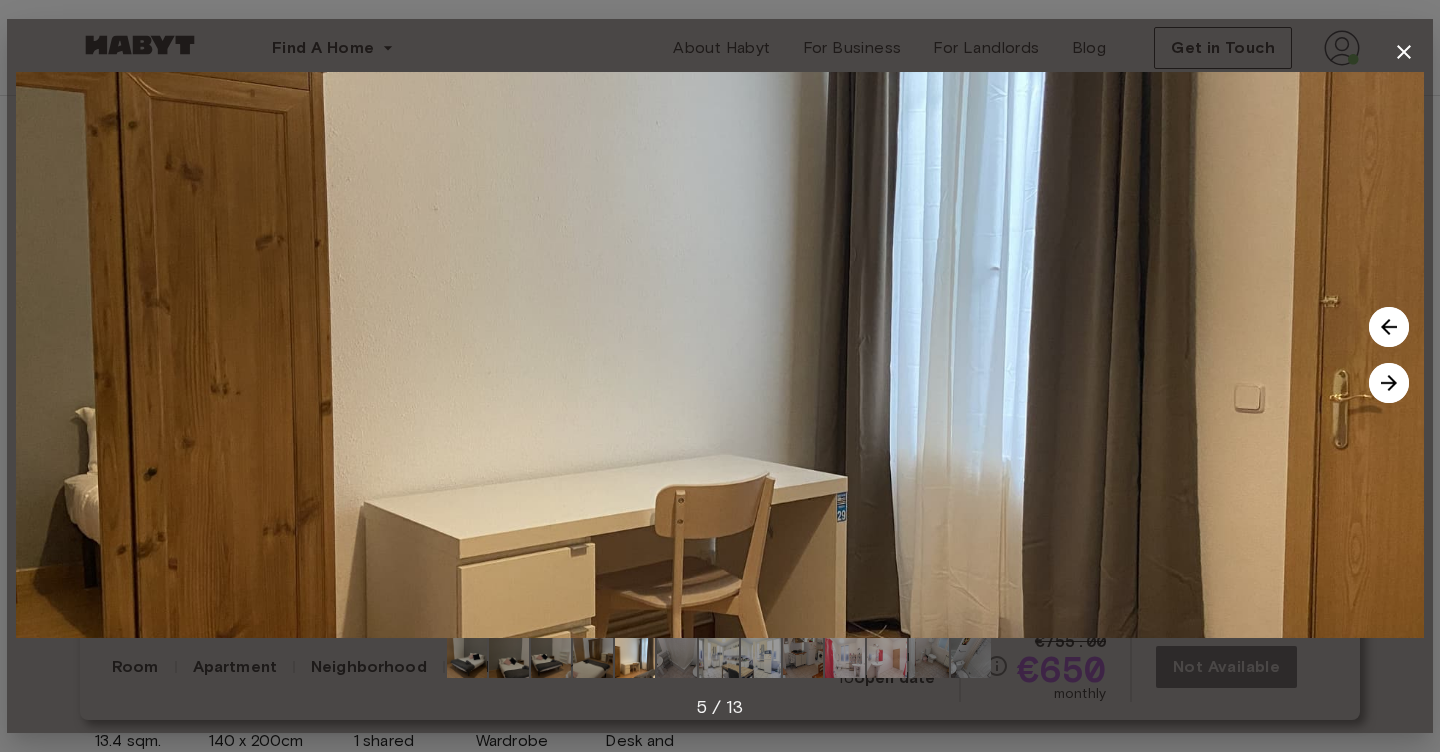 click at bounding box center [1389, 383] 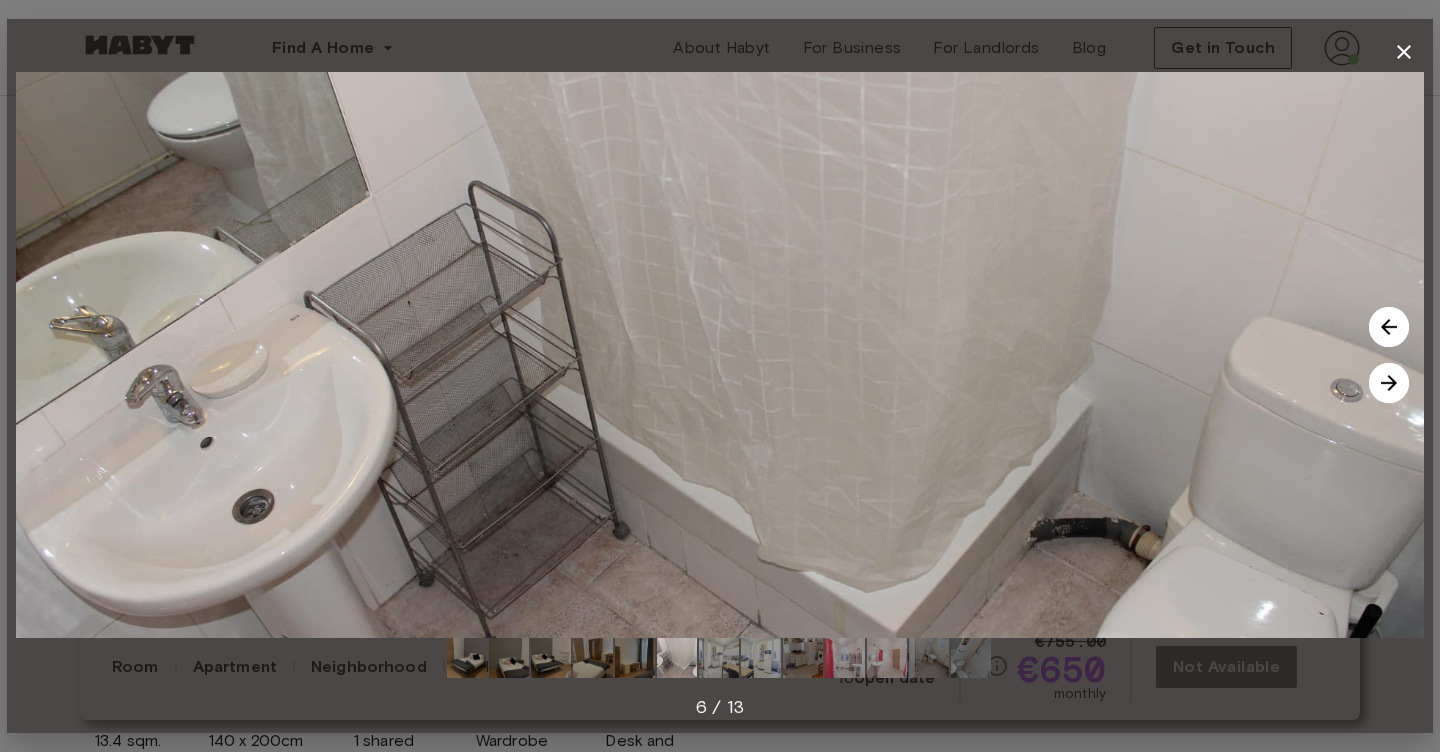 click at bounding box center (1389, 383) 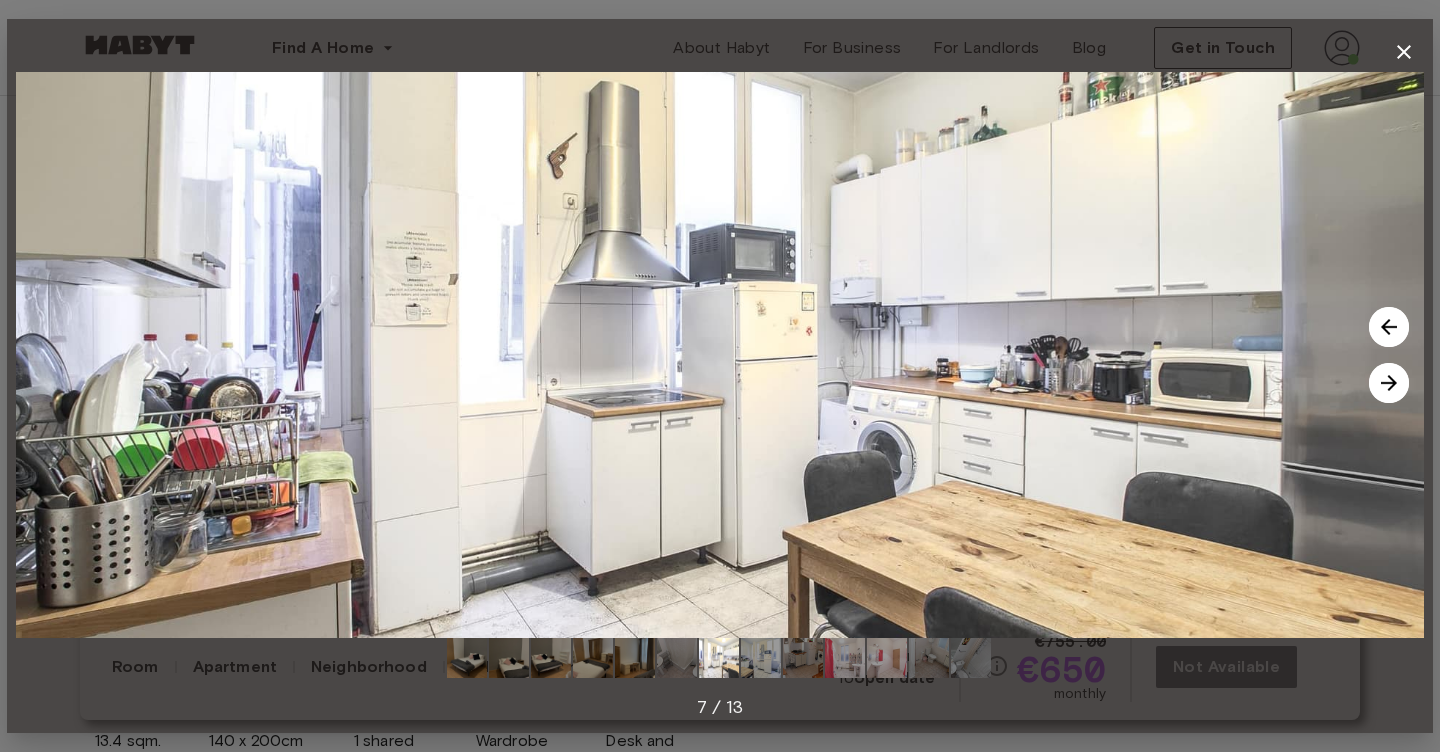 click at bounding box center (1389, 383) 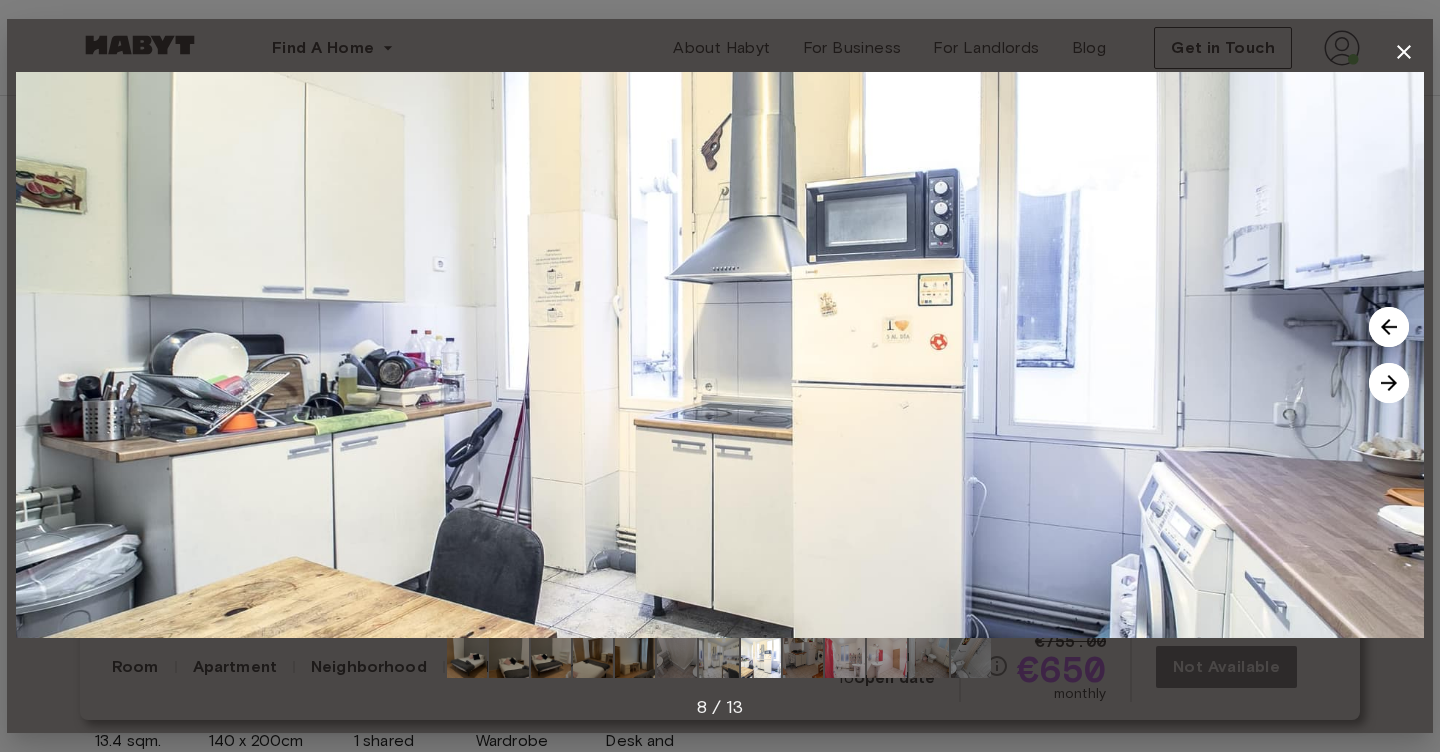 click at bounding box center [1389, 383] 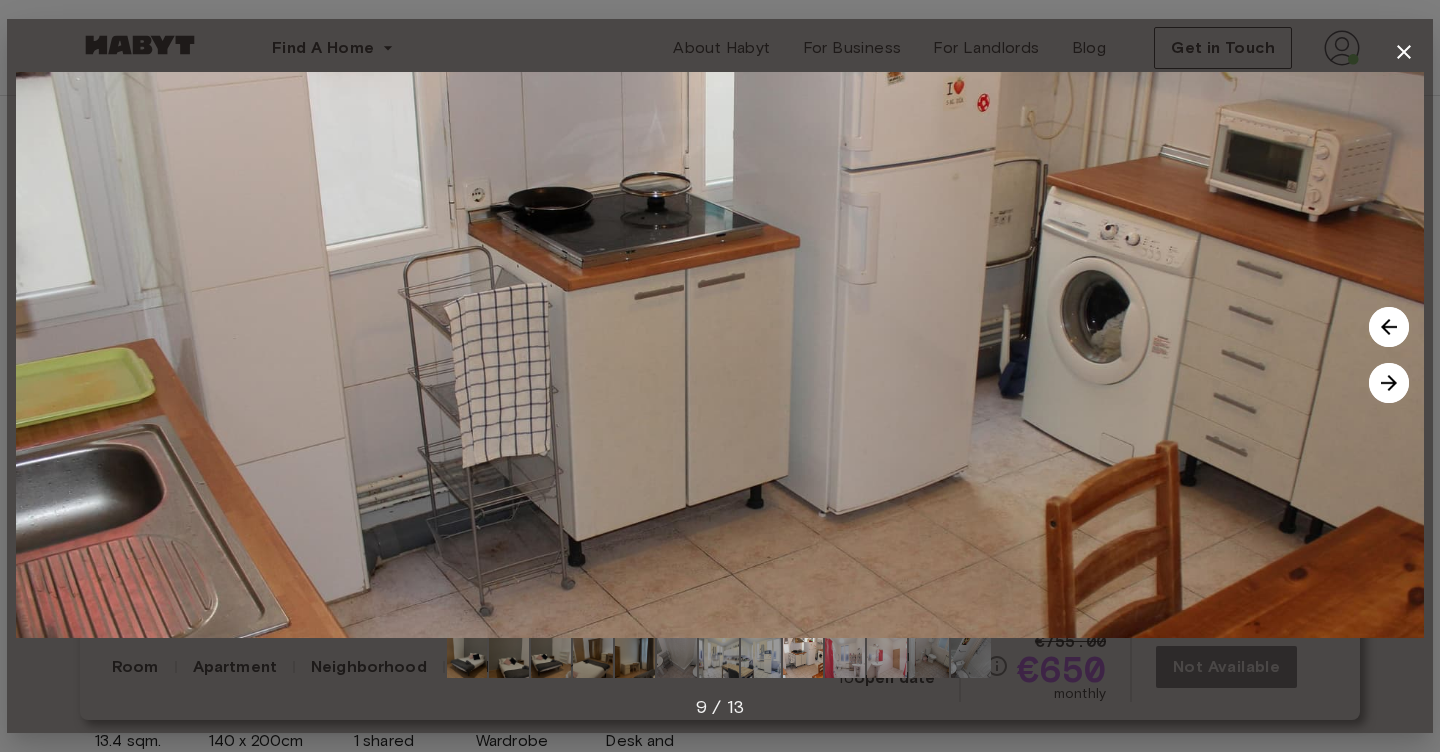 click at bounding box center [1389, 383] 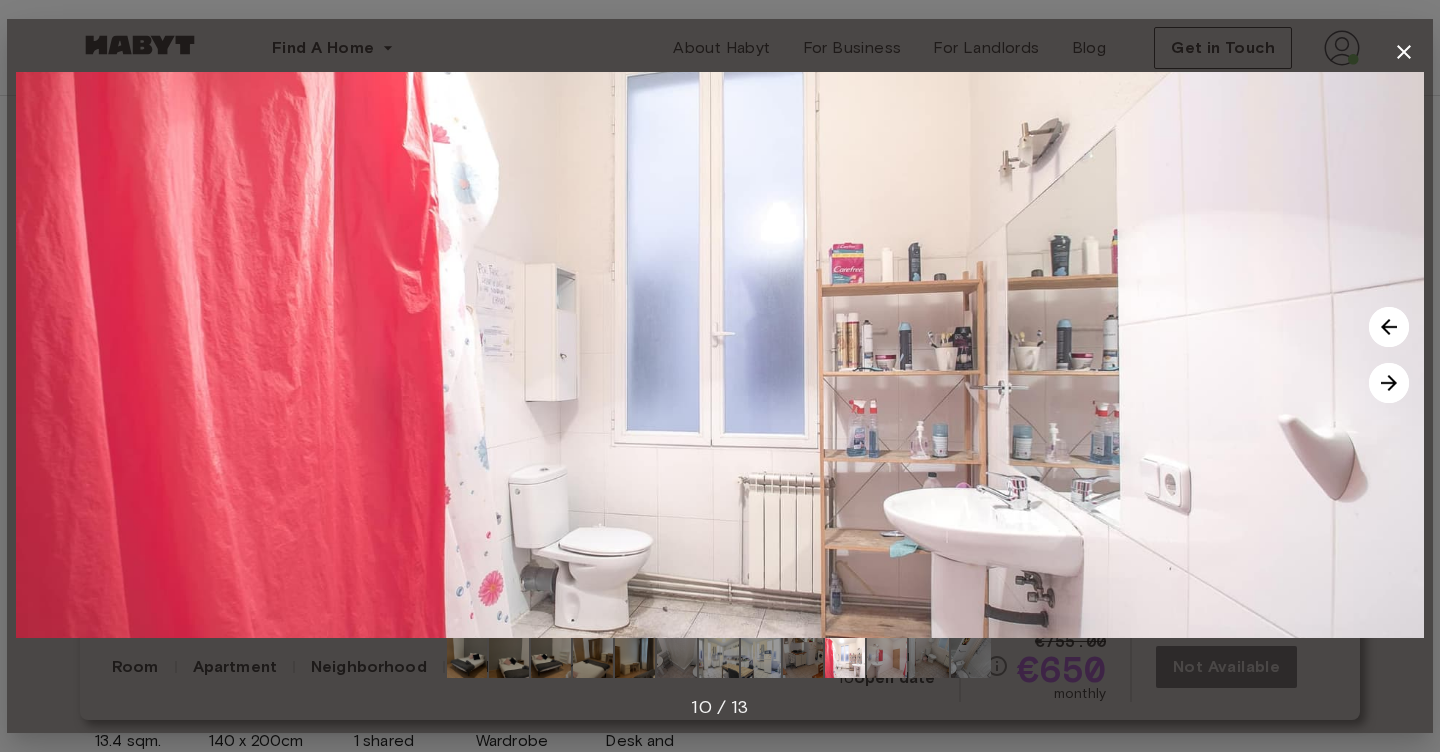 click at bounding box center [1389, 383] 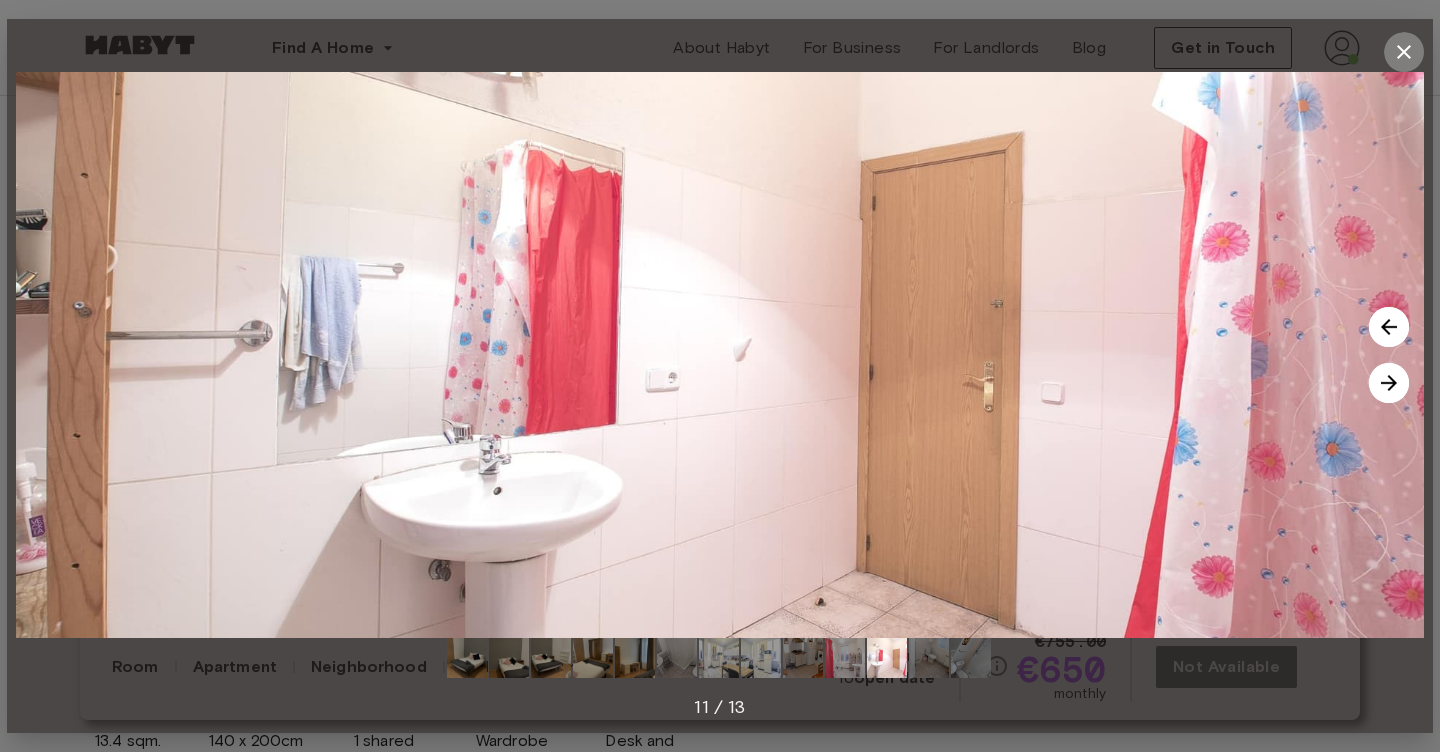 click 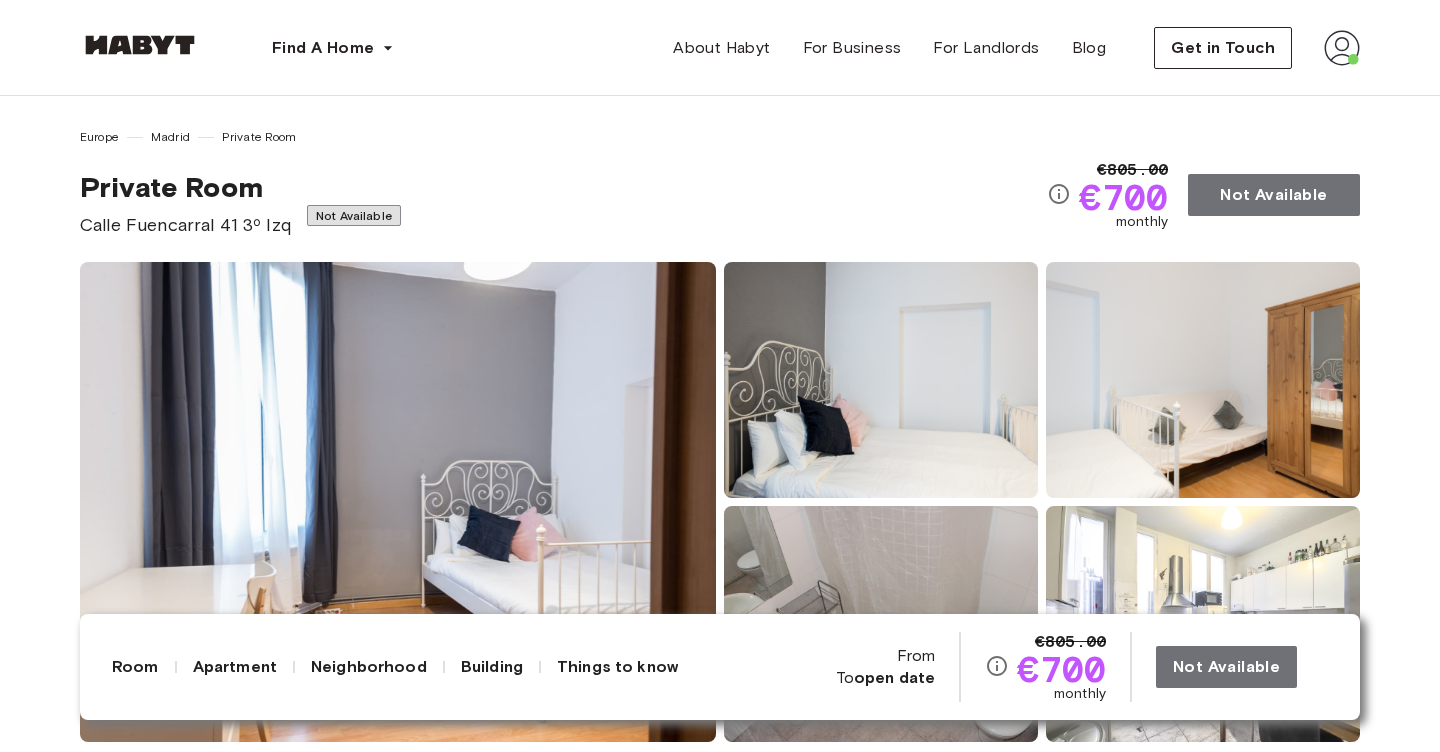scroll, scrollTop: 147, scrollLeft: 0, axis: vertical 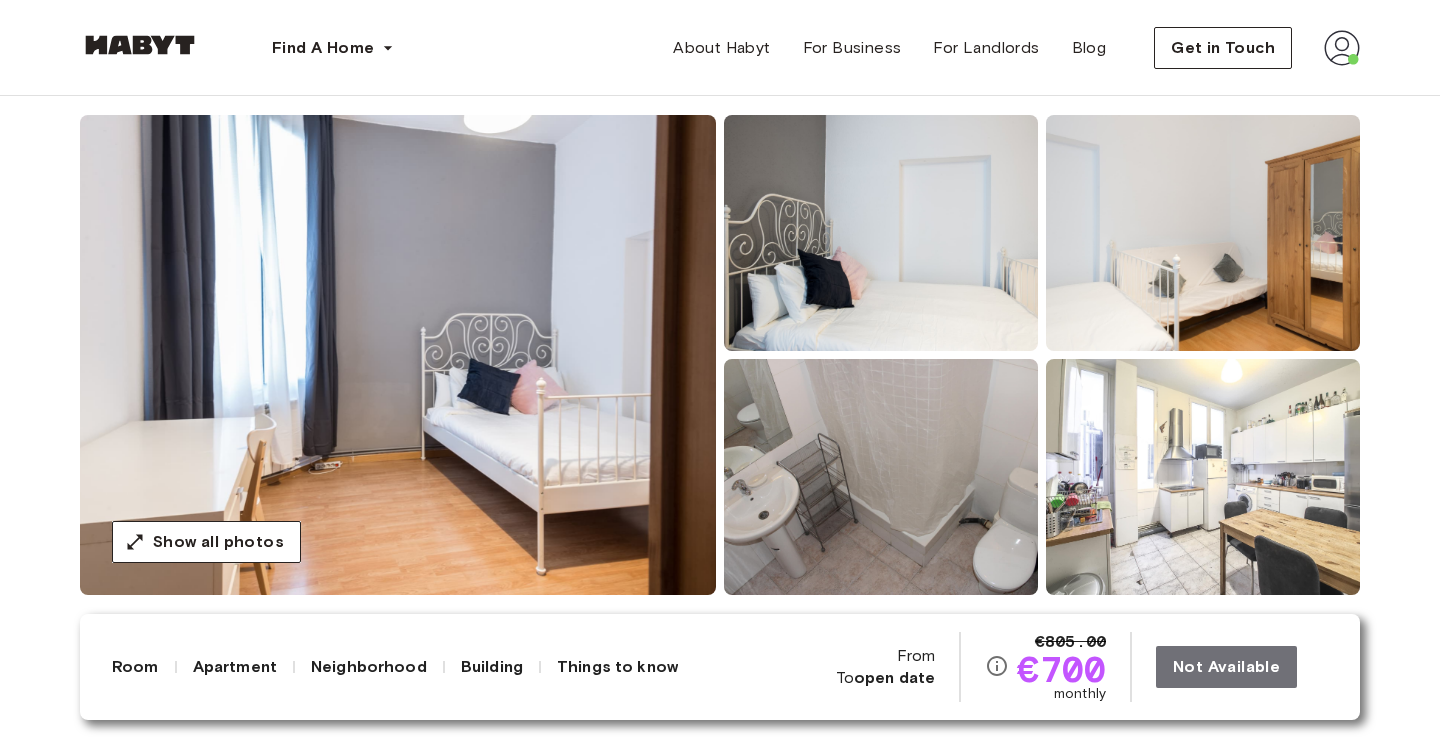 click at bounding box center [398, 355] 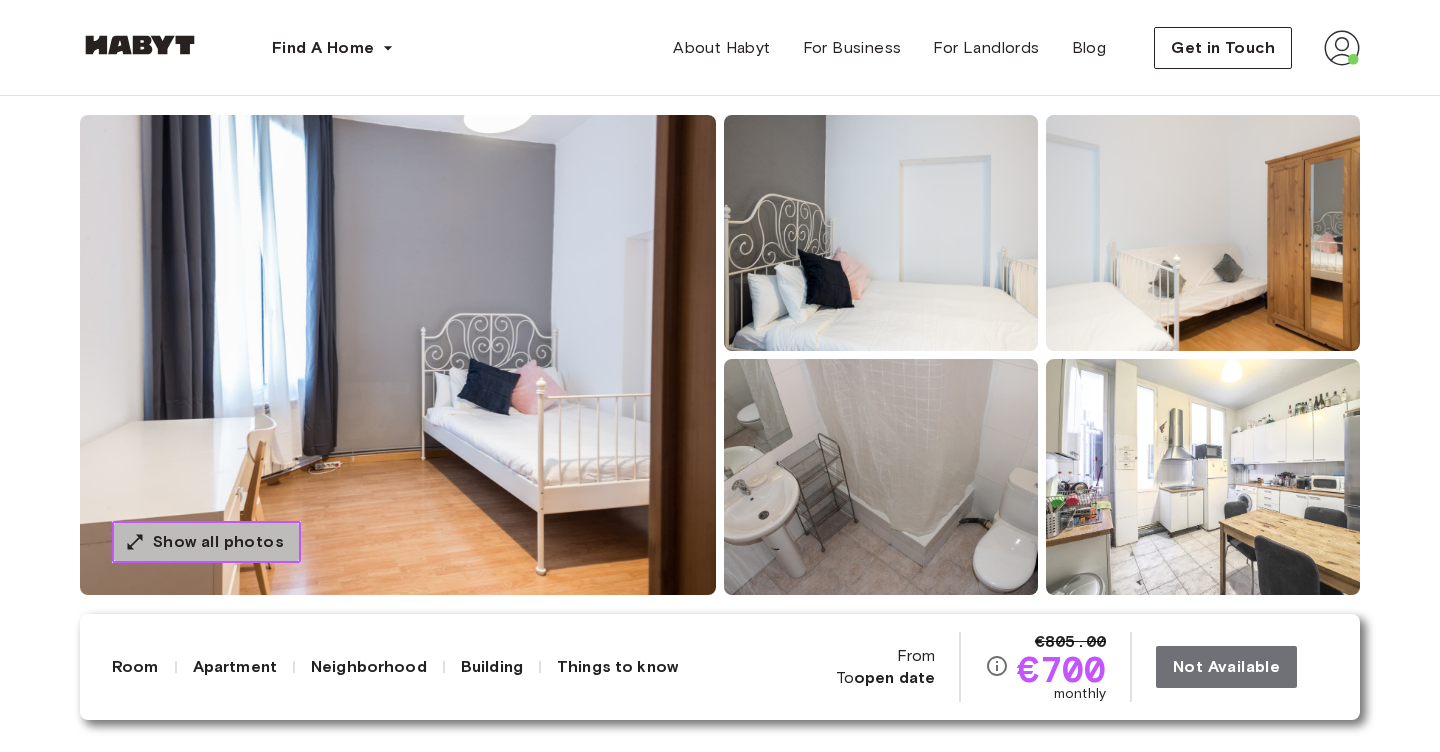 click on "Show all photos" at bounding box center [218, 542] 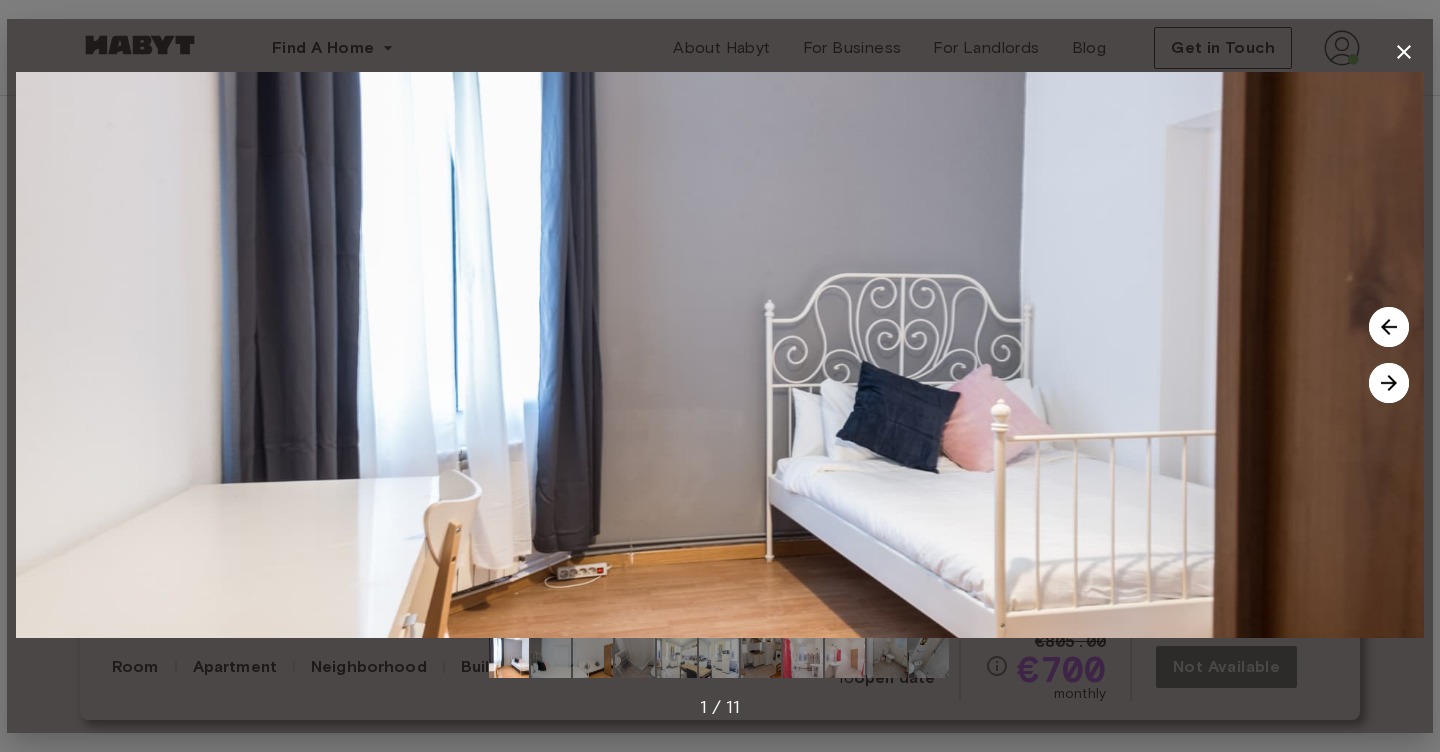 click at bounding box center (1389, 327) 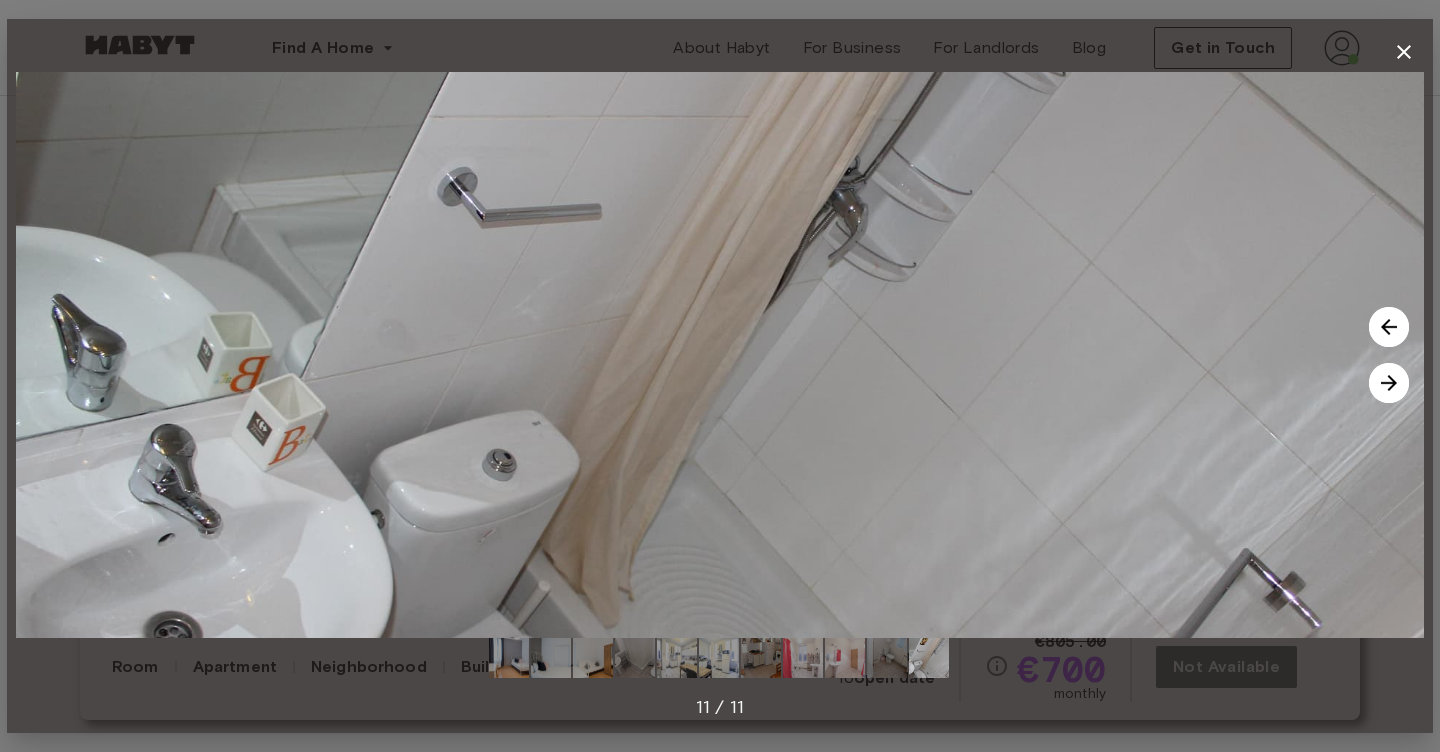 click at bounding box center [1389, 383] 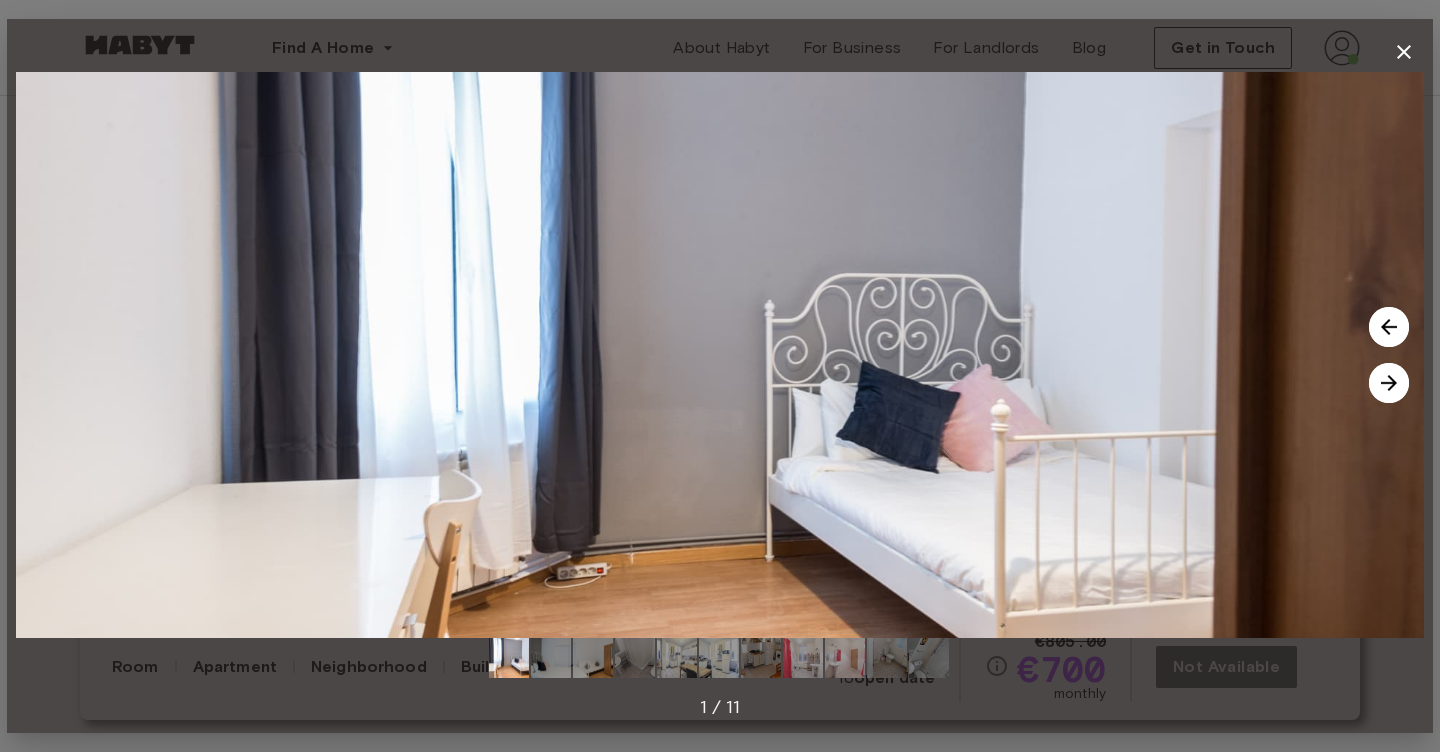 click at bounding box center [1389, 383] 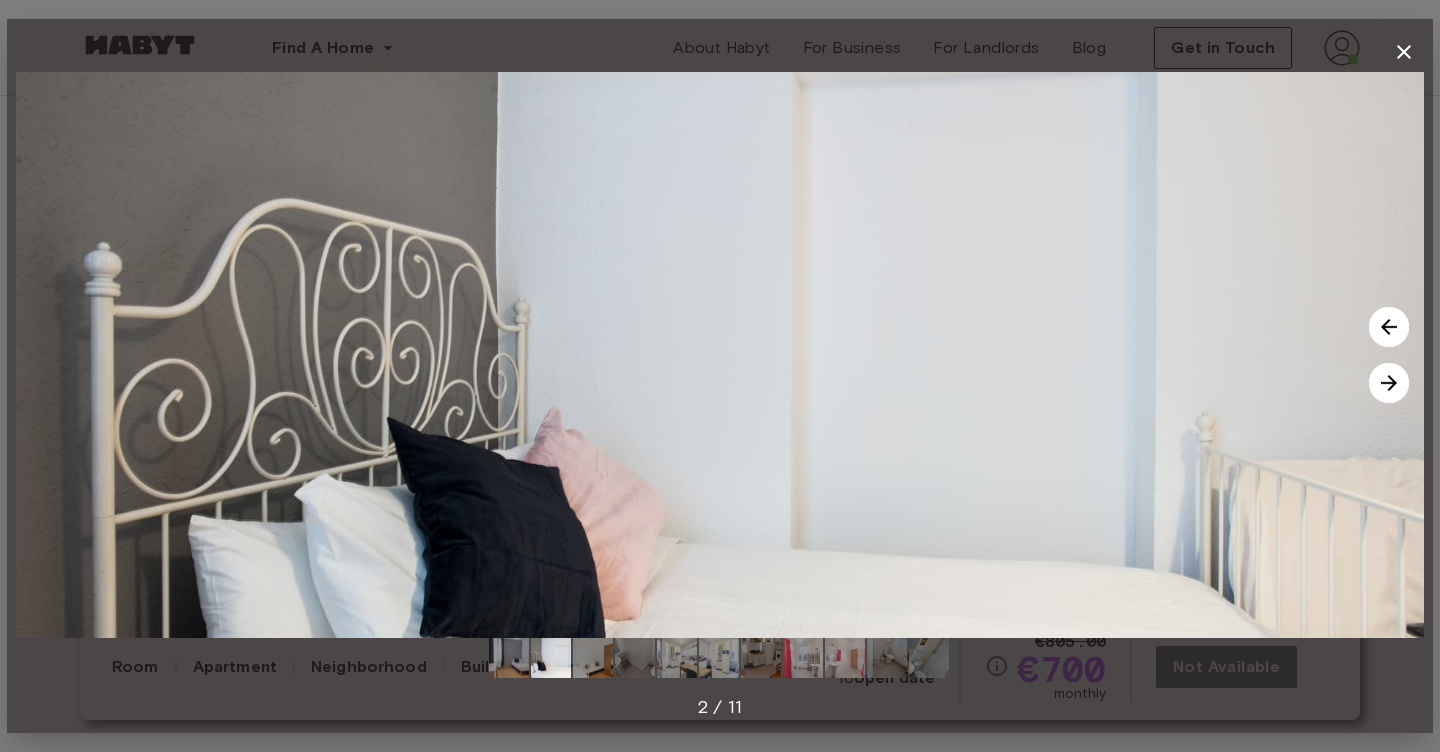 click at bounding box center [1389, 383] 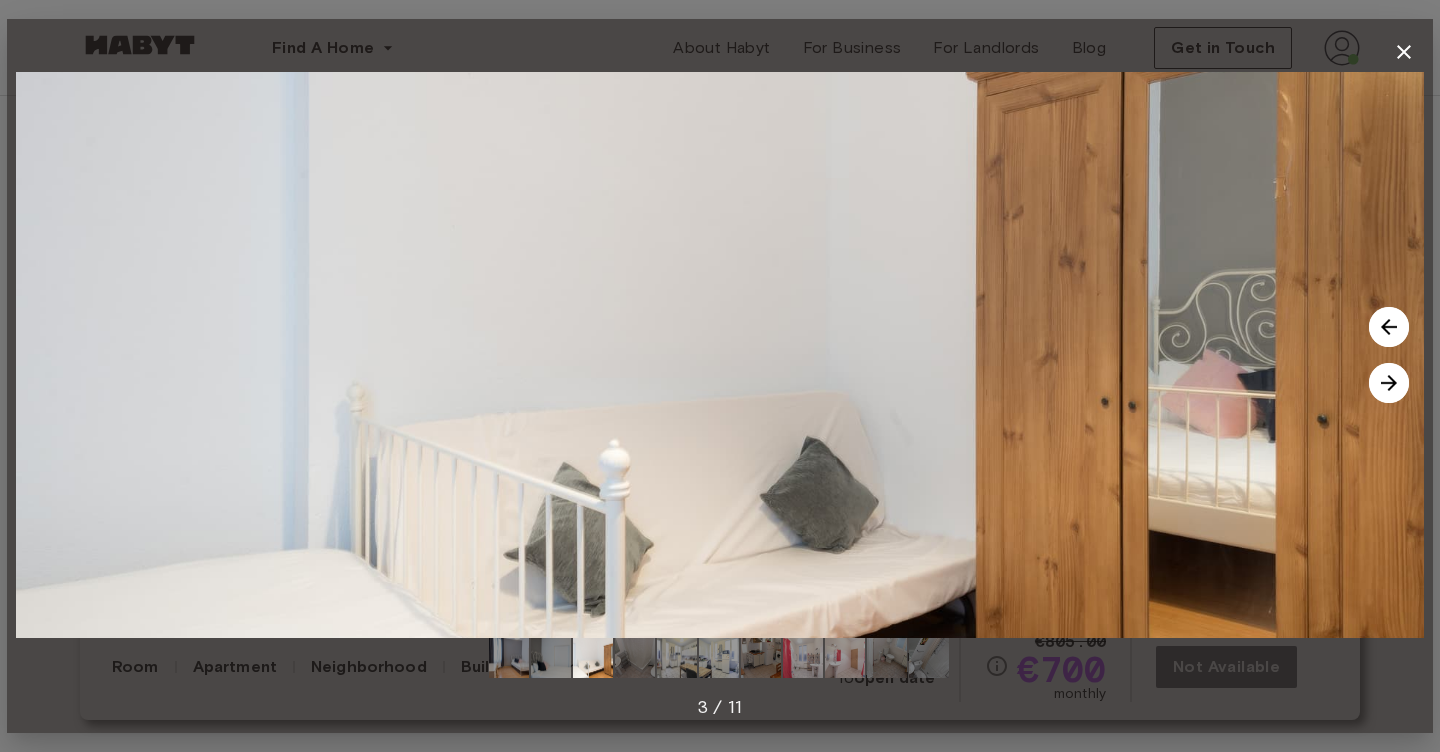 click at bounding box center [1389, 383] 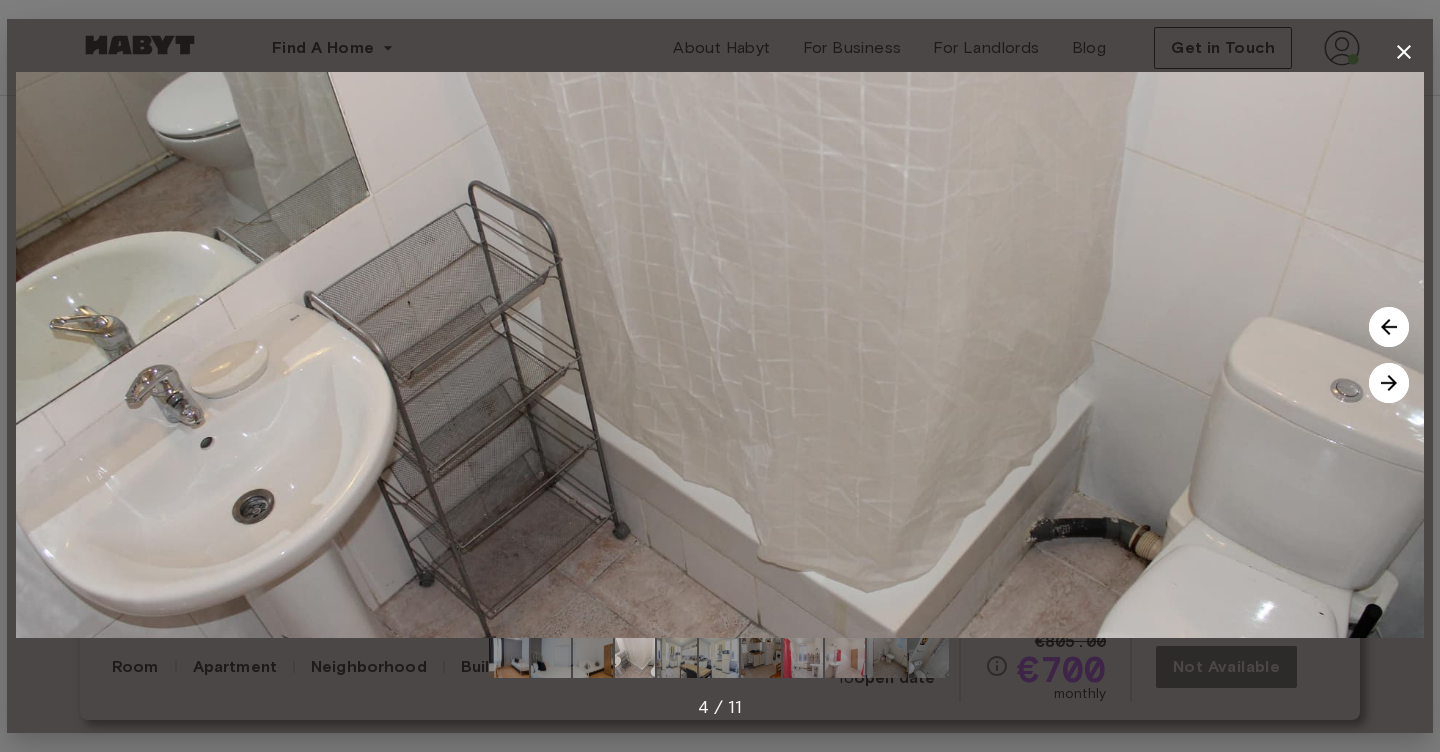 click at bounding box center [1389, 383] 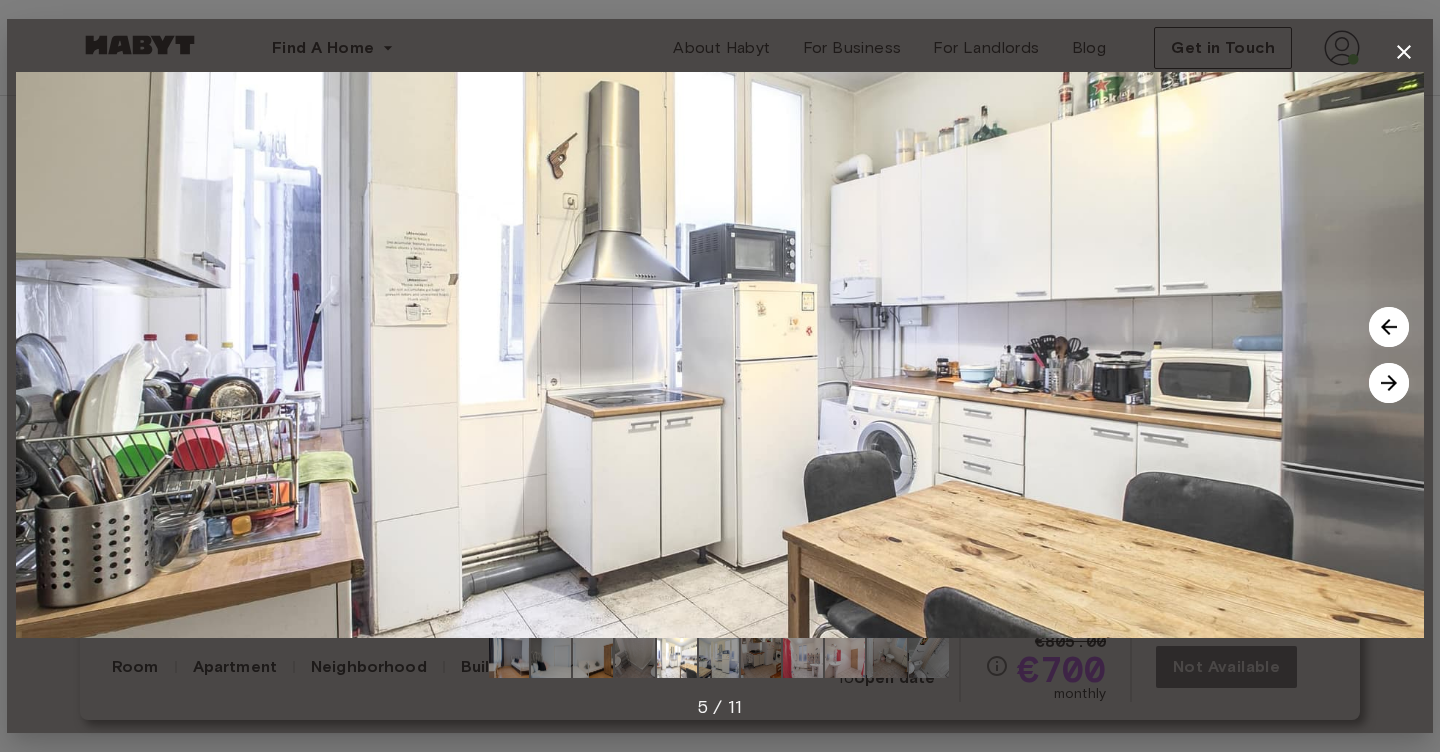 click at bounding box center (1389, 383) 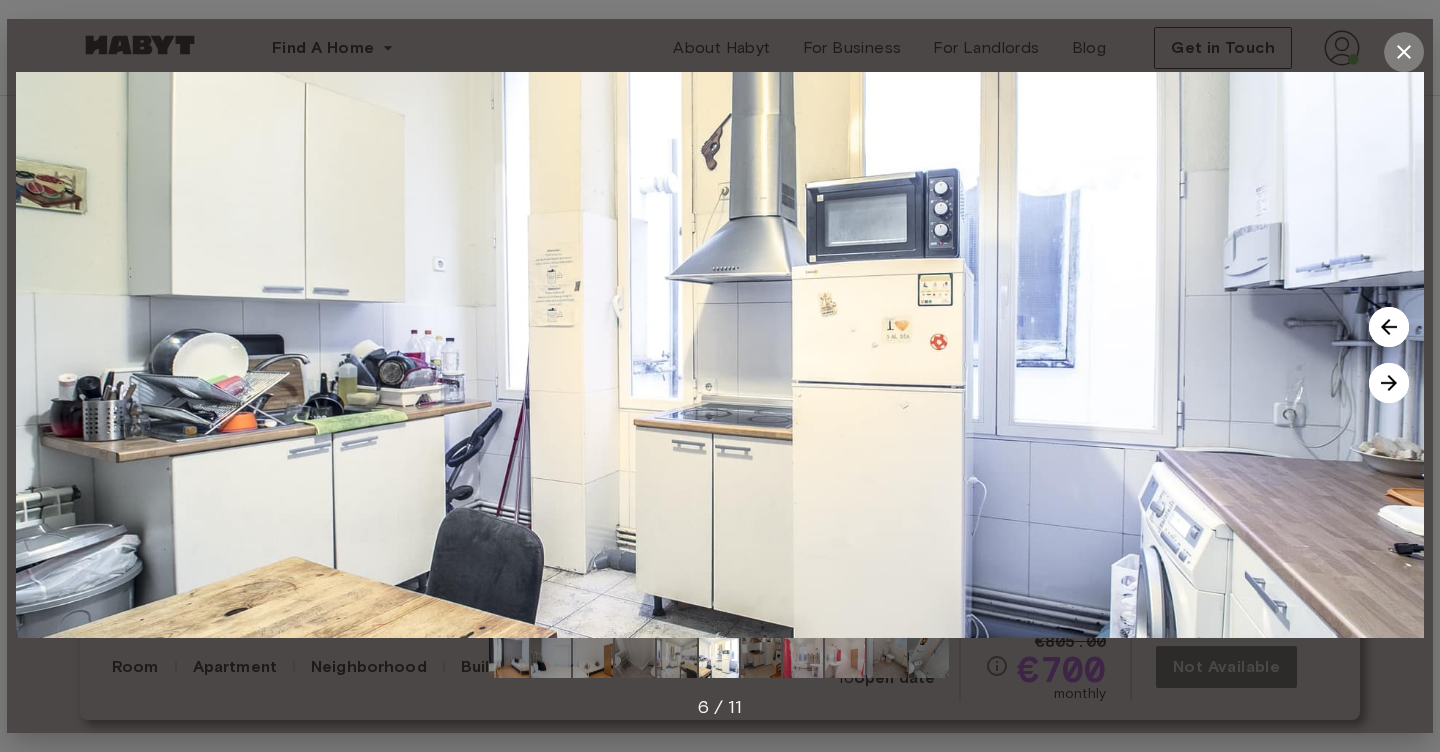 click at bounding box center (1404, 52) 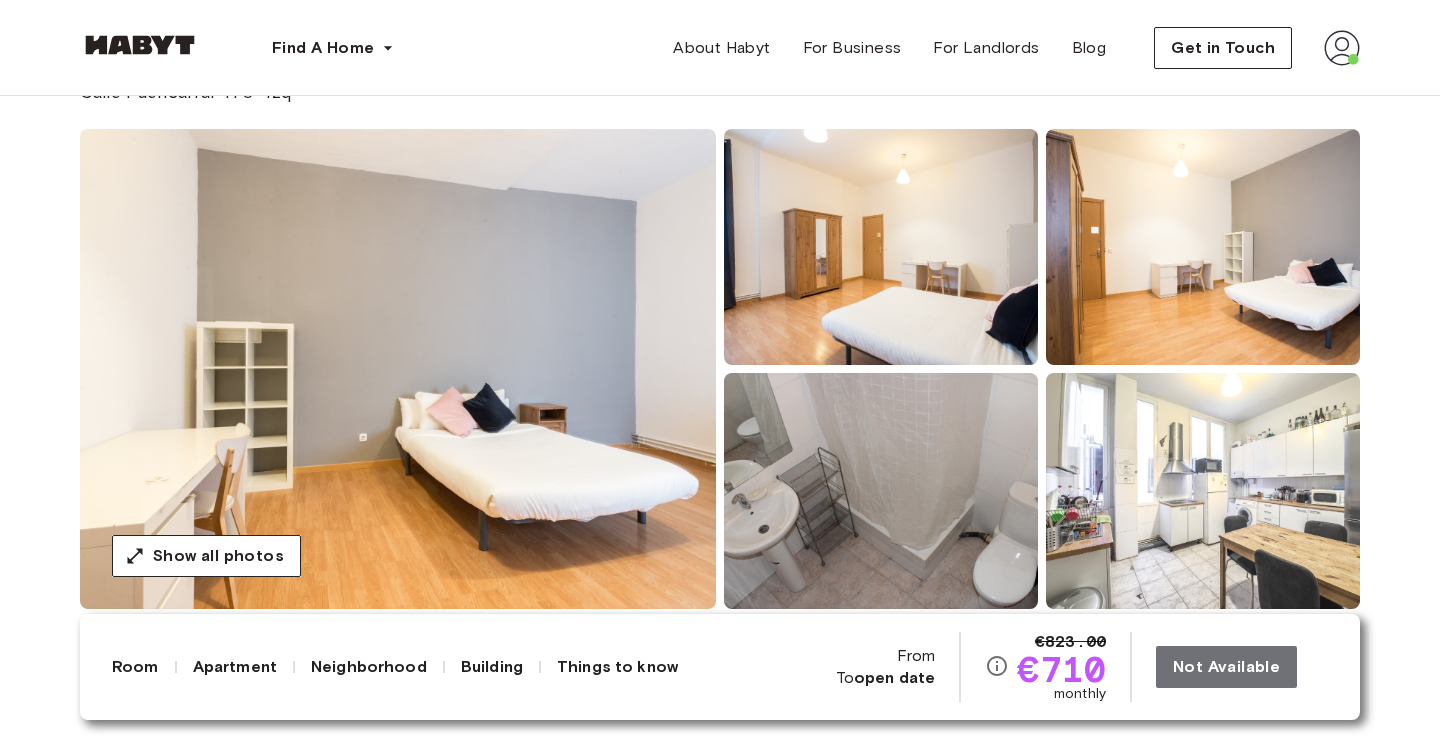 click at bounding box center (398, 369) 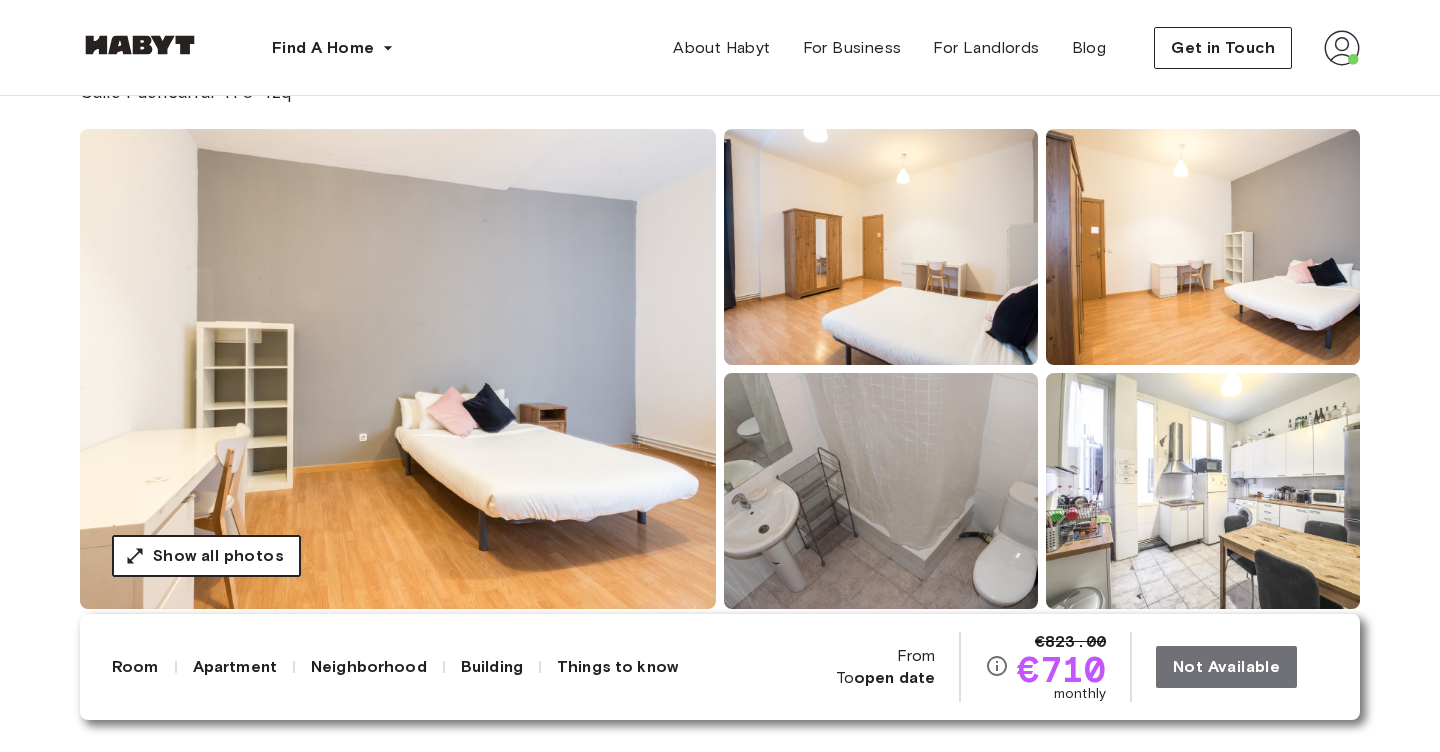 scroll, scrollTop: 0, scrollLeft: 0, axis: both 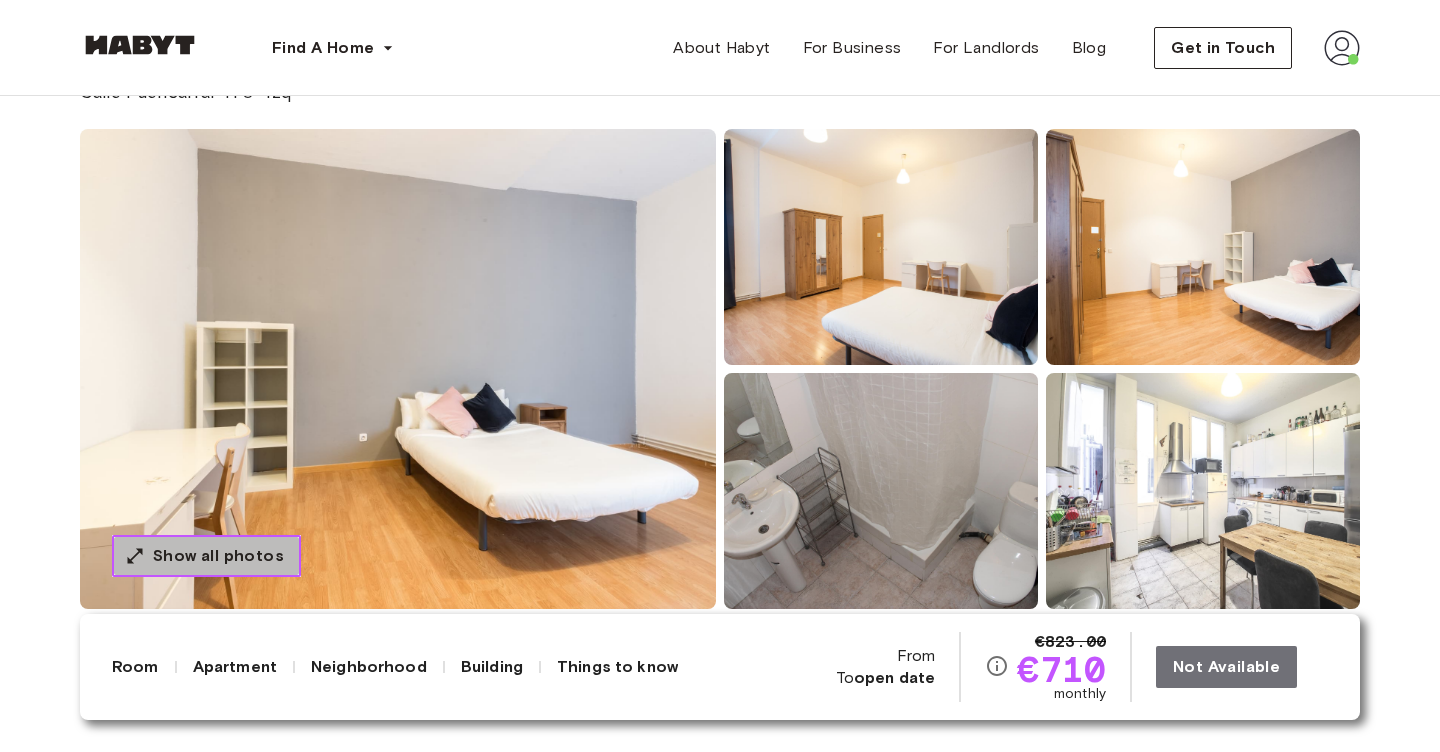click on "Show all photos" at bounding box center (218, 556) 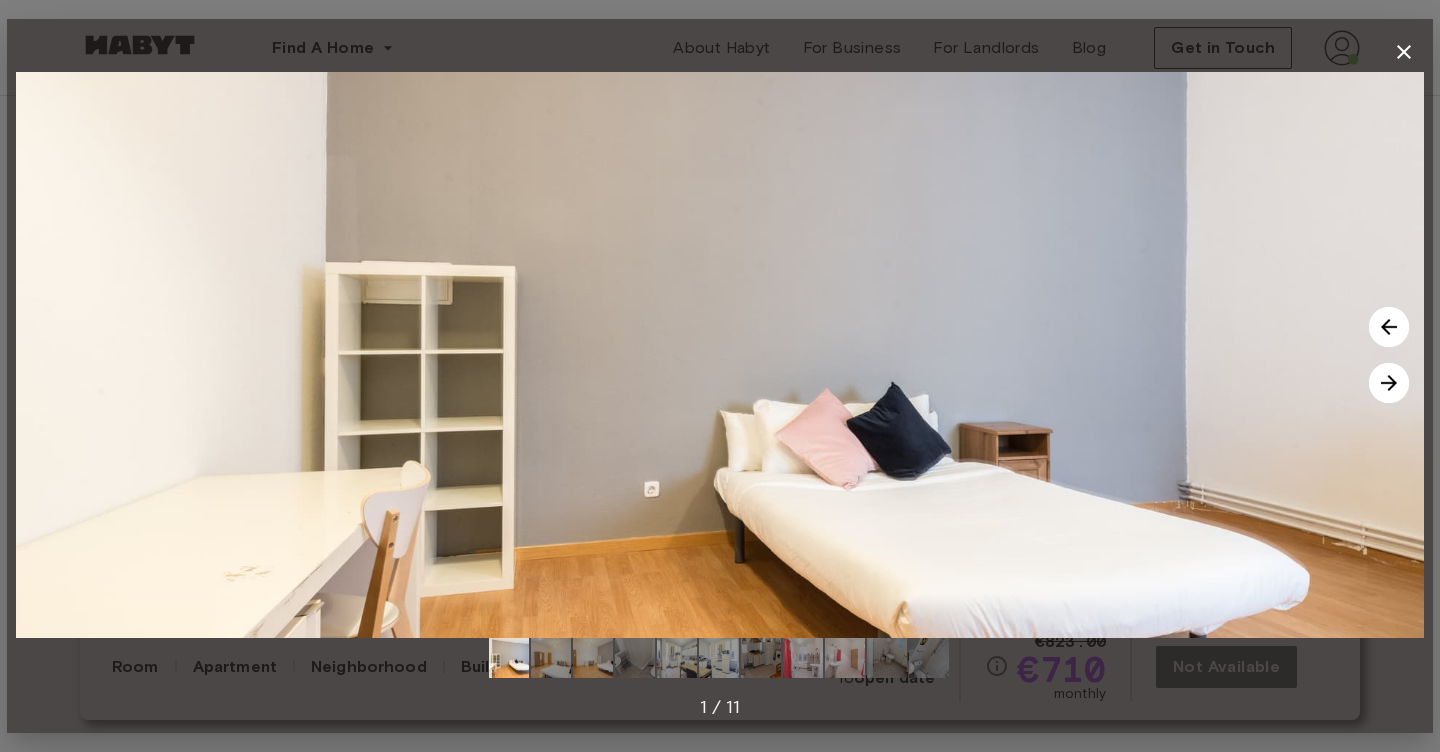 click at bounding box center [1389, 383] 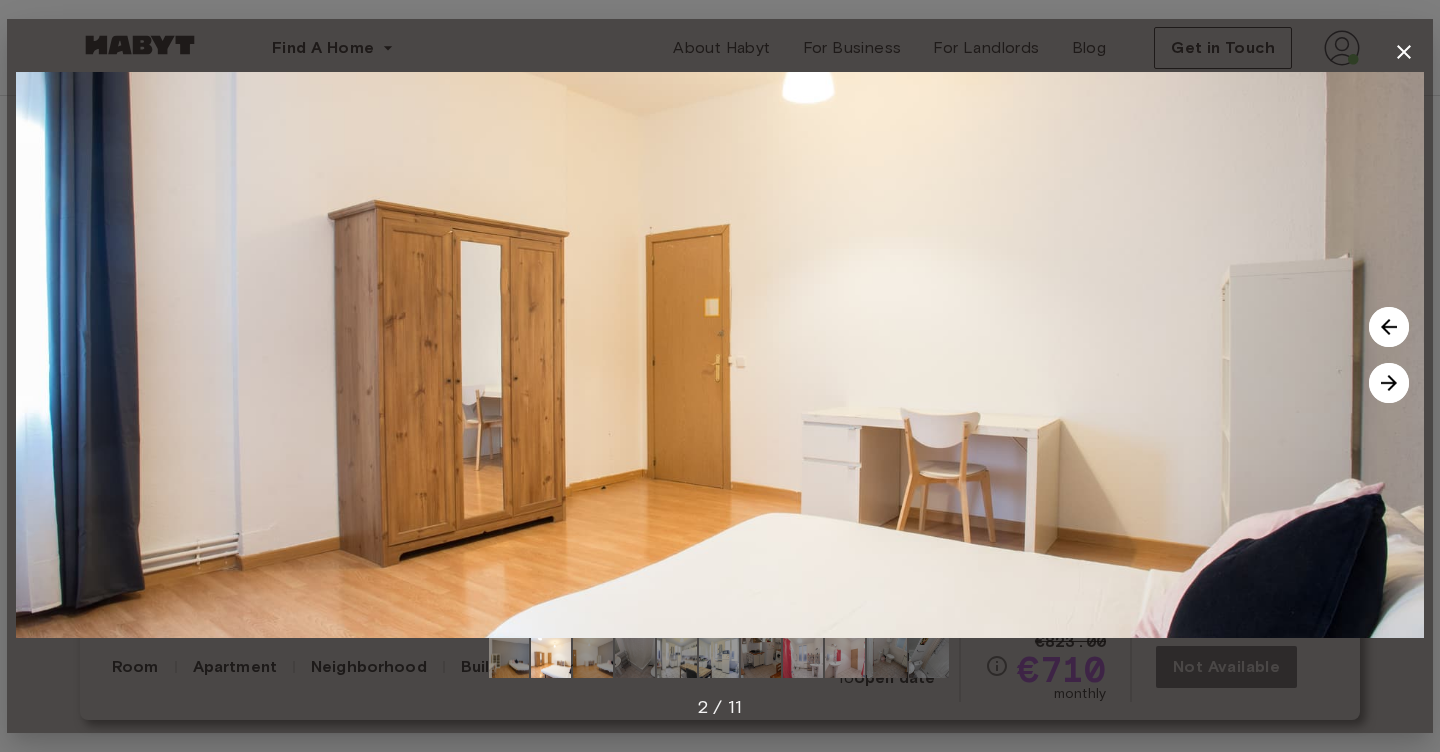 click at bounding box center [1389, 383] 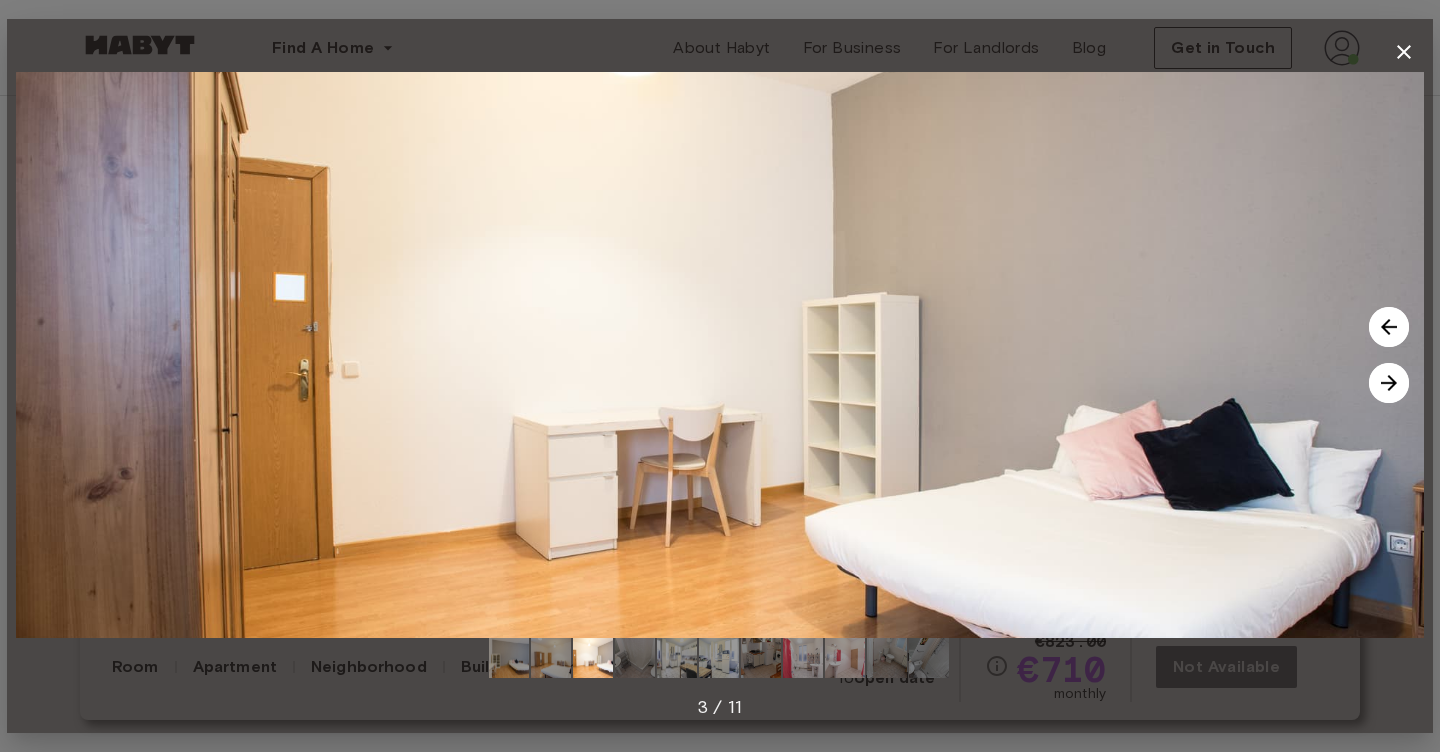 click at bounding box center [1389, 383] 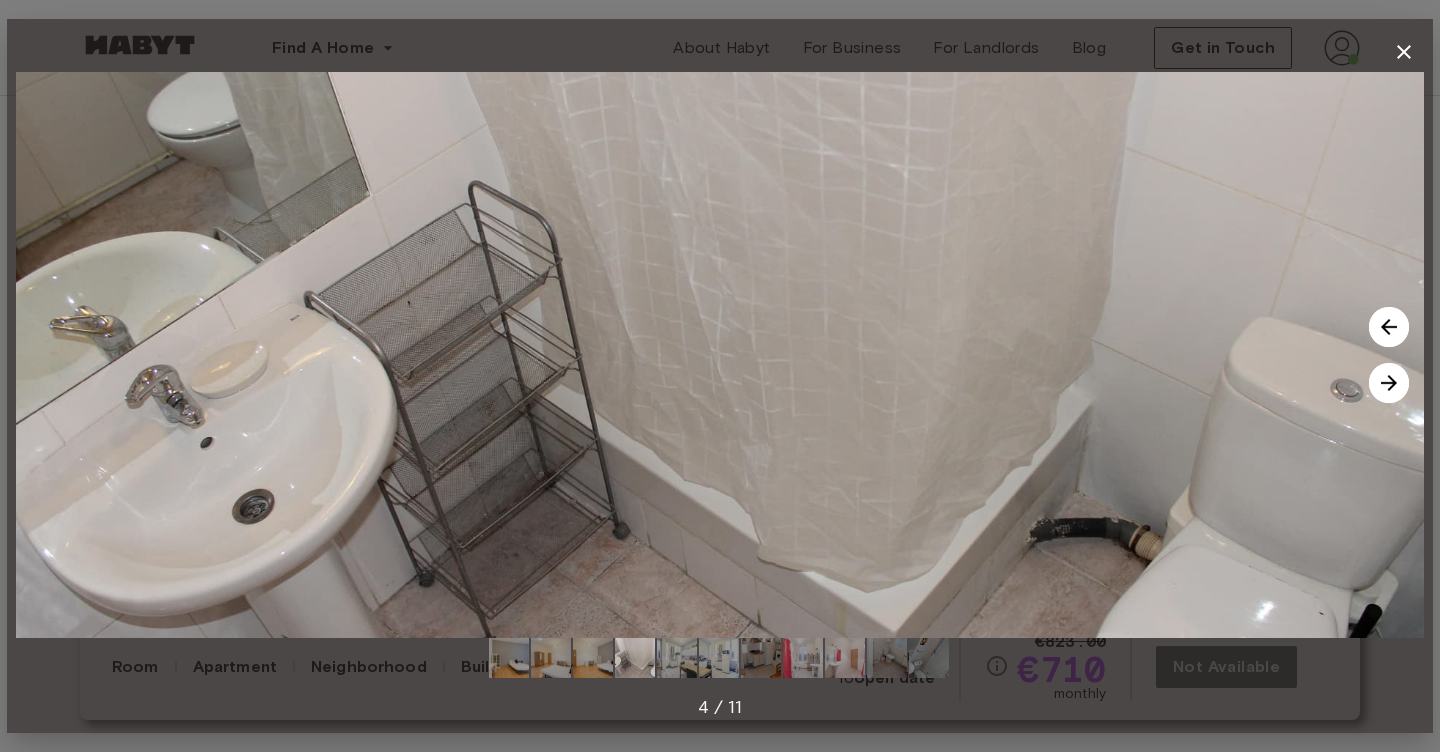 click at bounding box center (1389, 383) 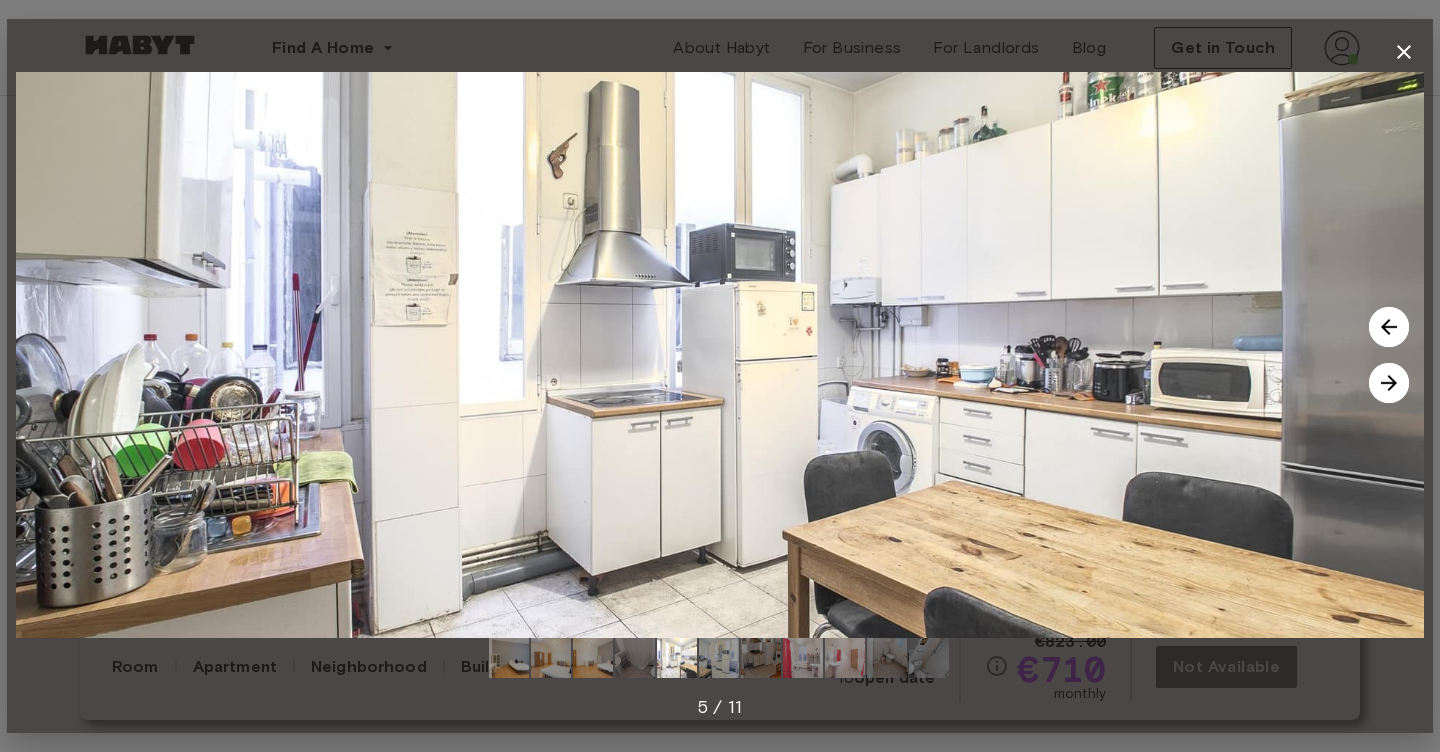 click at bounding box center (1389, 383) 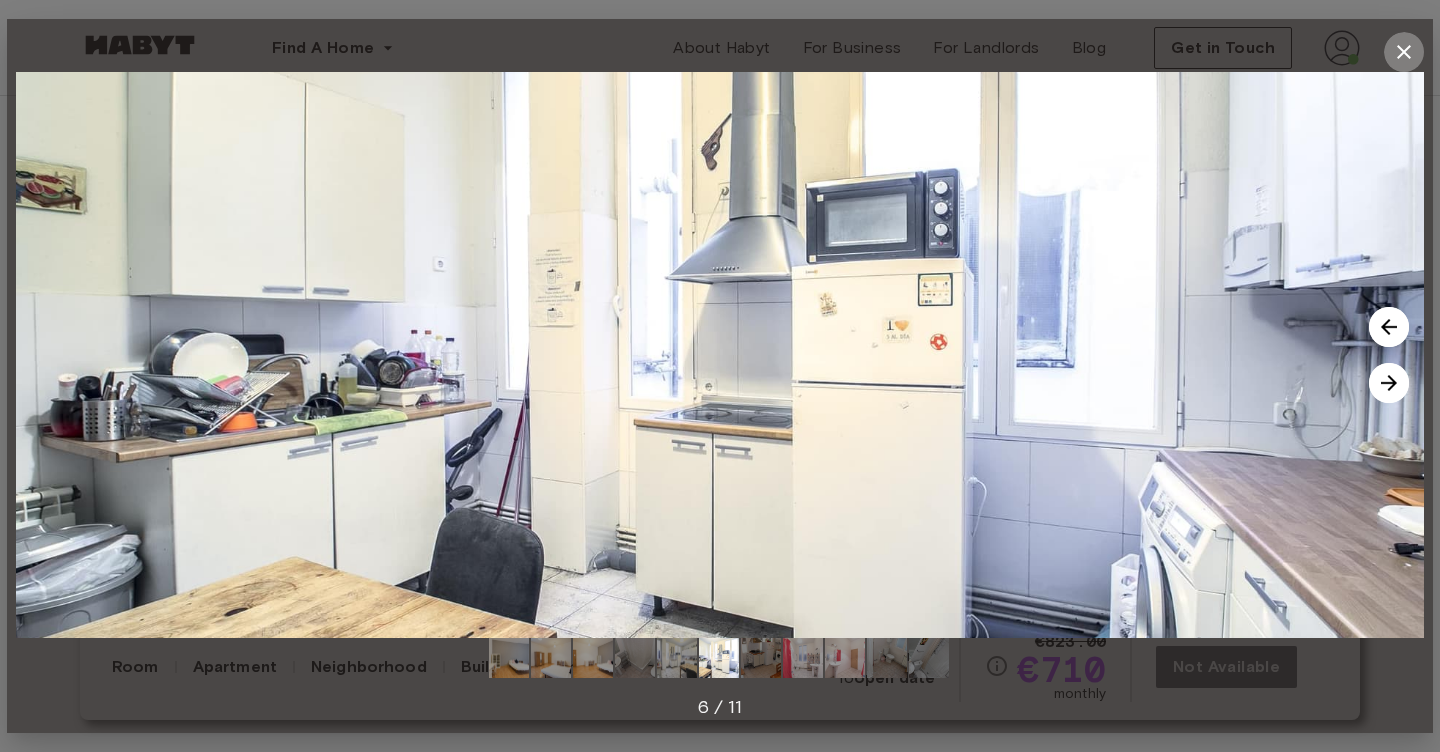 click 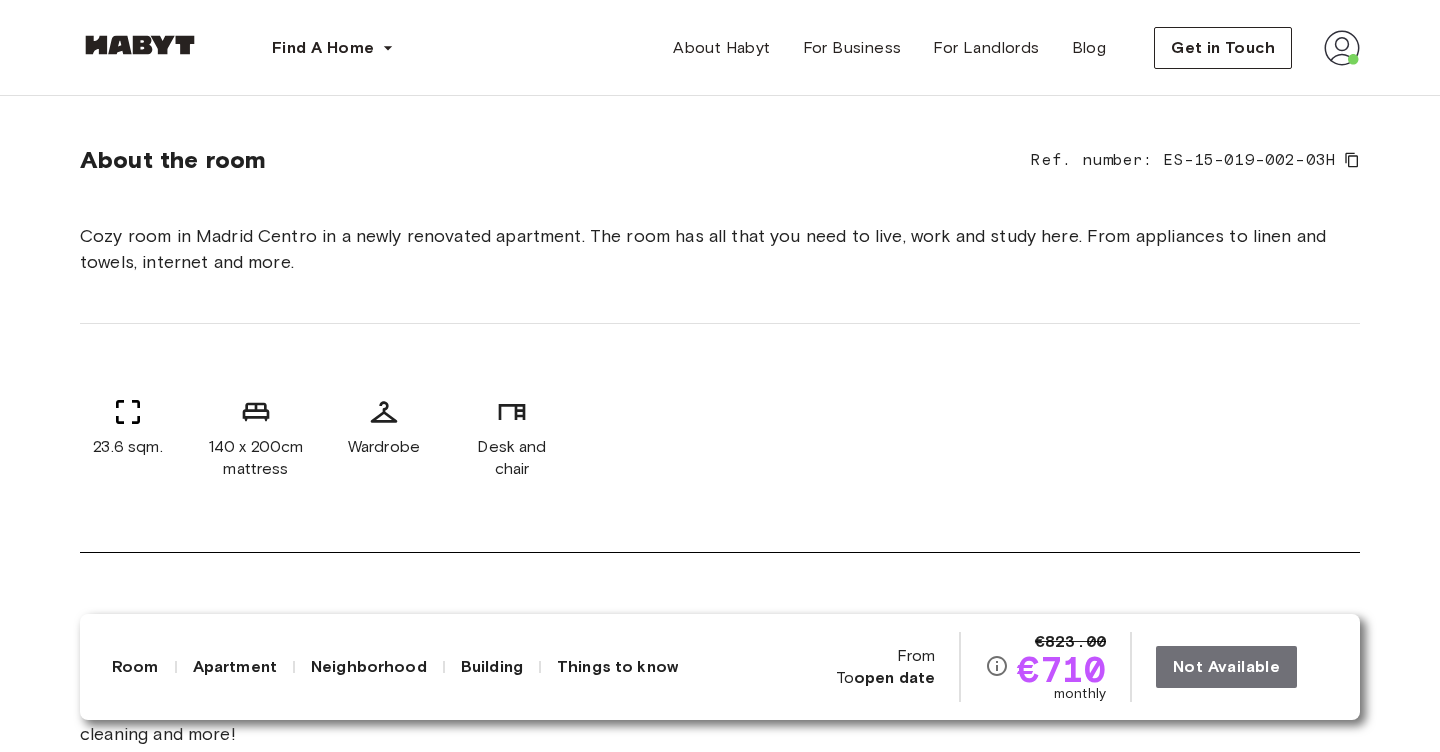 scroll, scrollTop: 639, scrollLeft: 0, axis: vertical 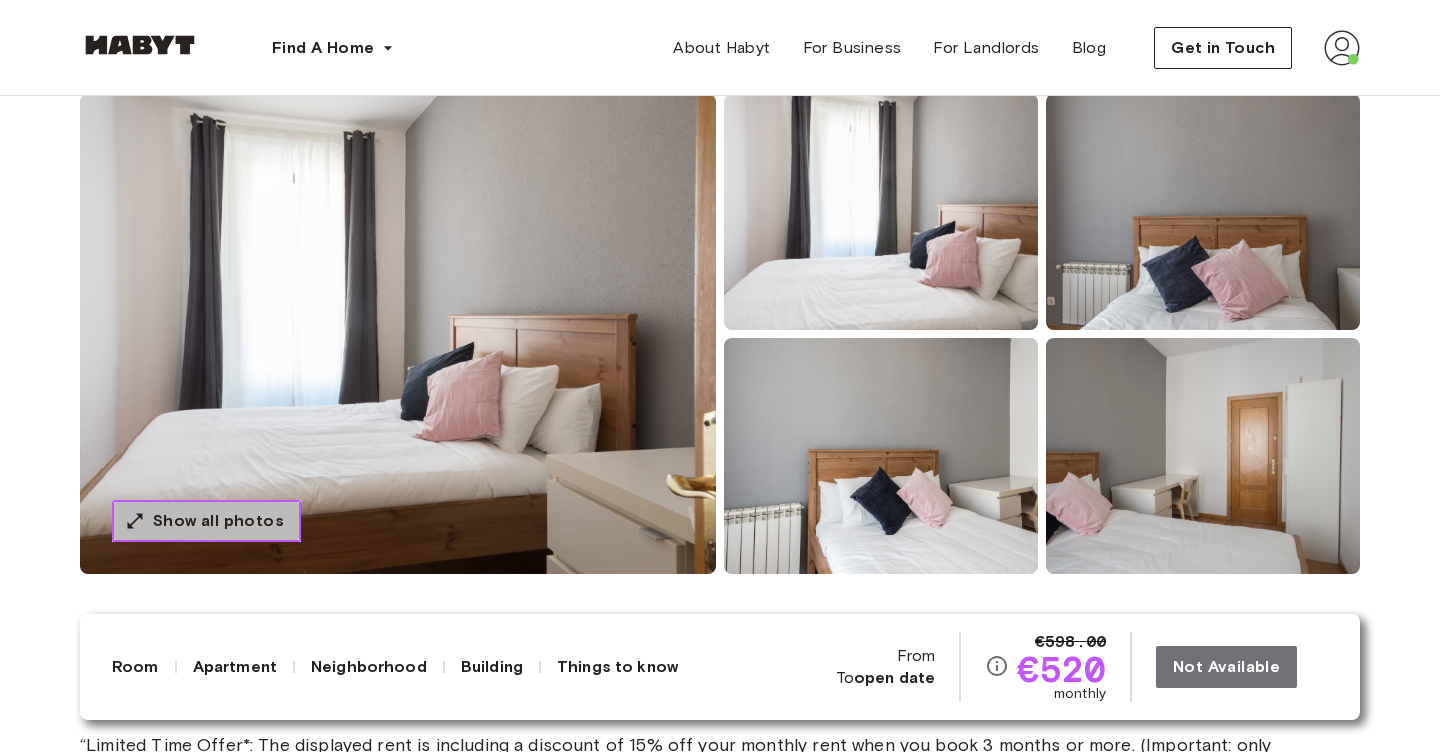 click on "Show all photos" at bounding box center [218, 521] 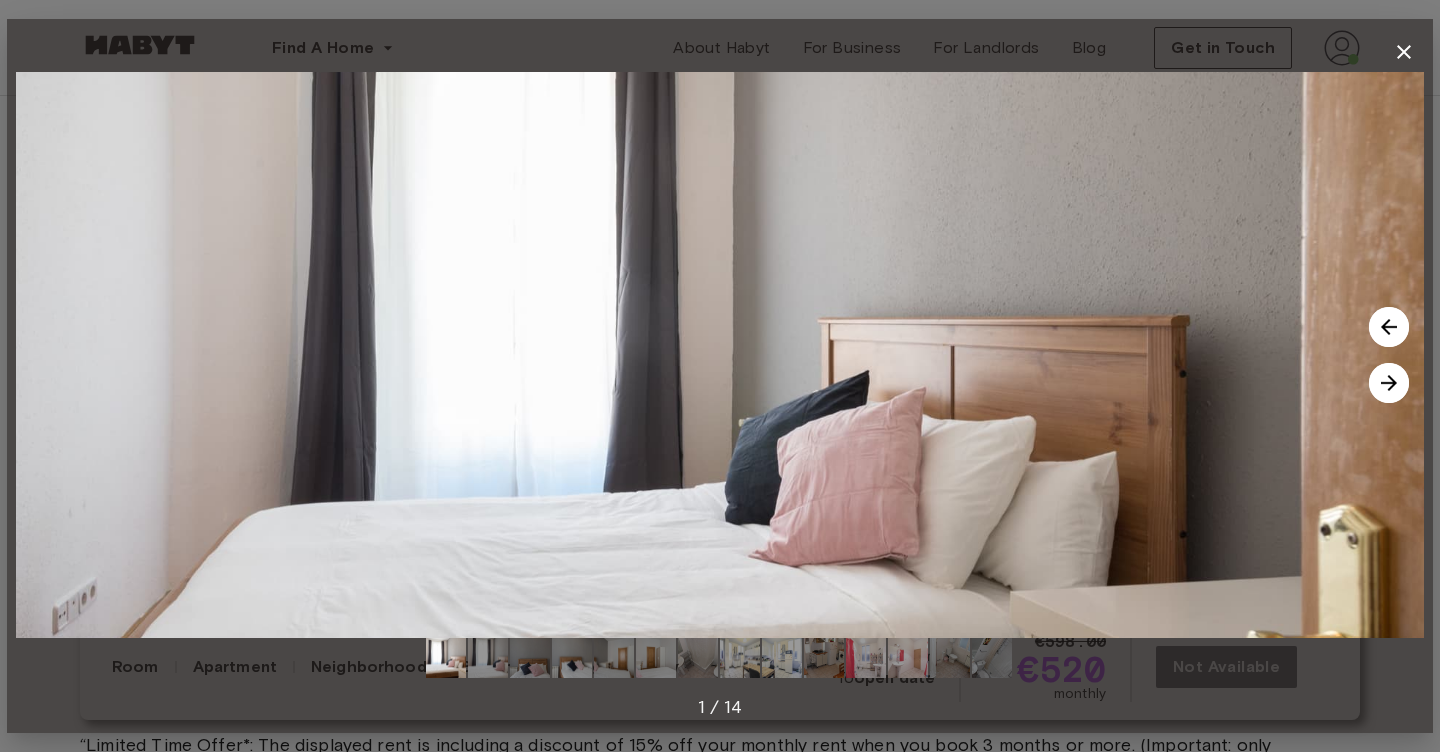 click at bounding box center (1389, 383) 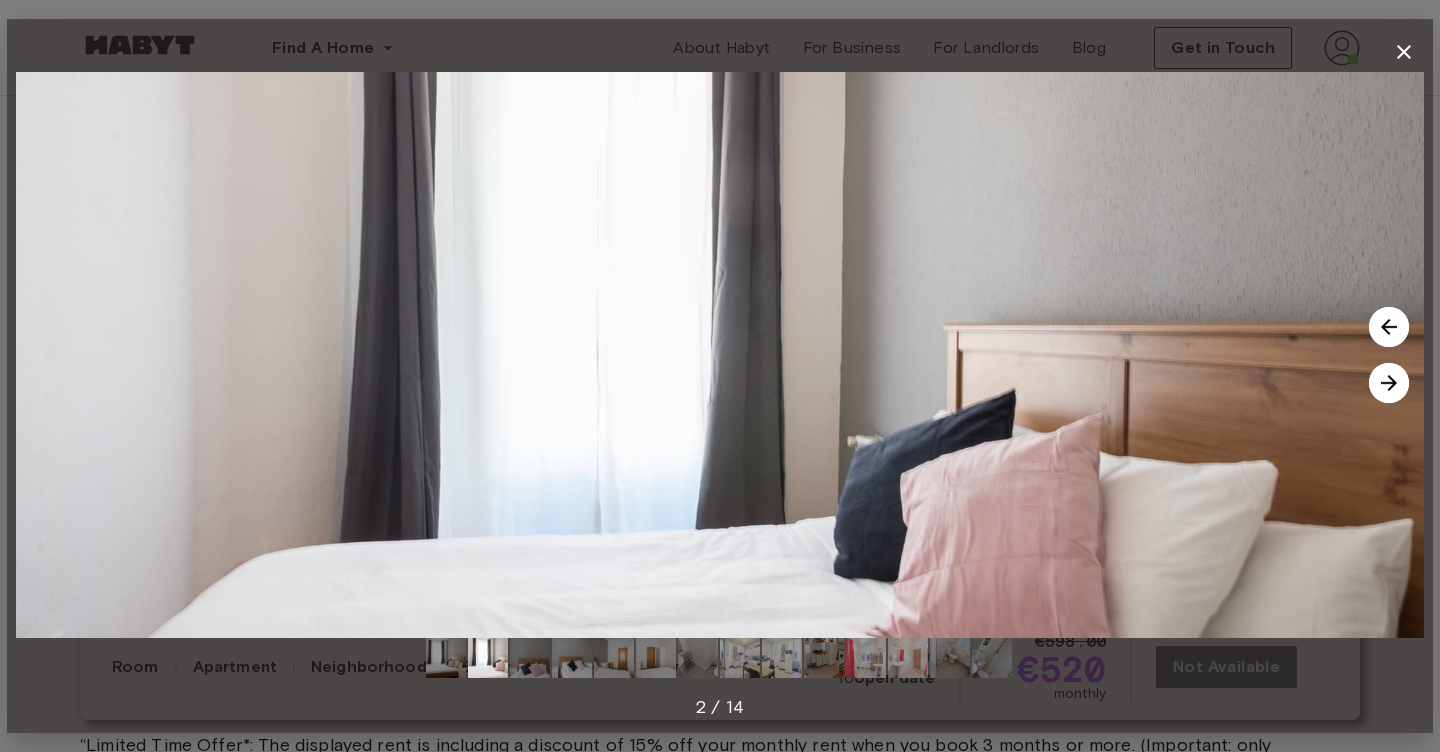 click at bounding box center (1389, 383) 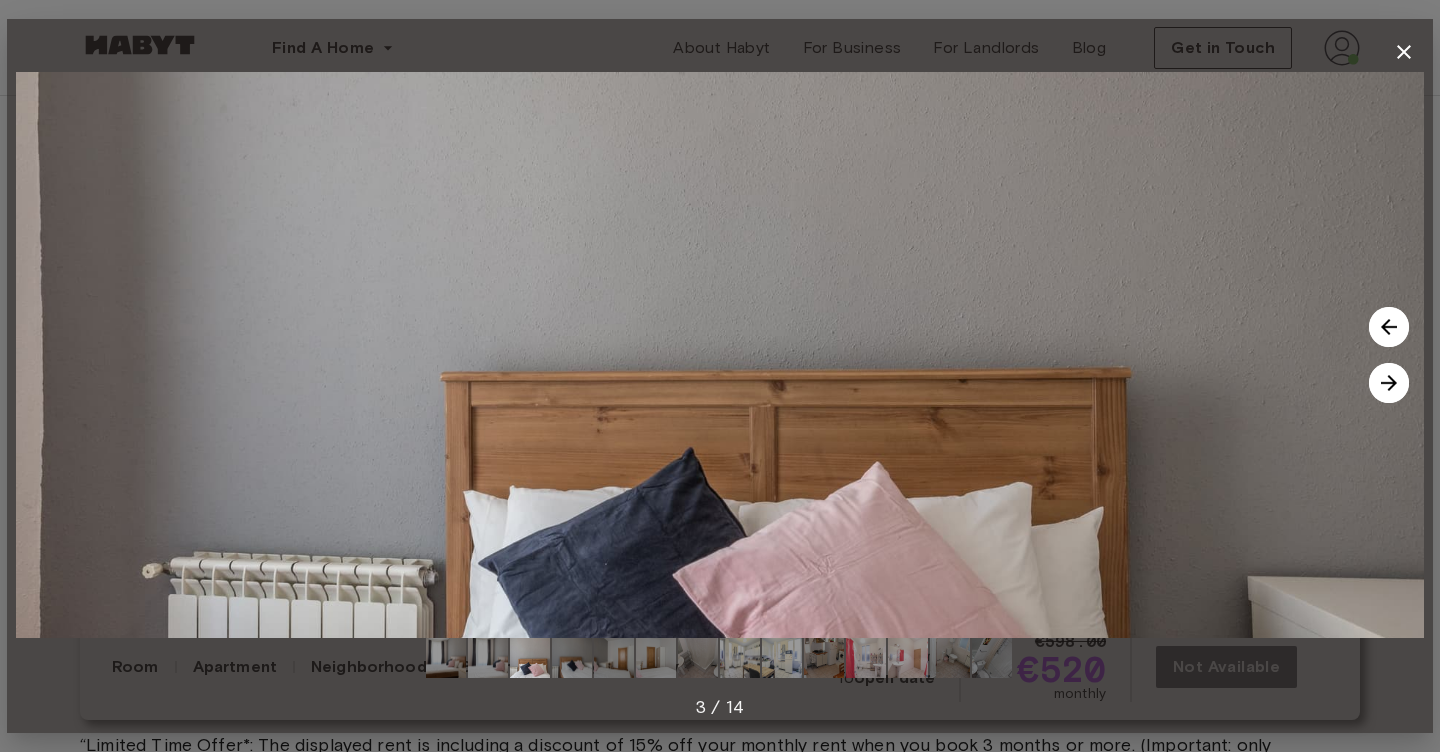 click at bounding box center [1389, 383] 